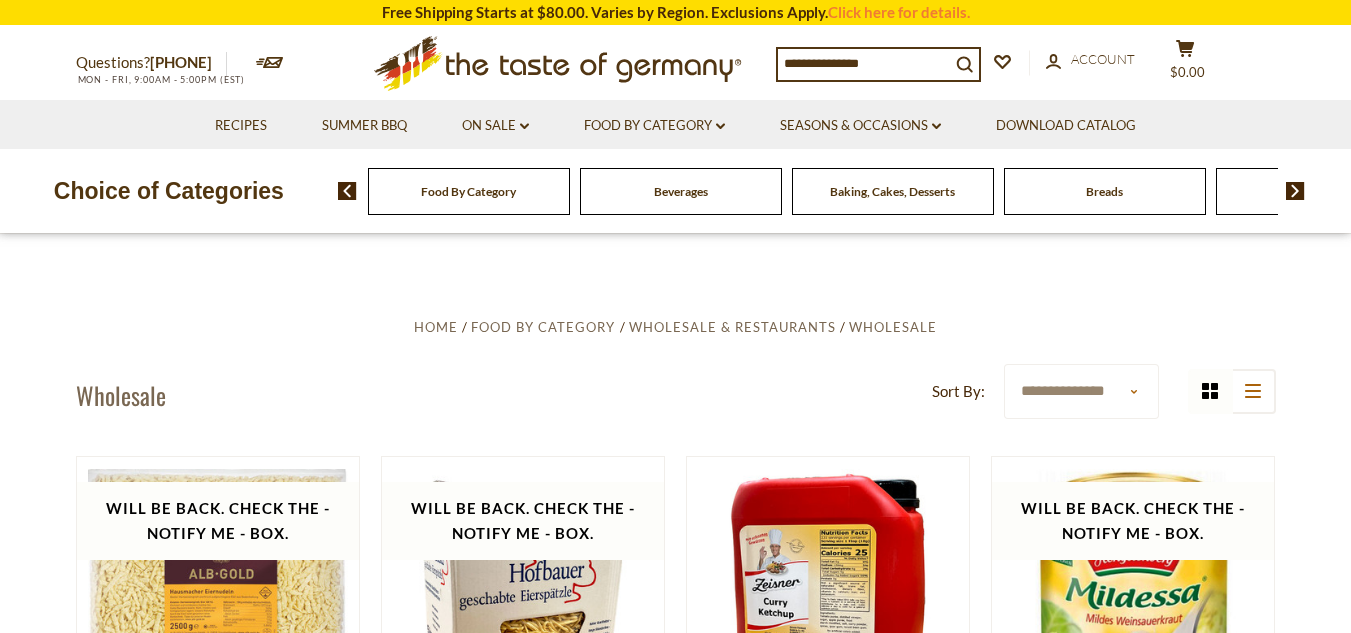 scroll, scrollTop: 0, scrollLeft: 0, axis: both 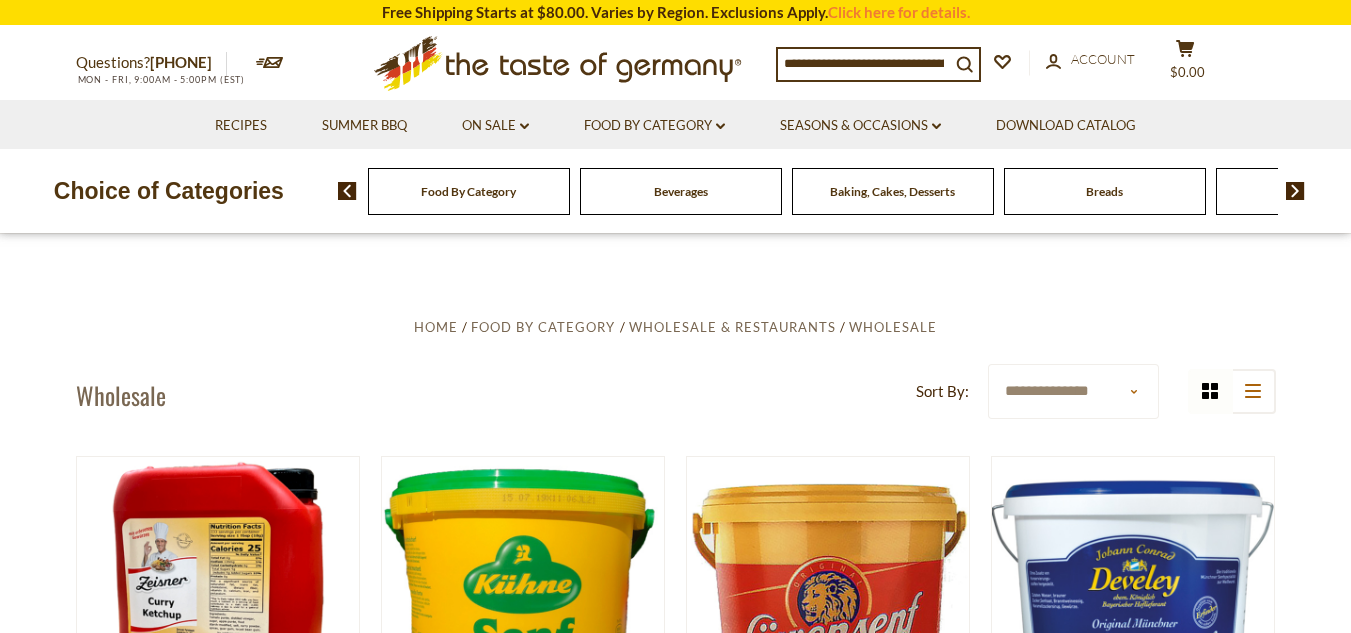 click on "Food By Category" at bounding box center (468, 191) 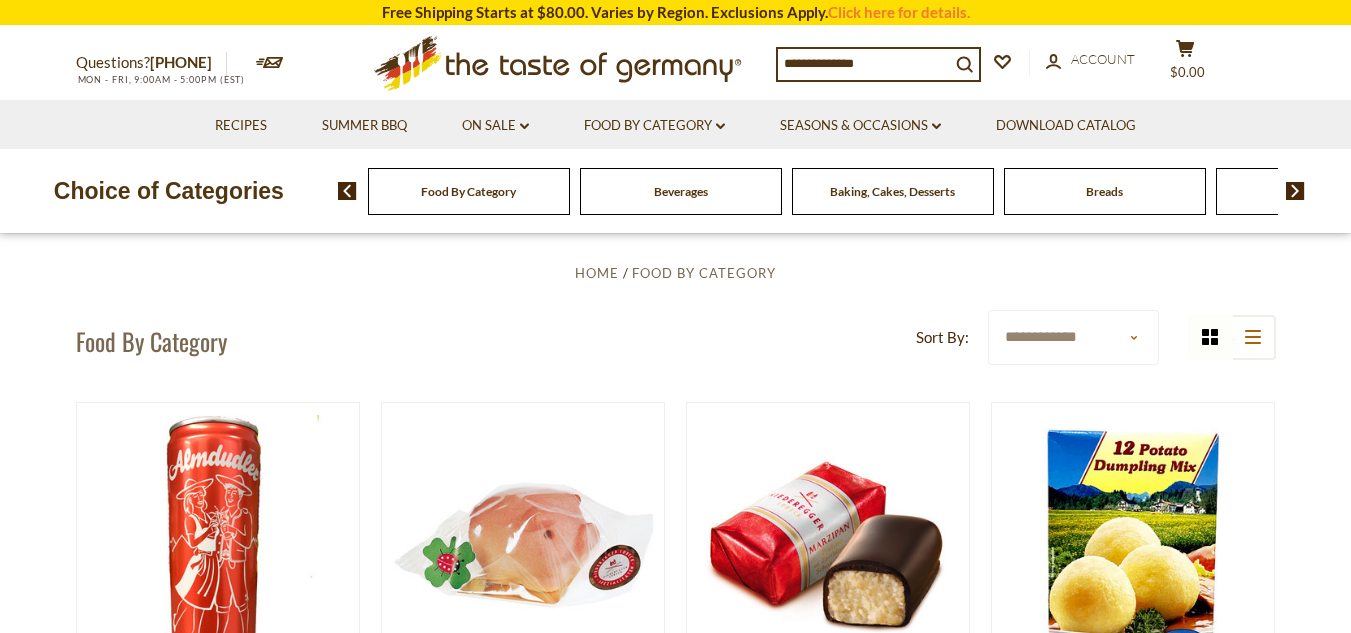 scroll, scrollTop: 86, scrollLeft: 0, axis: vertical 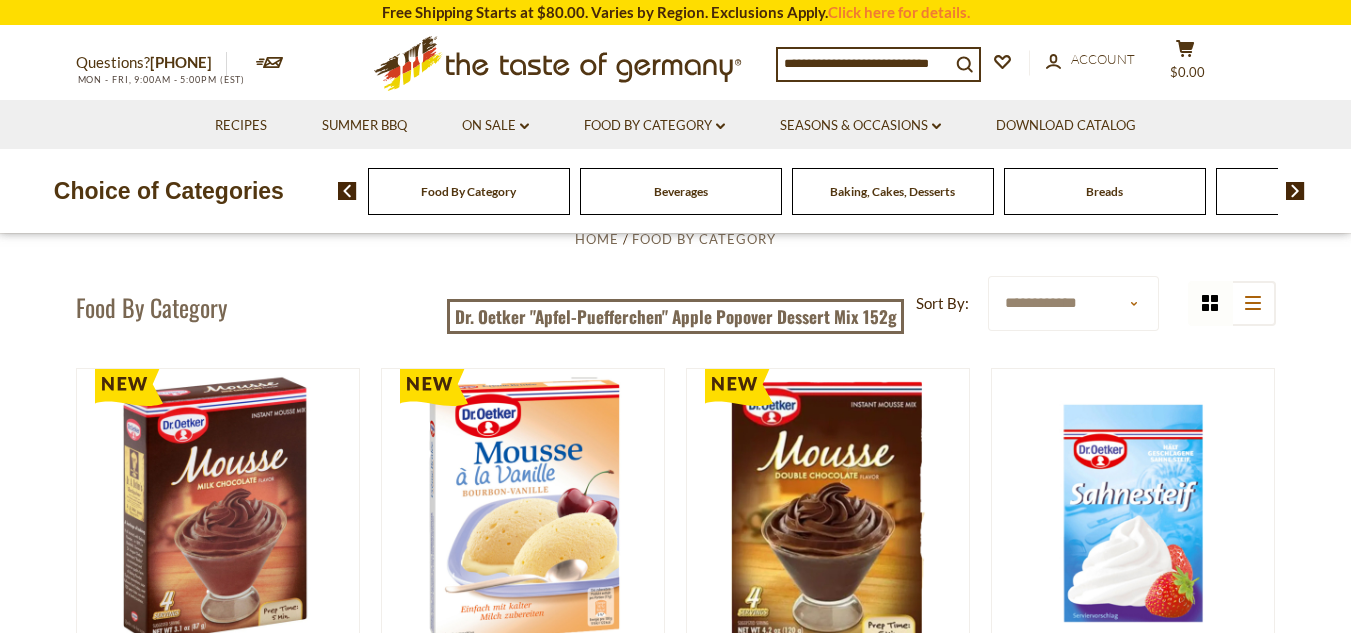 click on "**********" at bounding box center (1073, 303) 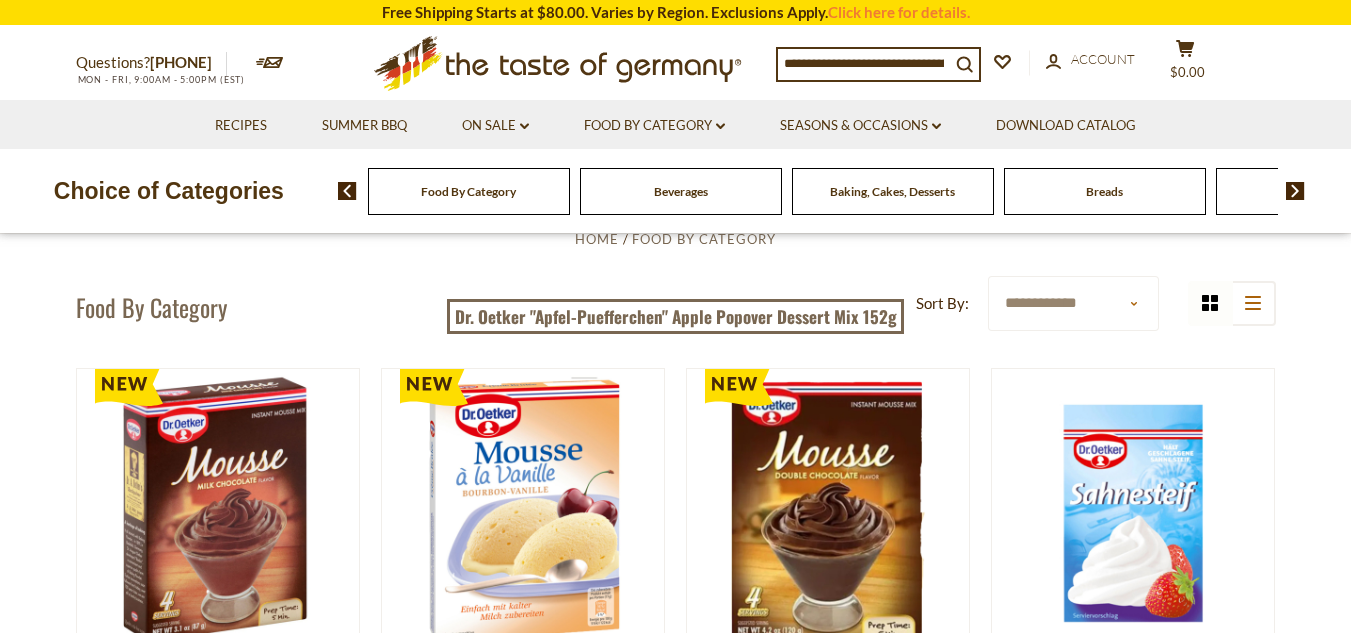 click on "**********" at bounding box center [1073, 303] 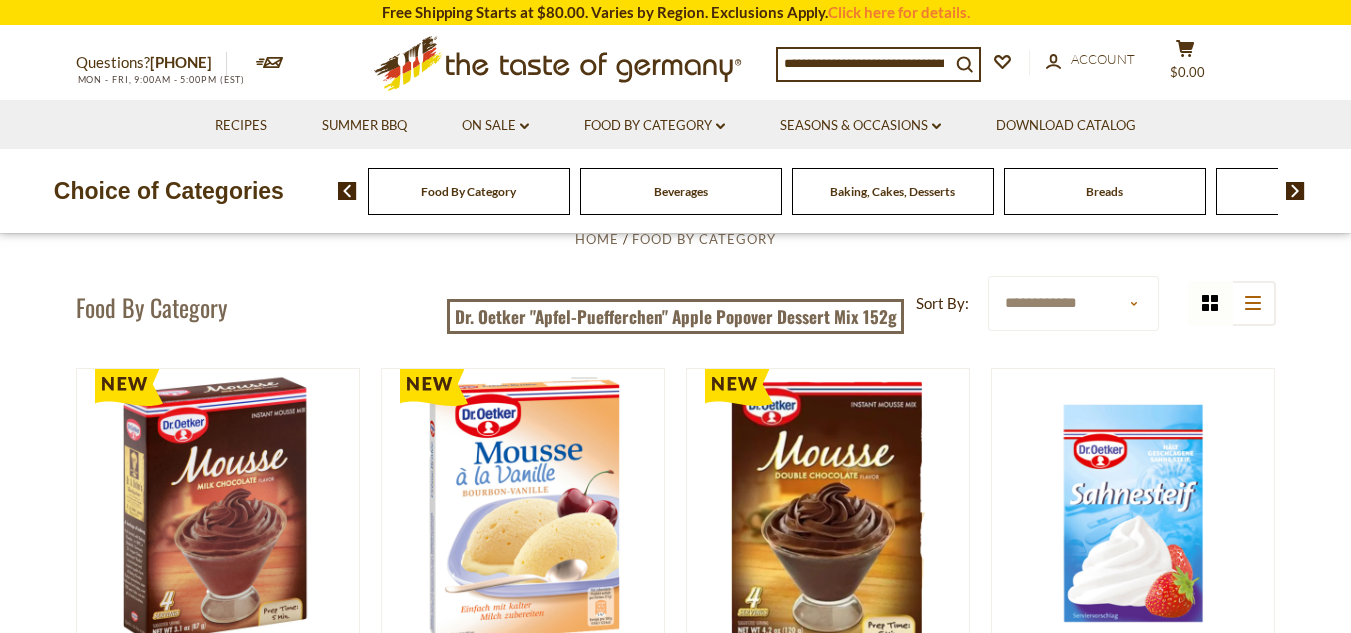 click at bounding box center (1295, 191) 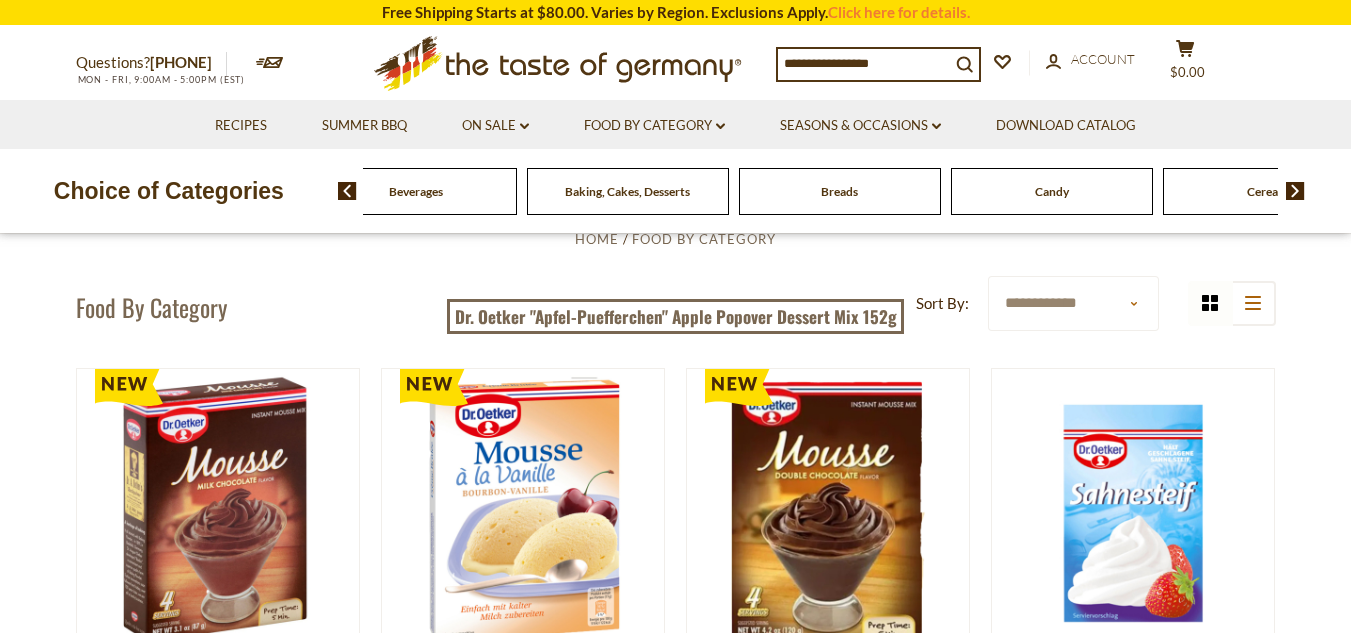 click at bounding box center (1295, 191) 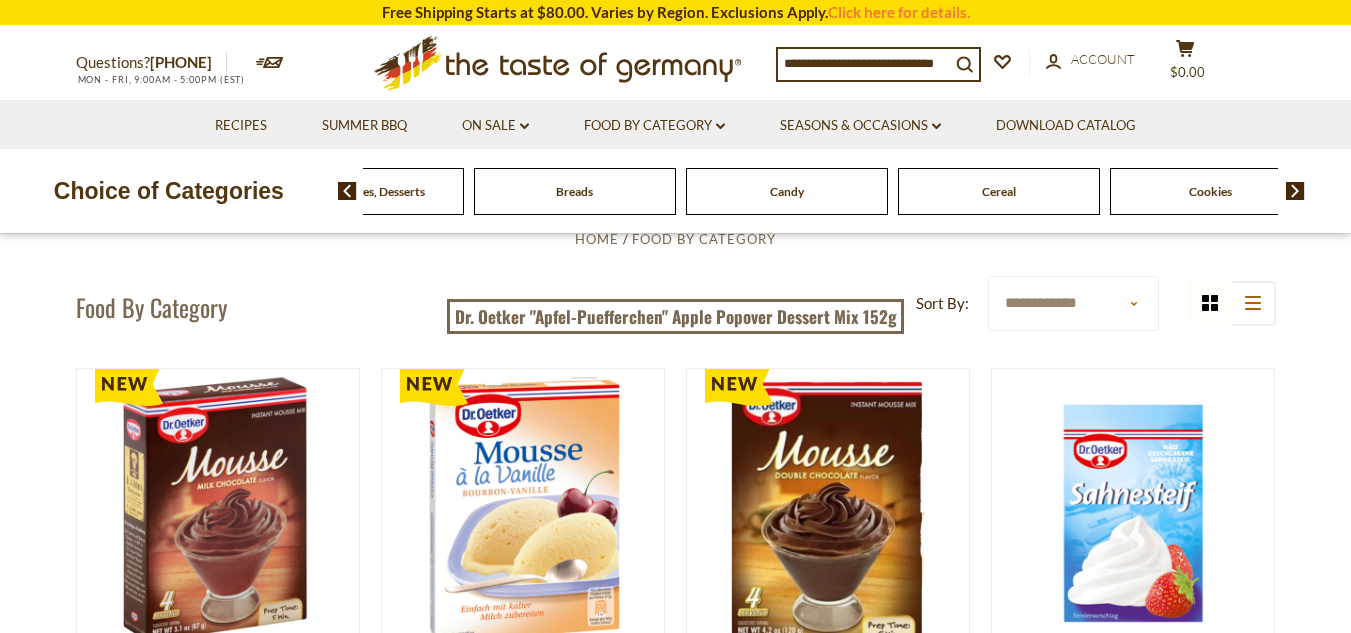 click at bounding box center [1295, 191] 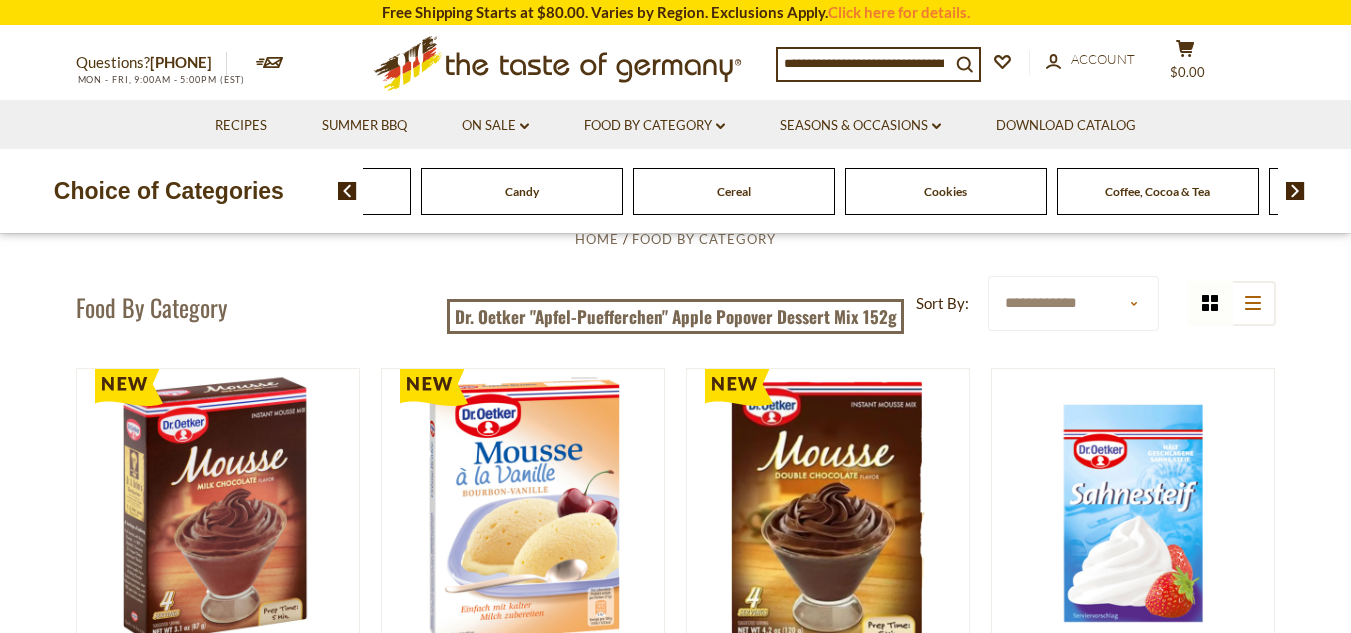 click at bounding box center [1295, 191] 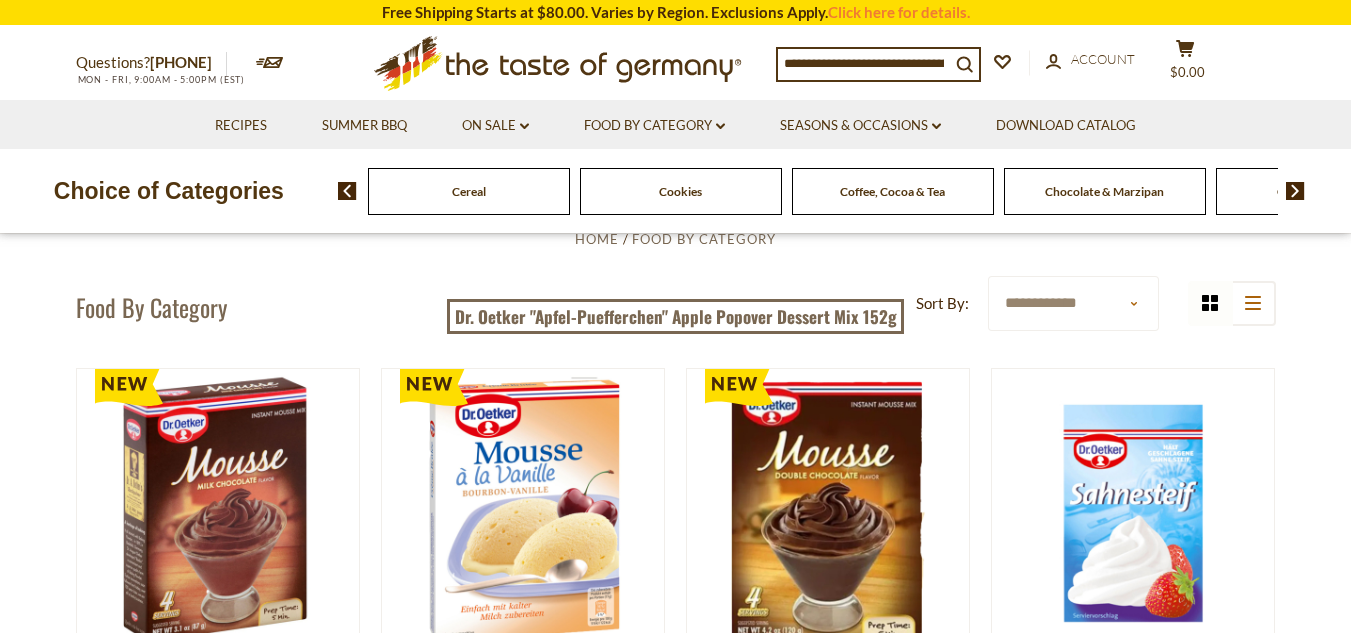 click at bounding box center (1295, 191) 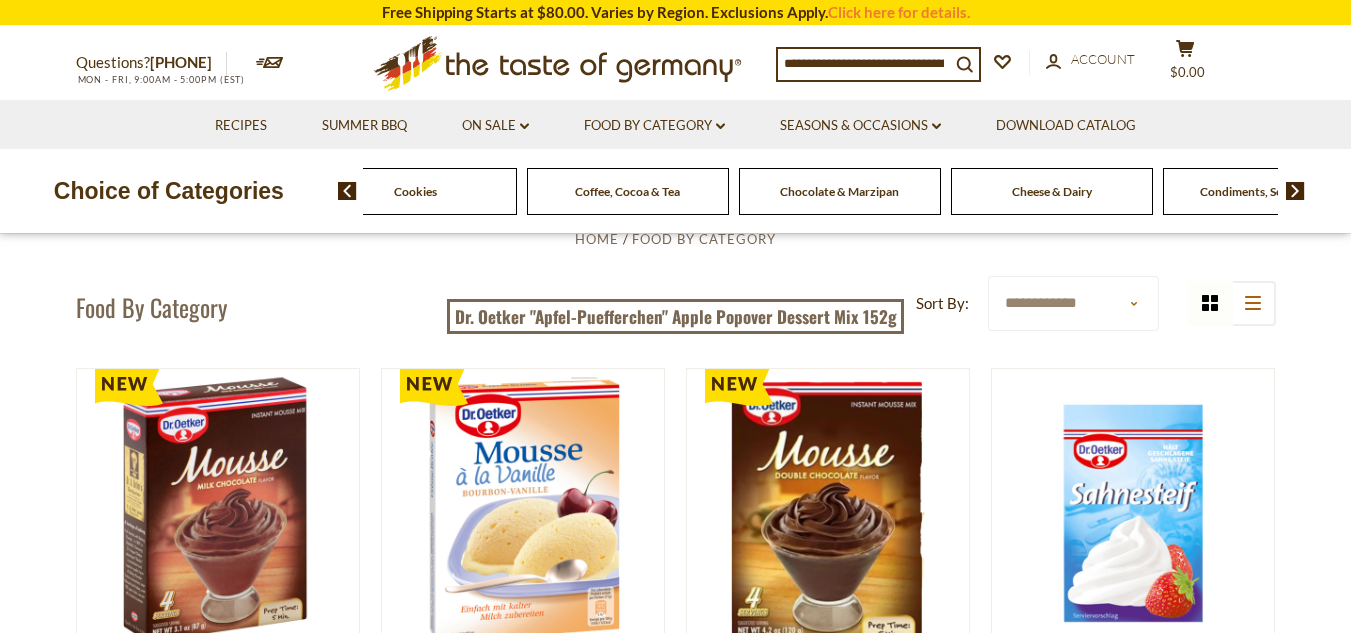 click at bounding box center (1295, 191) 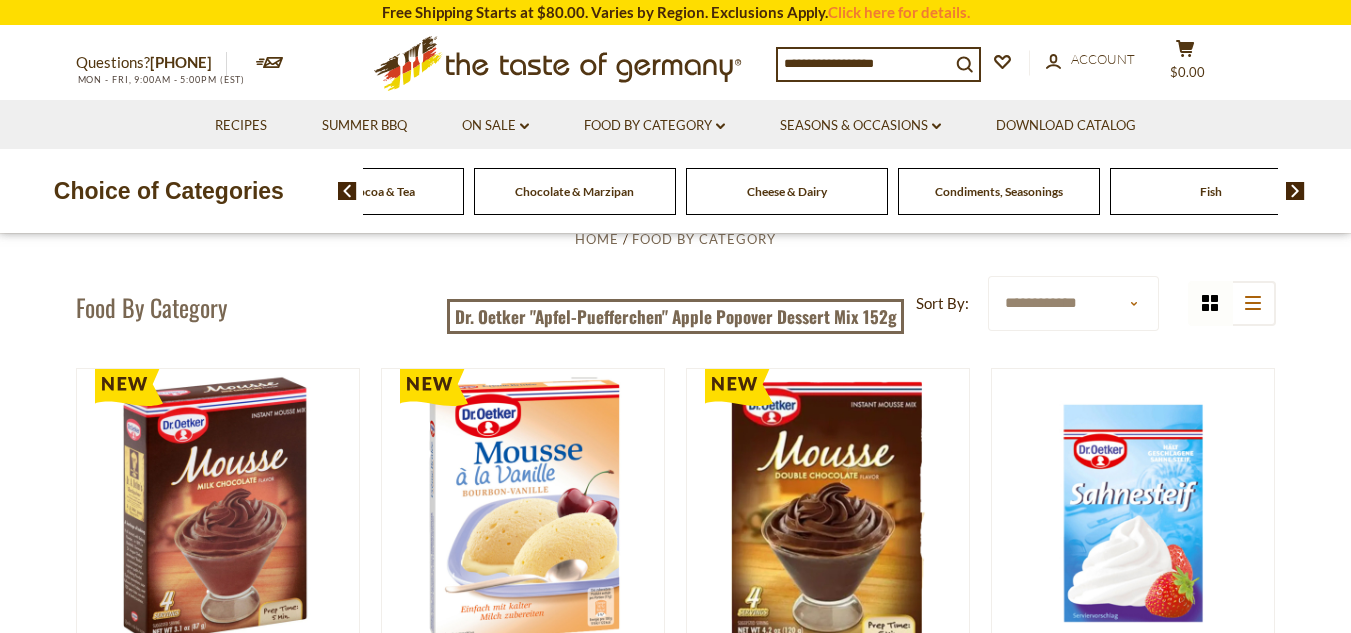 click at bounding box center [1295, 191] 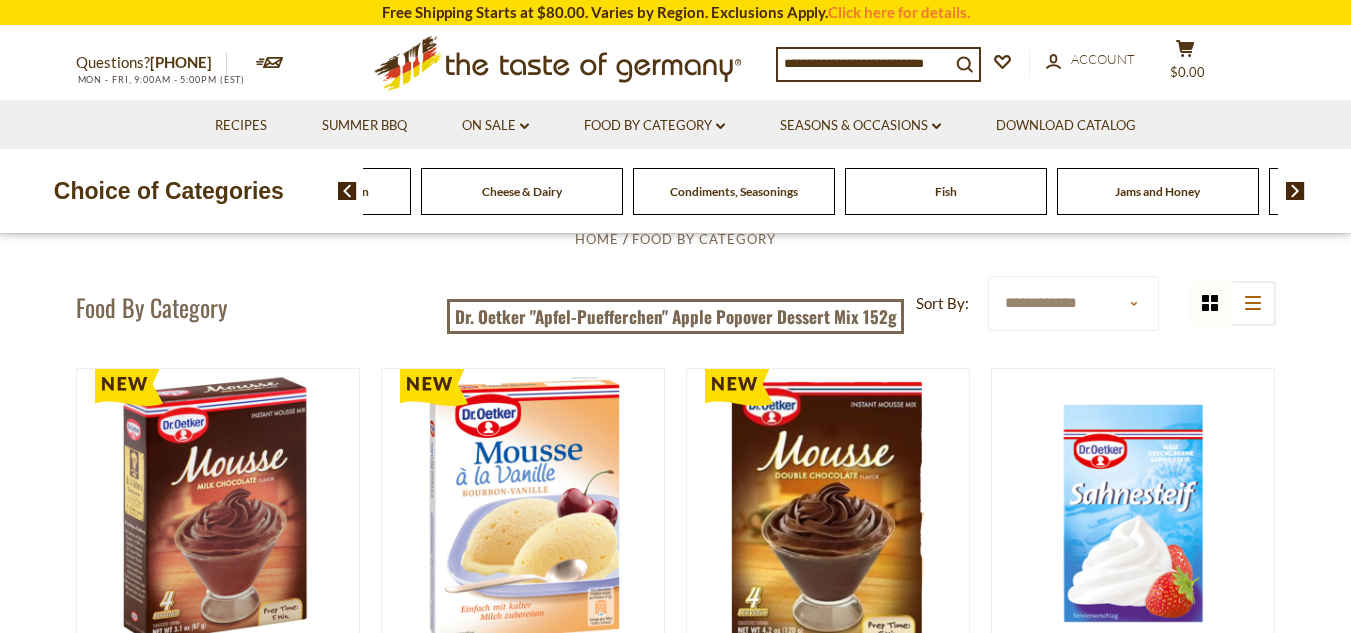 click at bounding box center (1295, 191) 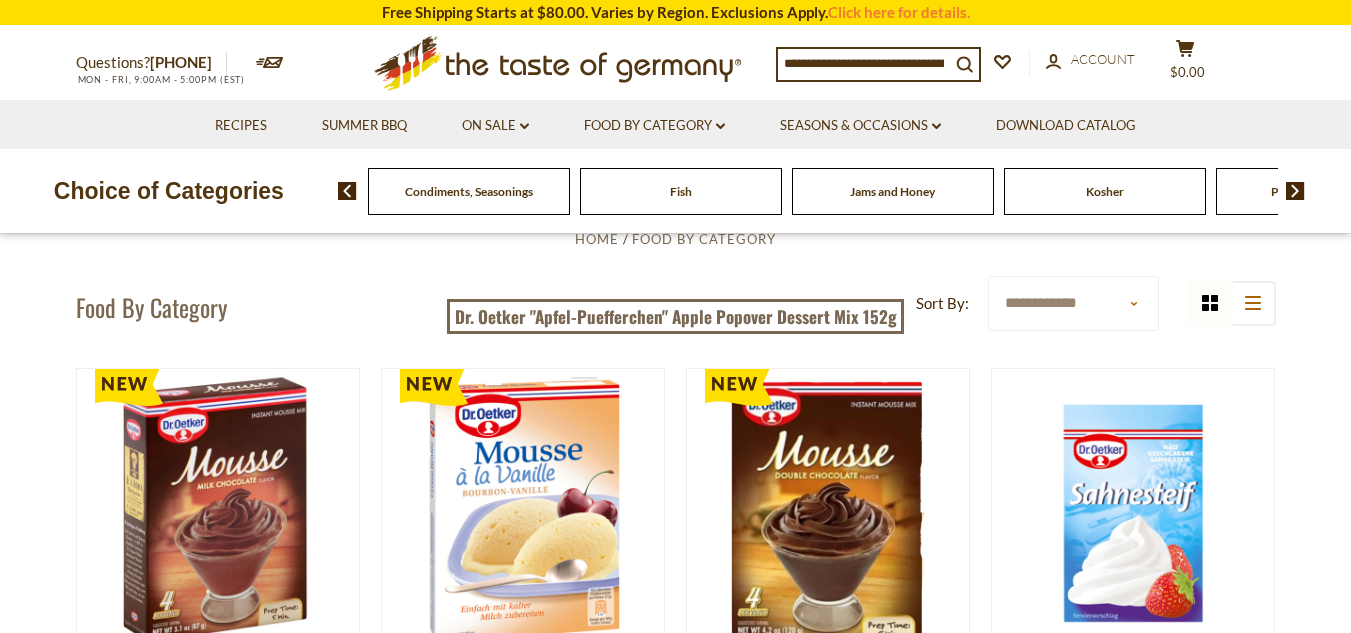 click at bounding box center (1295, 191) 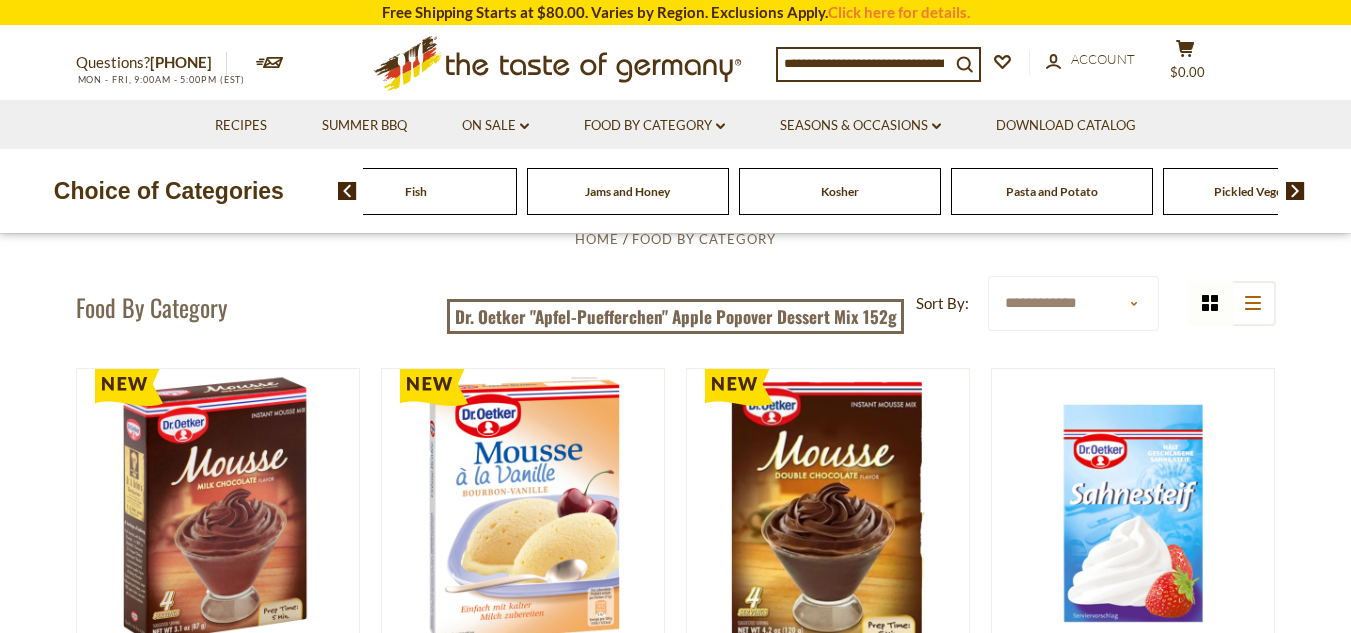 click at bounding box center (1295, 191) 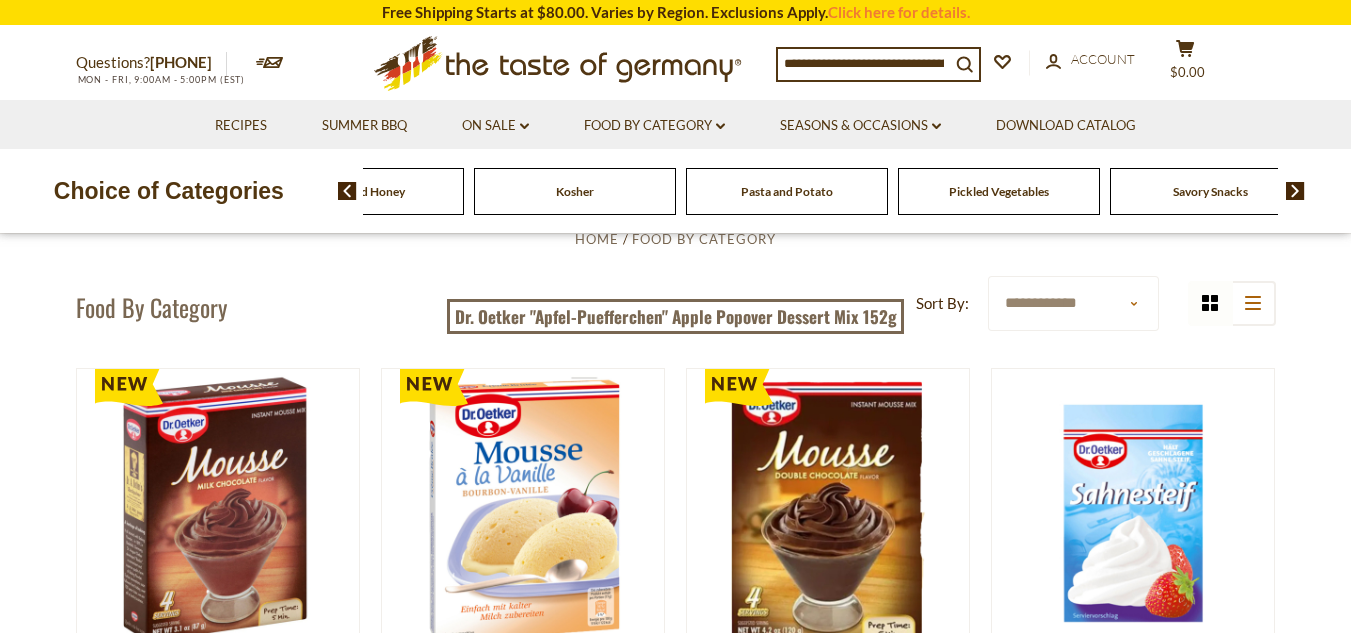 click at bounding box center [1295, 191] 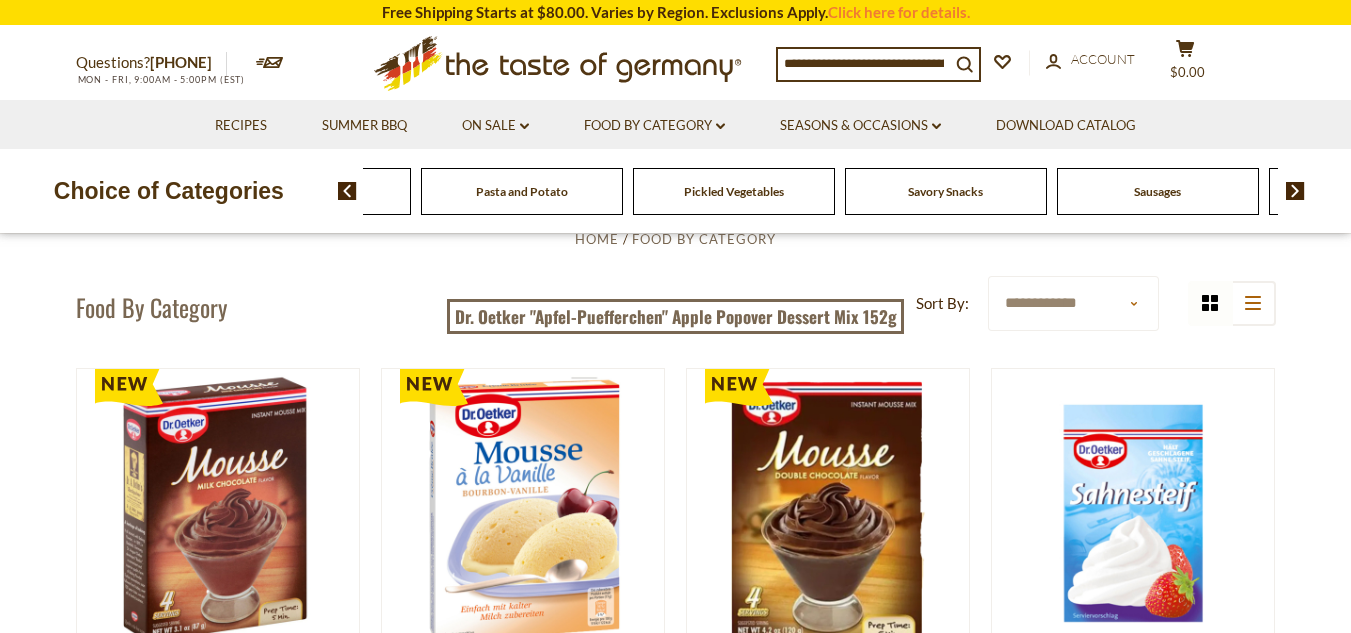 click at bounding box center [1295, 191] 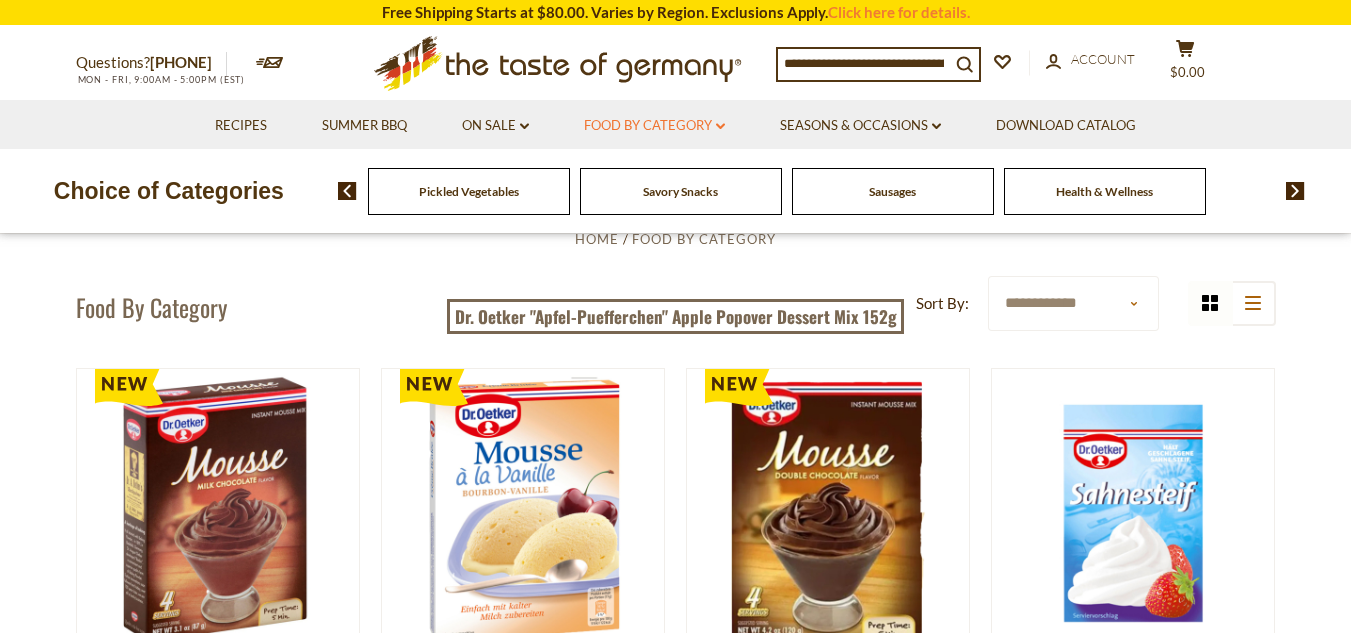 click on "Food By Category
dropdown_arrow" at bounding box center [654, 126] 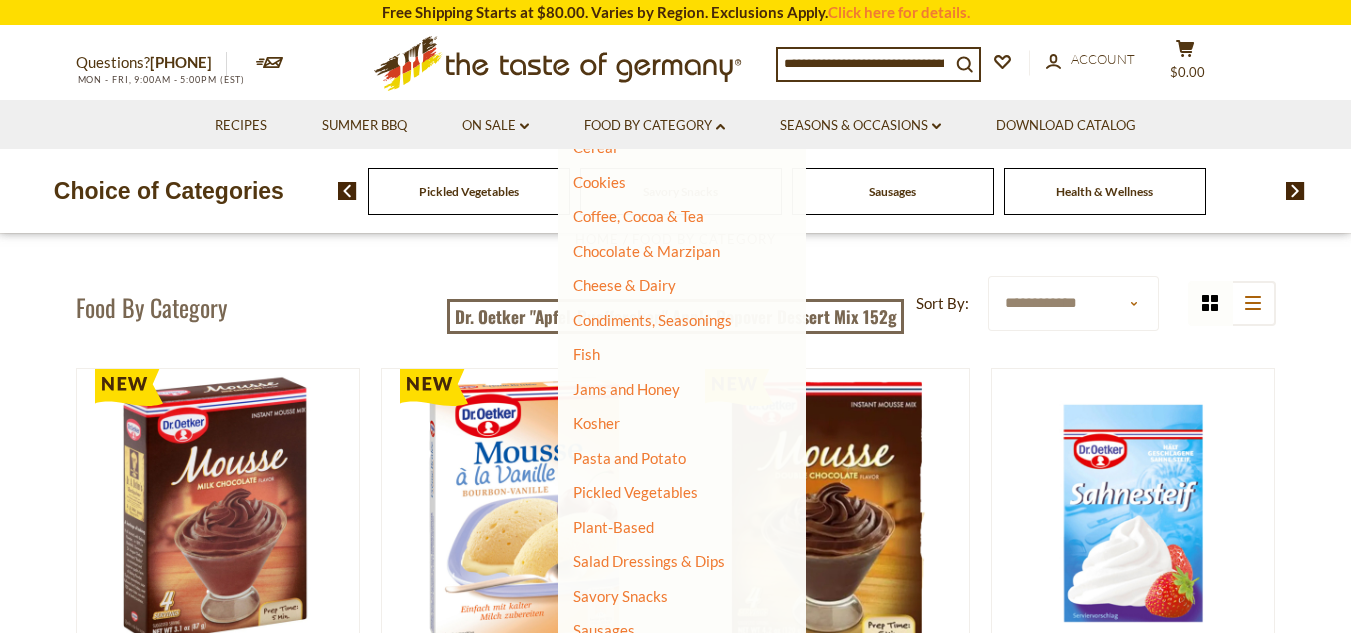 scroll, scrollTop: 445, scrollLeft: 0, axis: vertical 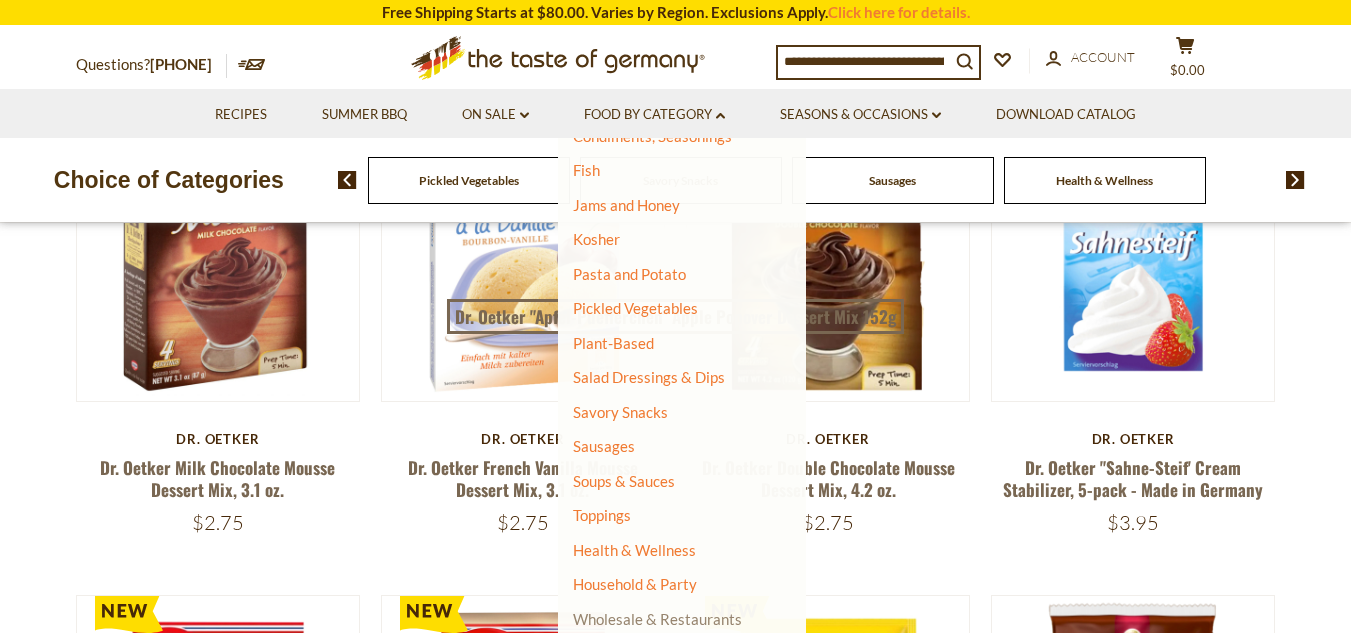 click on "Wholesale & Restaurants" at bounding box center [657, 619] 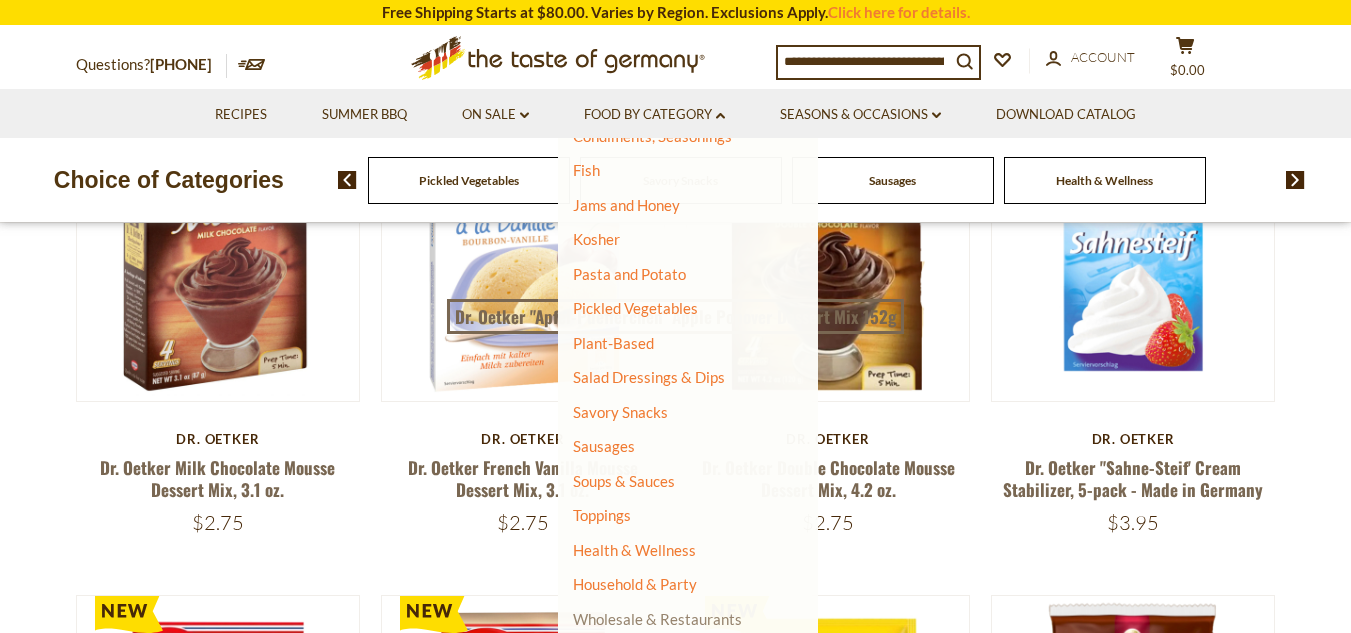 click on "Wholesale & Restaurants" at bounding box center [657, 619] 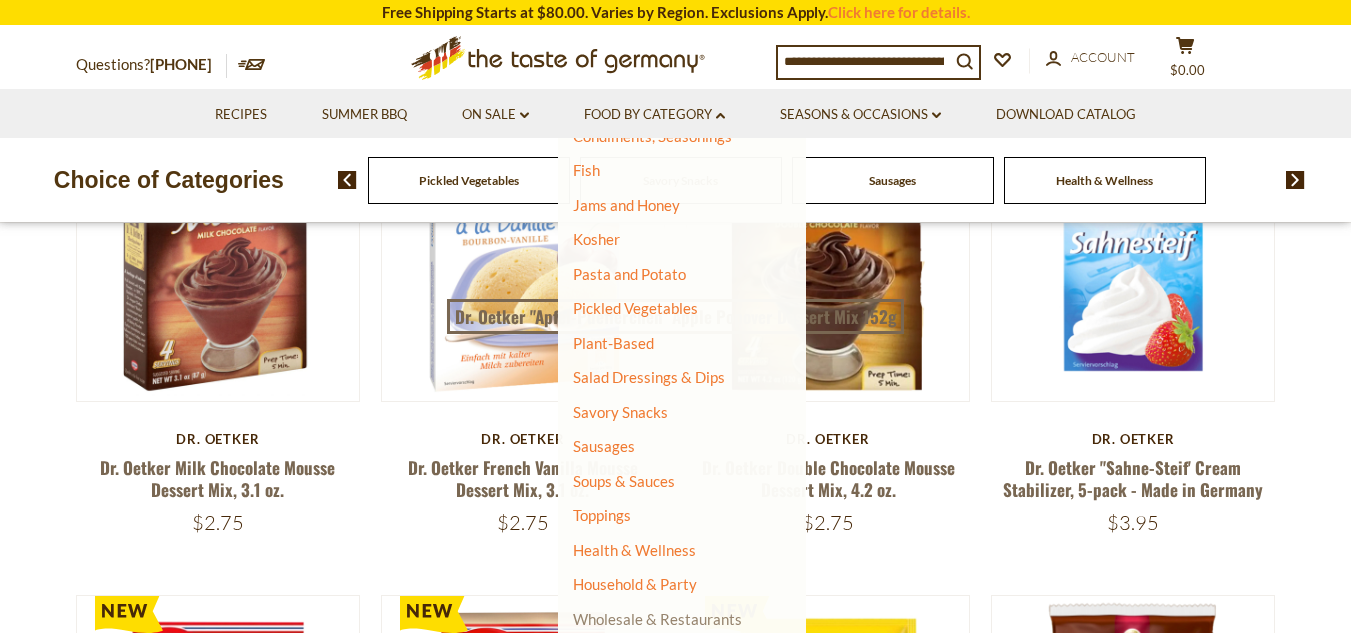 click on "Wholesale & Restaurants" at bounding box center [657, 619] 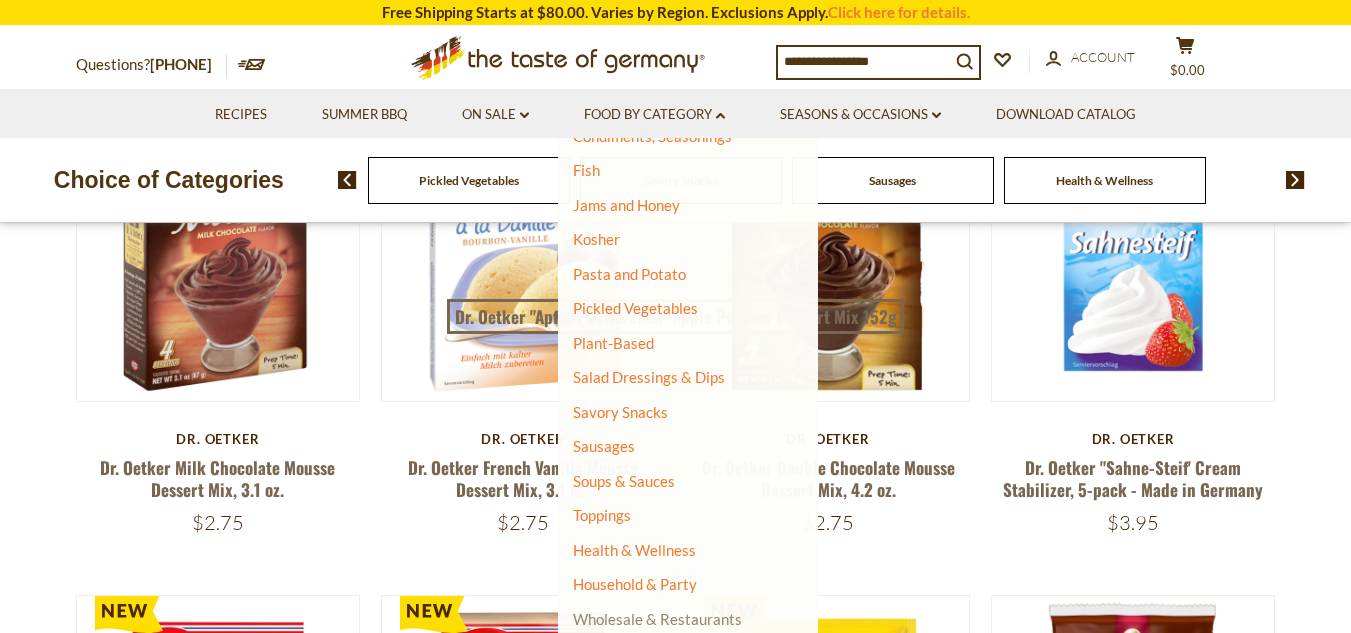 click on "Wholesale & Restaurants" at bounding box center (657, 619) 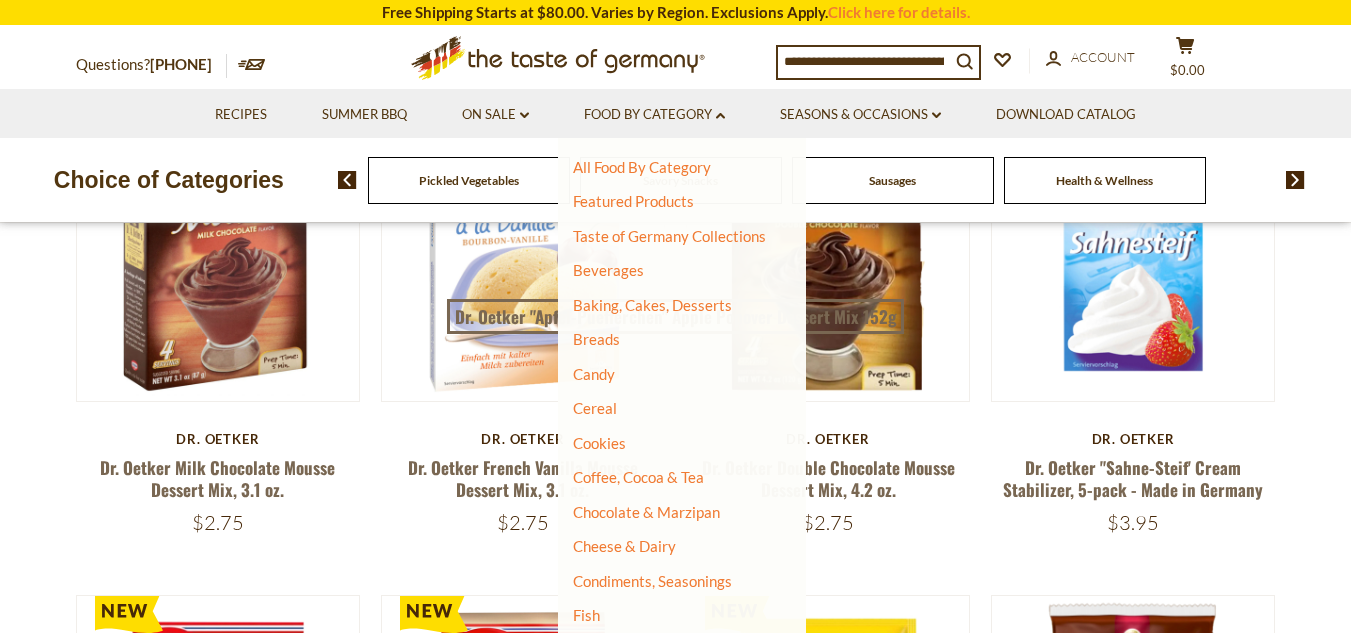 scroll, scrollTop: 445, scrollLeft: 0, axis: vertical 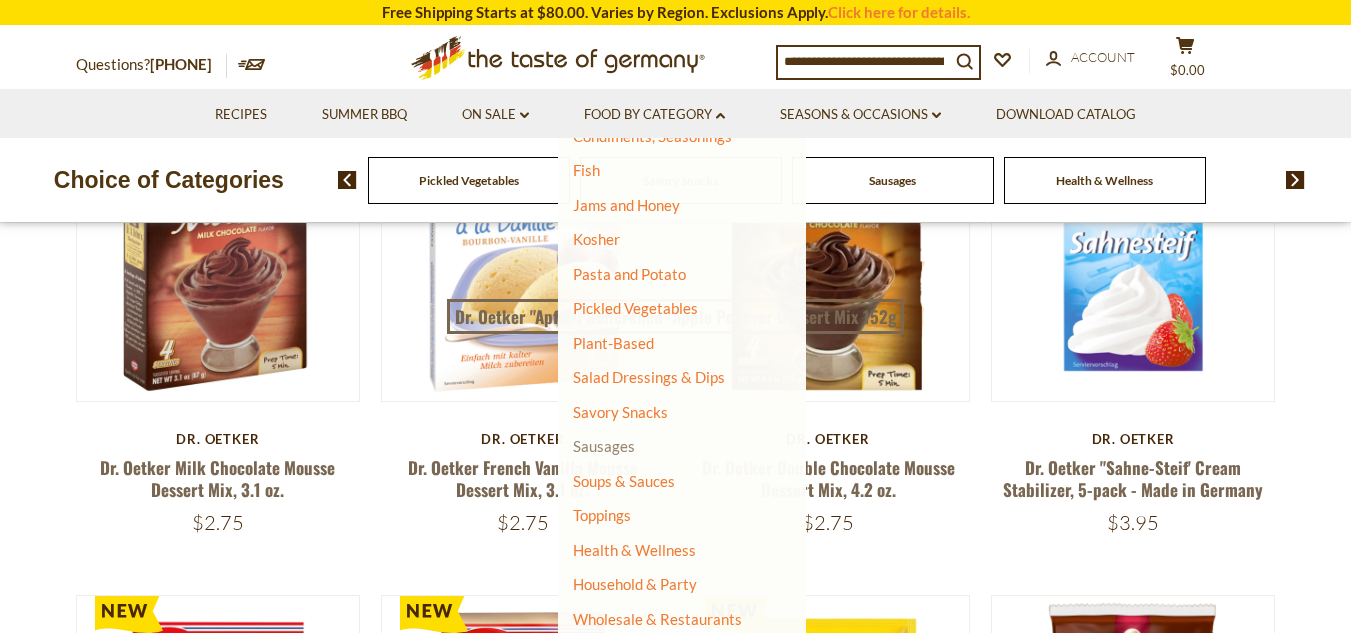 click on "Sausages" at bounding box center (604, 446) 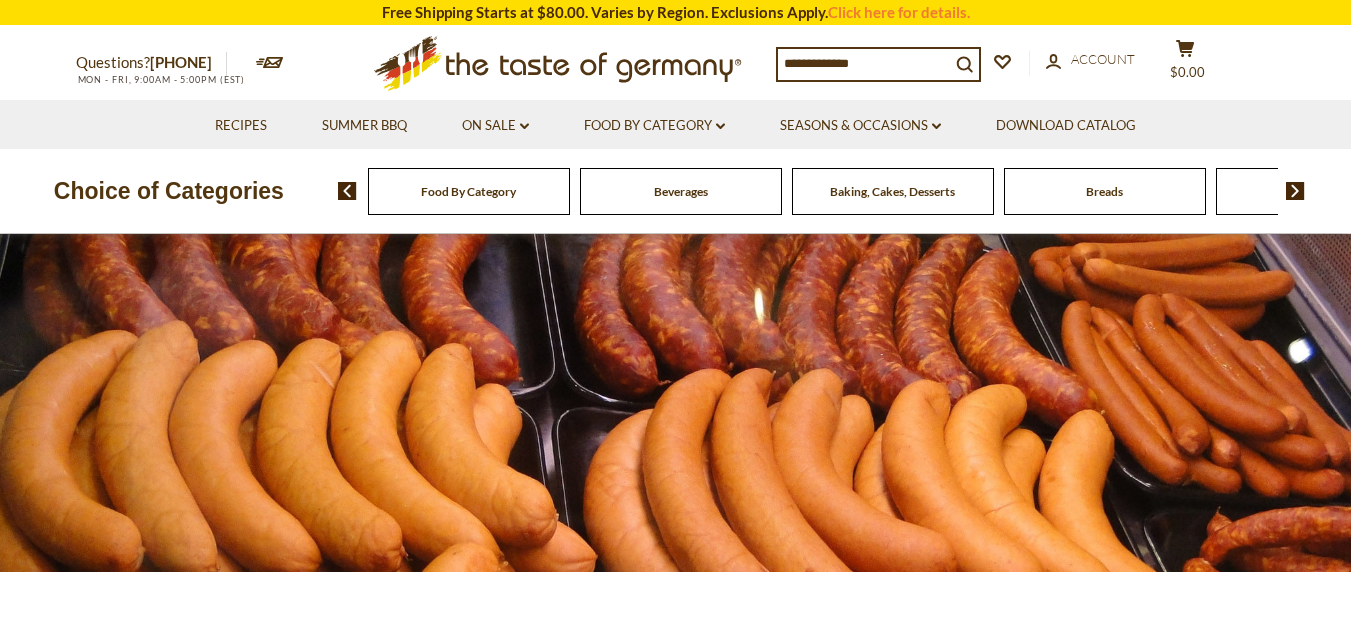 scroll, scrollTop: 0, scrollLeft: 0, axis: both 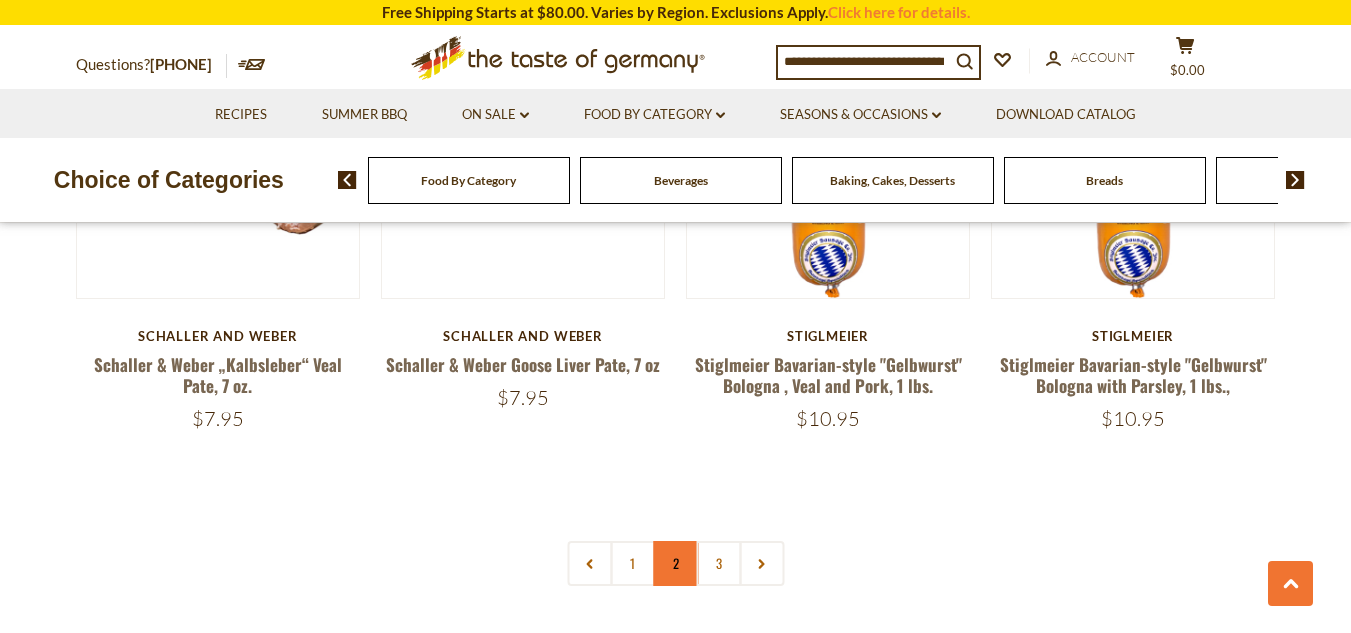 click on "2" at bounding box center [675, 563] 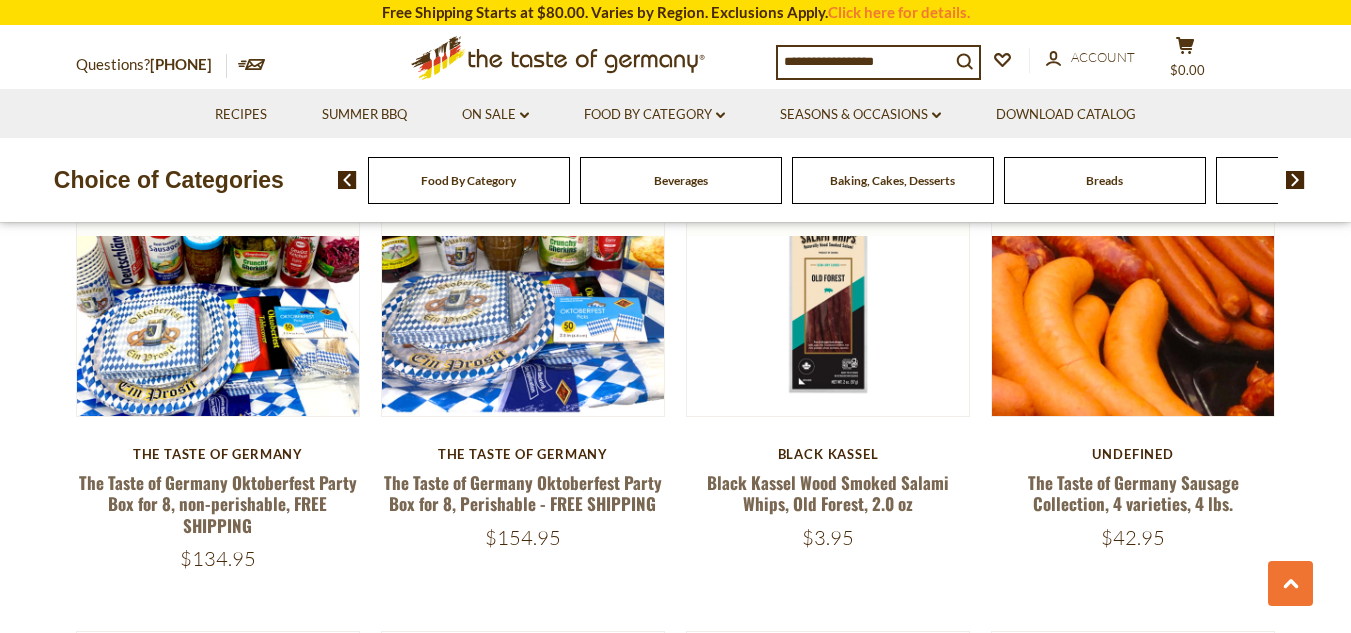 scroll, scrollTop: 3531, scrollLeft: 0, axis: vertical 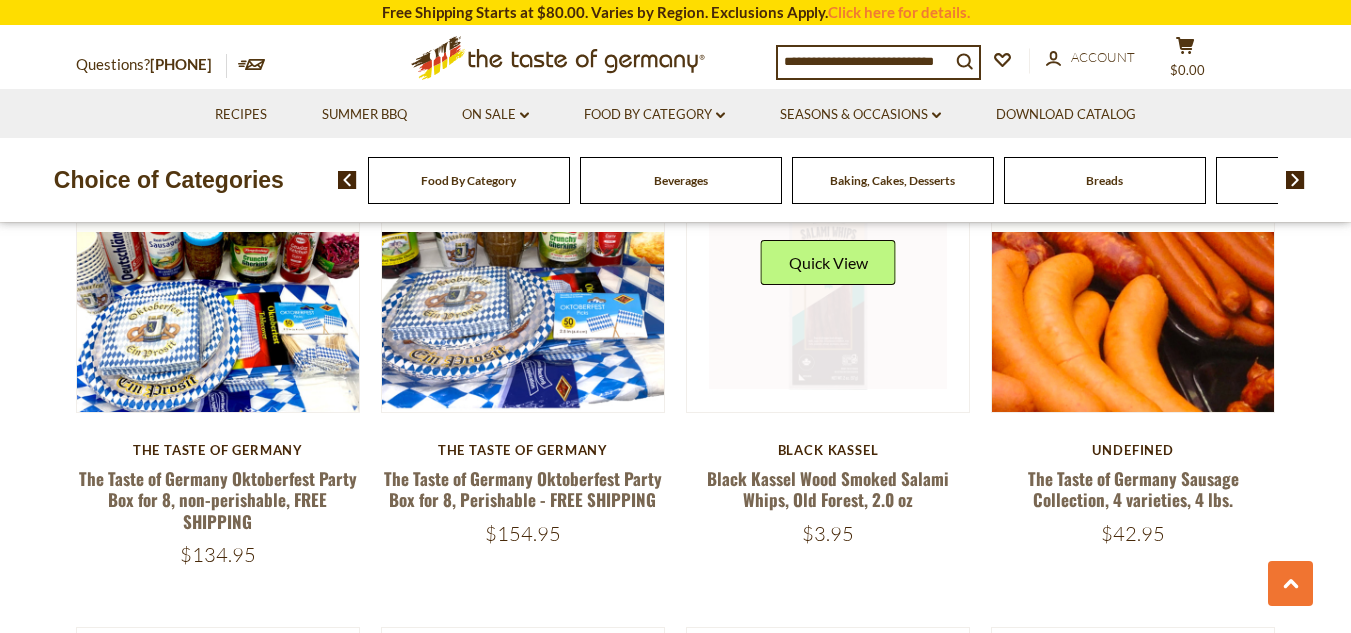 click at bounding box center (828, 270) 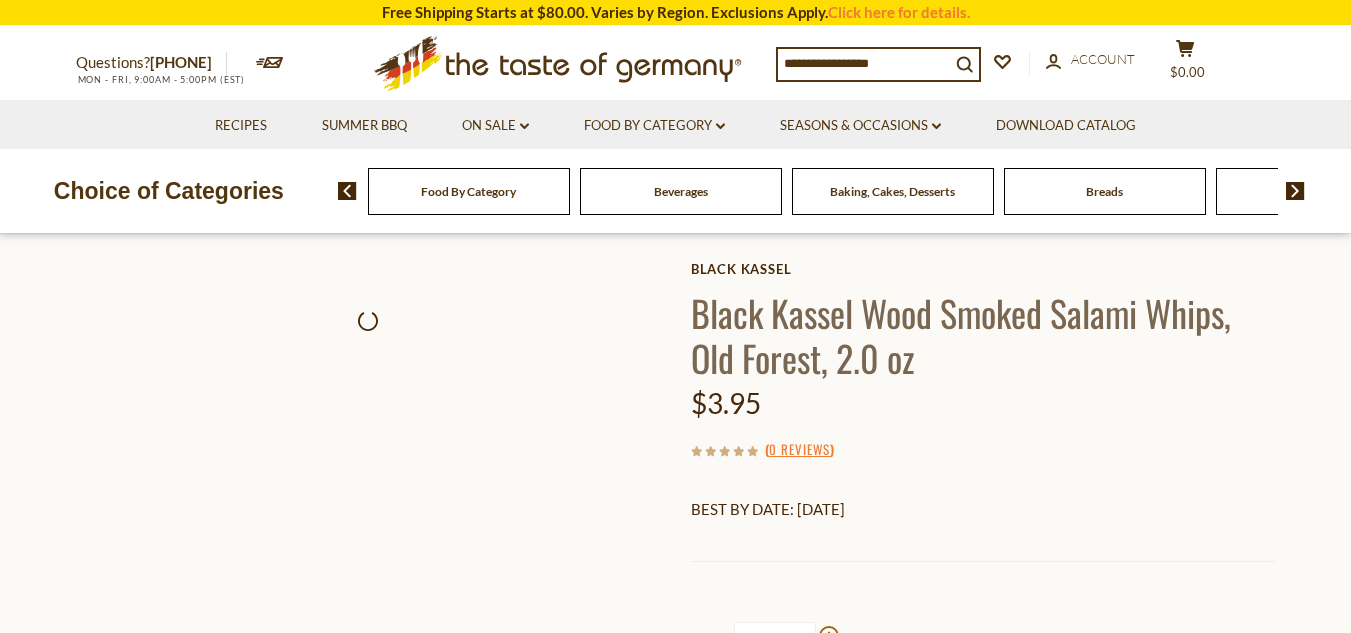 scroll, scrollTop: 0, scrollLeft: 0, axis: both 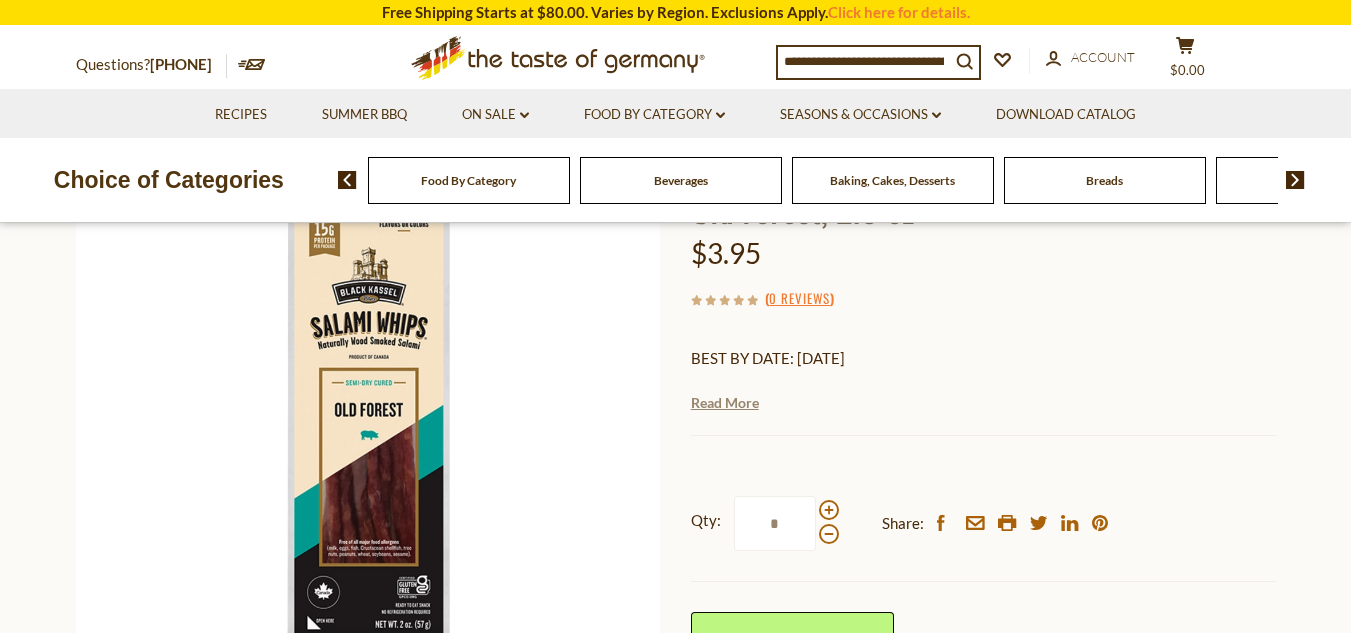 click on "Read More" at bounding box center (725, 403) 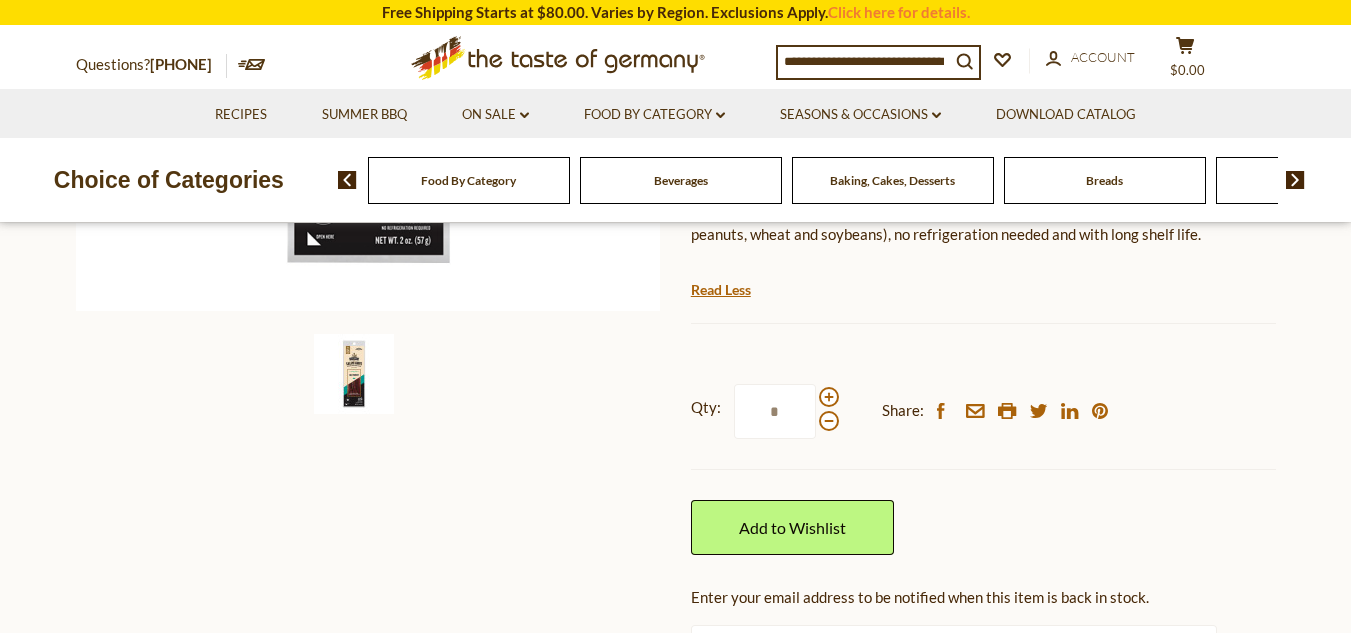 scroll, scrollTop: 614, scrollLeft: 0, axis: vertical 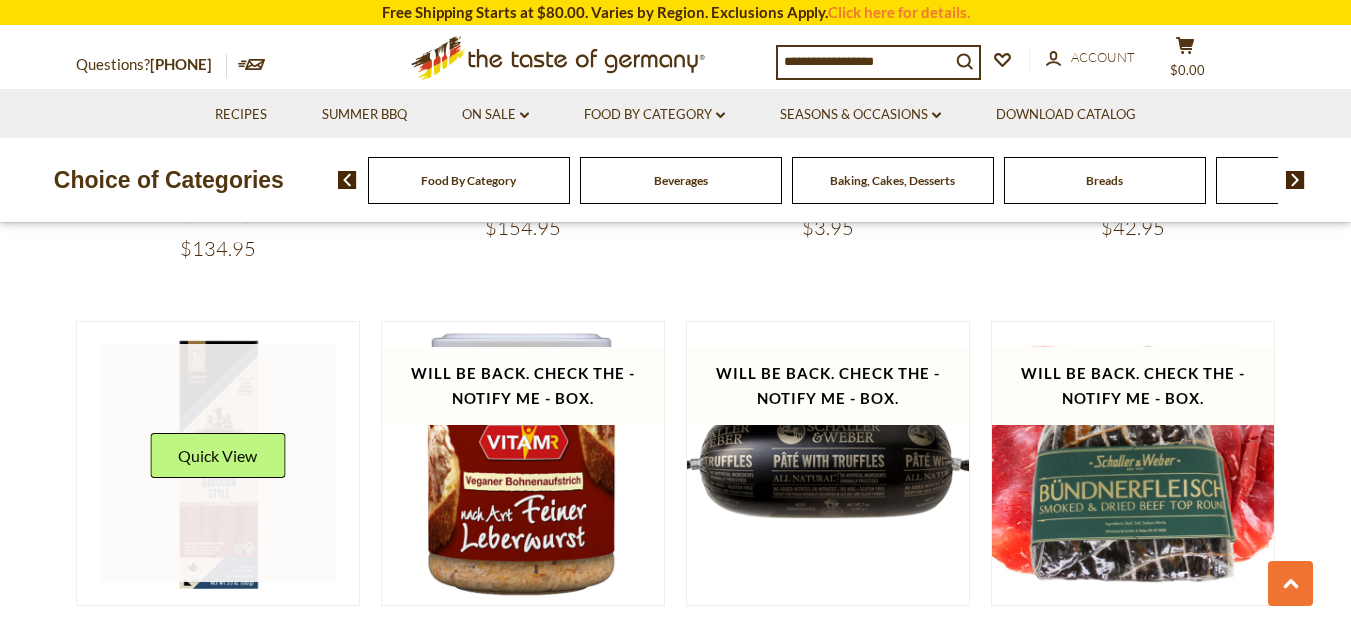 click at bounding box center (218, 463) 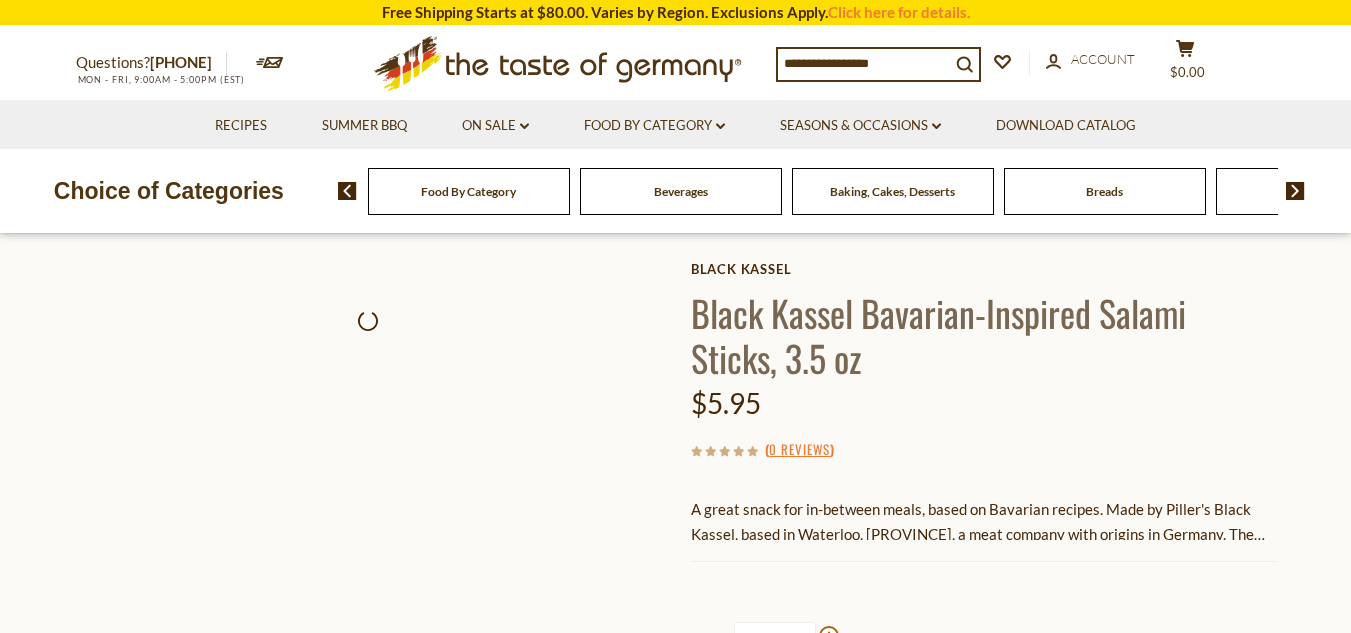 scroll, scrollTop: 0, scrollLeft: 0, axis: both 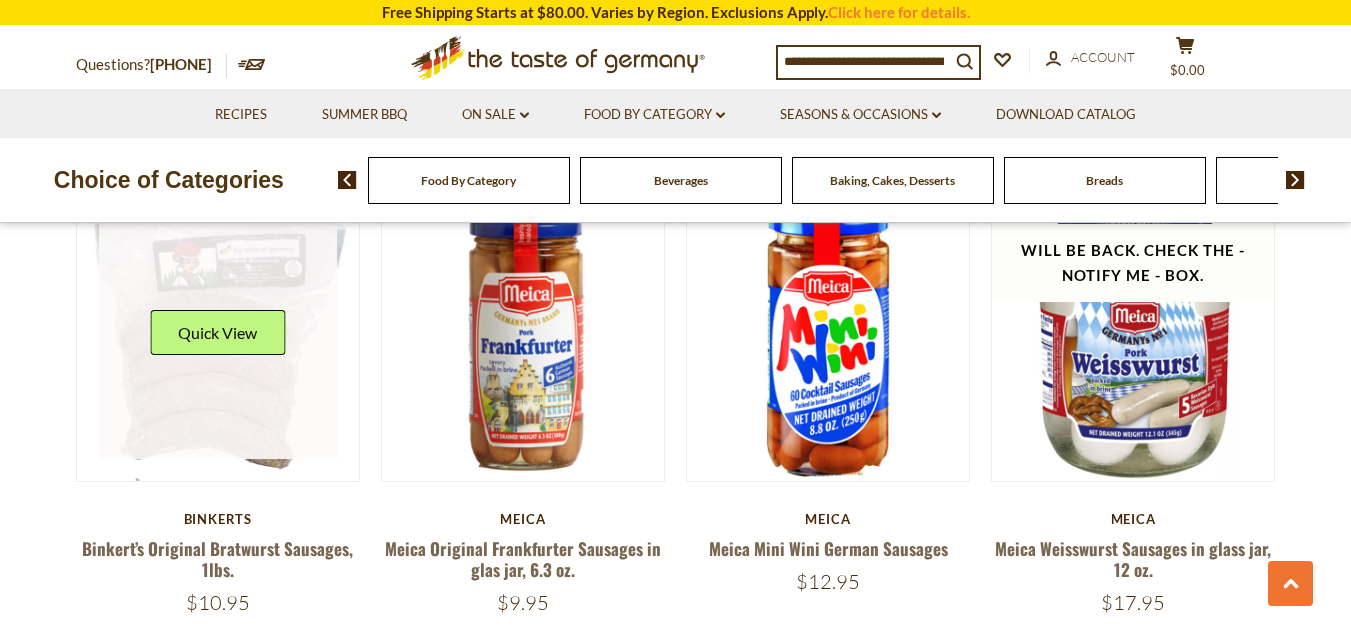 click at bounding box center (218, 340) 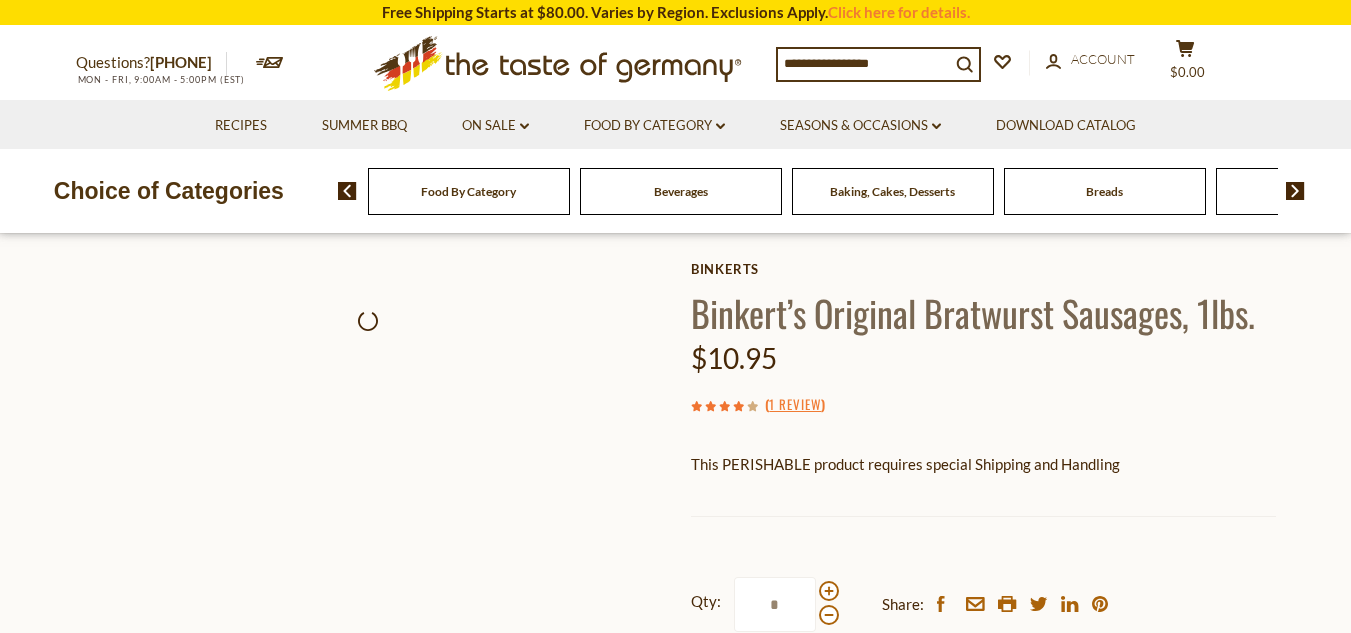 scroll, scrollTop: 0, scrollLeft: 0, axis: both 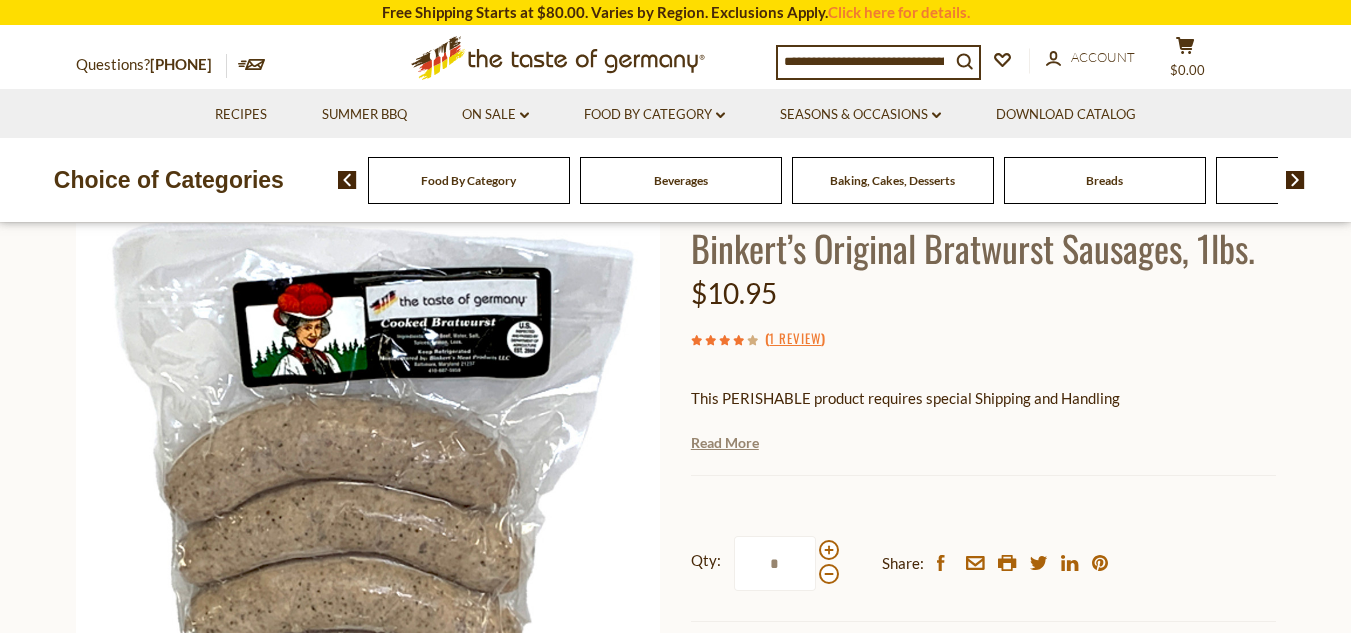 click on "Read More" at bounding box center (725, 443) 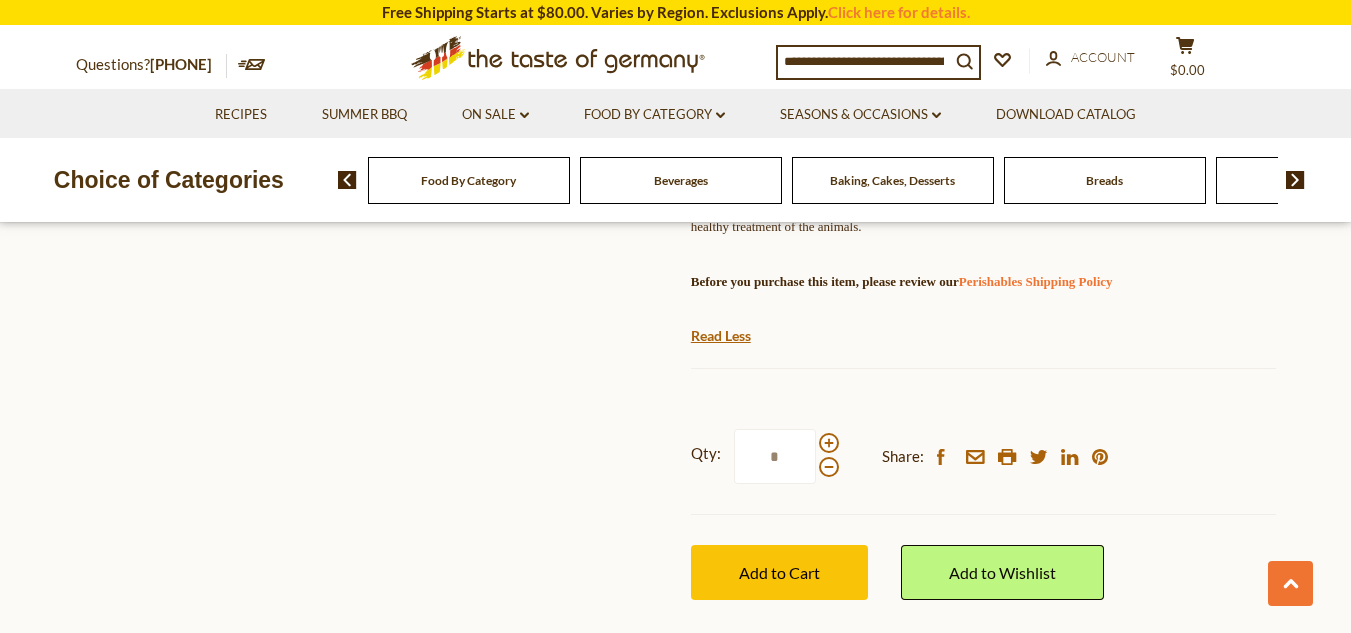 scroll, scrollTop: 1023, scrollLeft: 0, axis: vertical 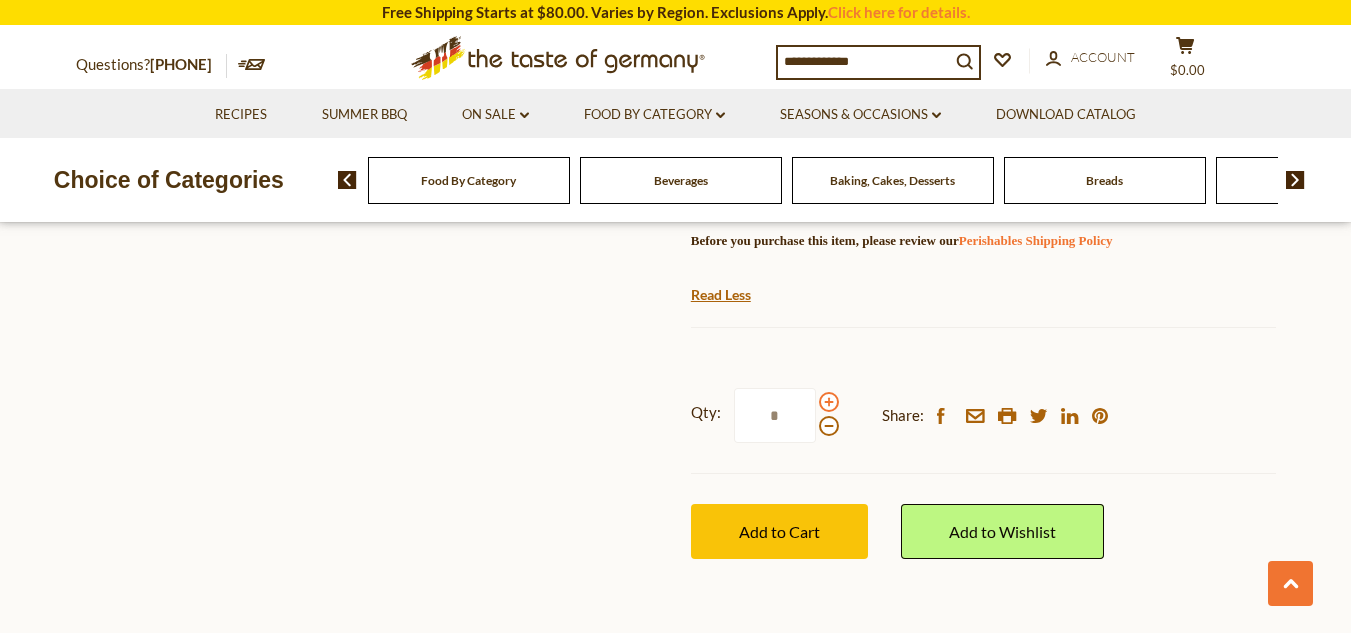 click at bounding box center [829, 402] 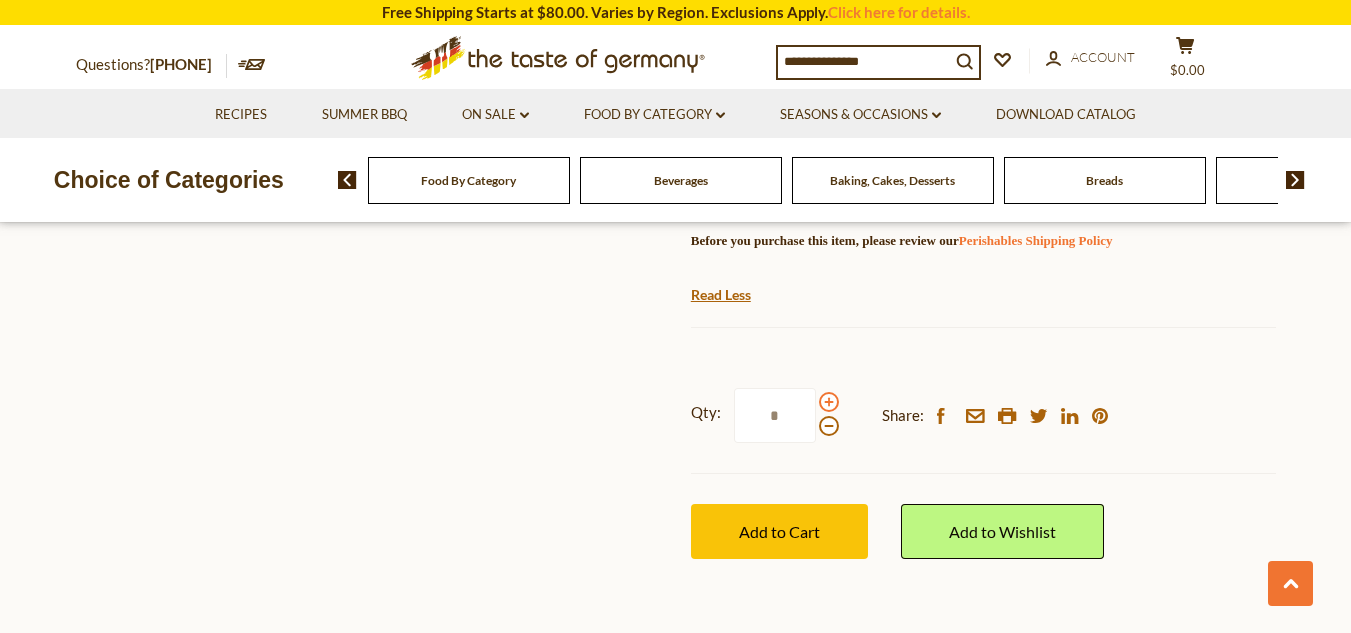 click at bounding box center (829, 402) 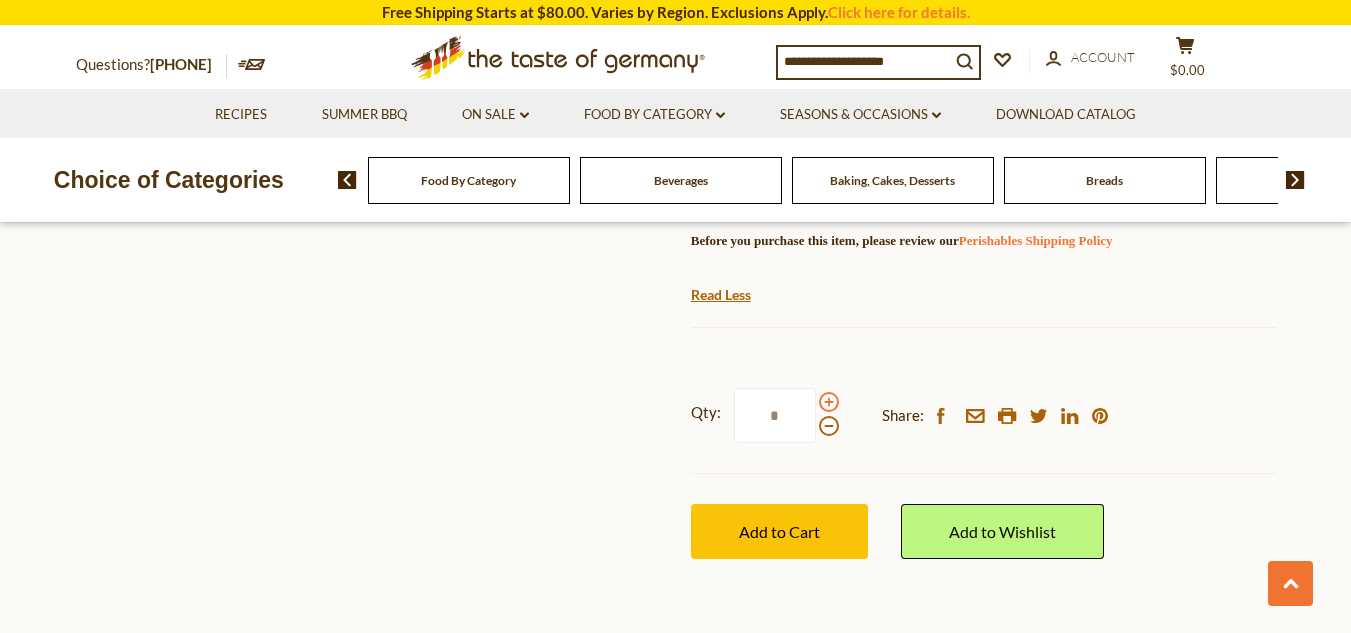 click at bounding box center [829, 402] 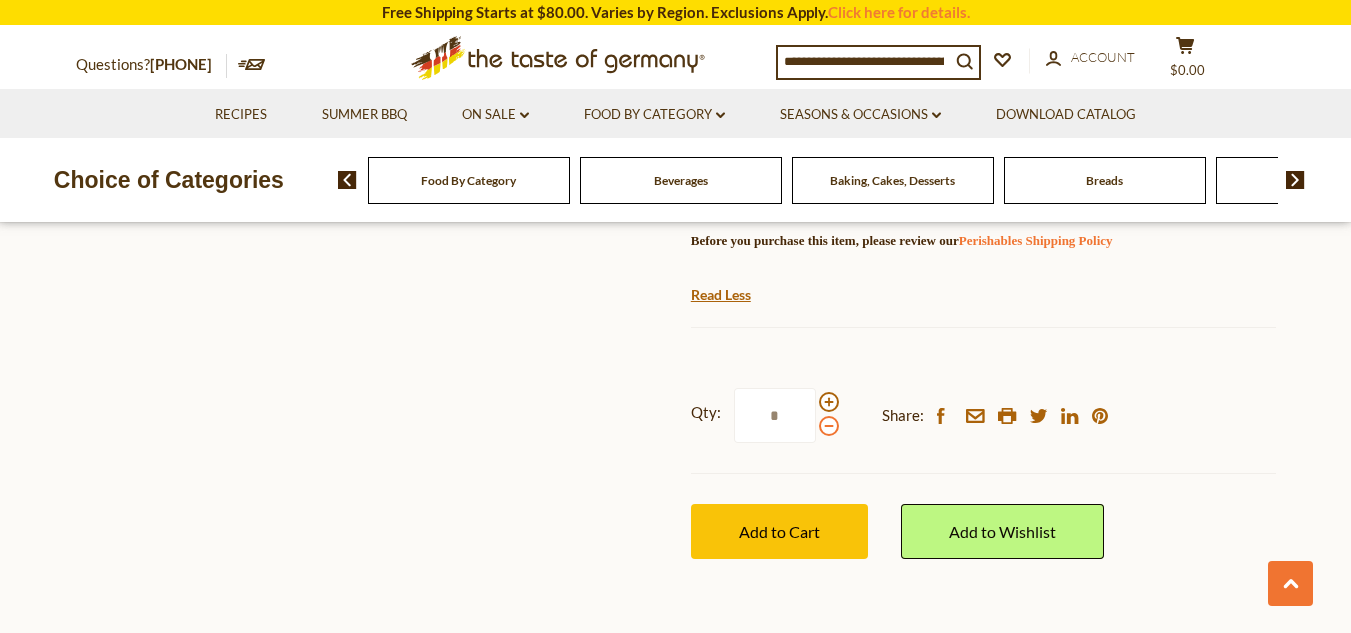 click at bounding box center [829, 426] 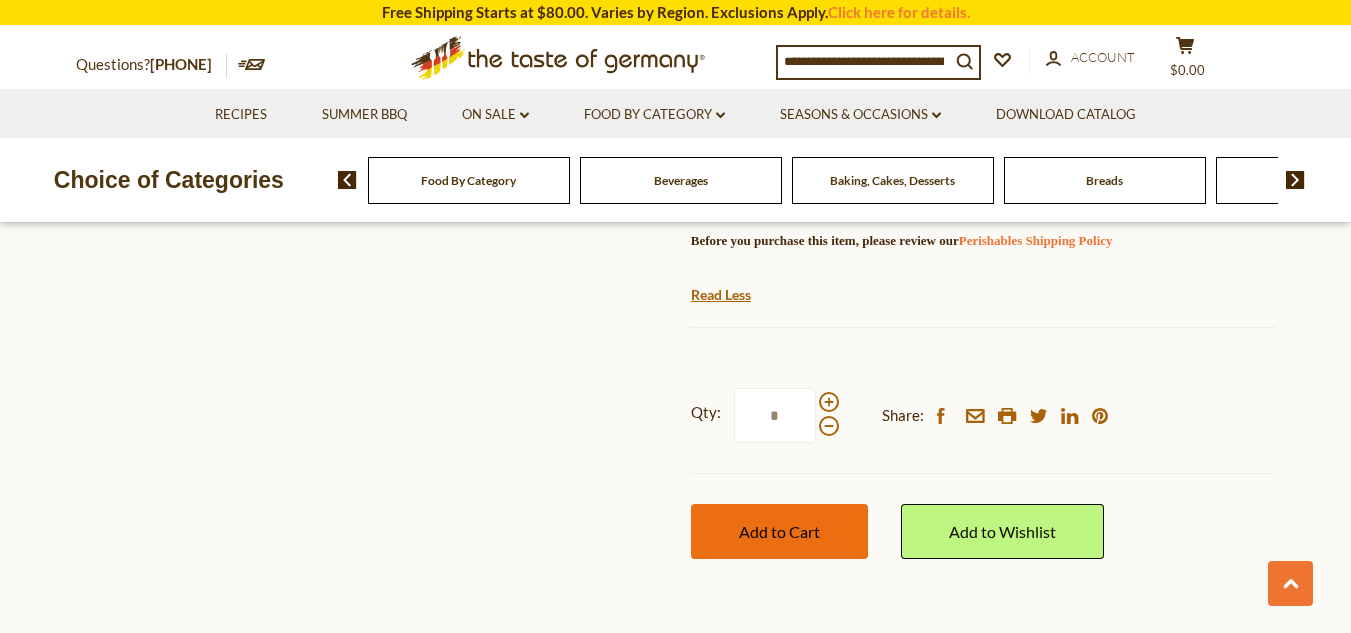 click on "Add to Cart" at bounding box center (779, 531) 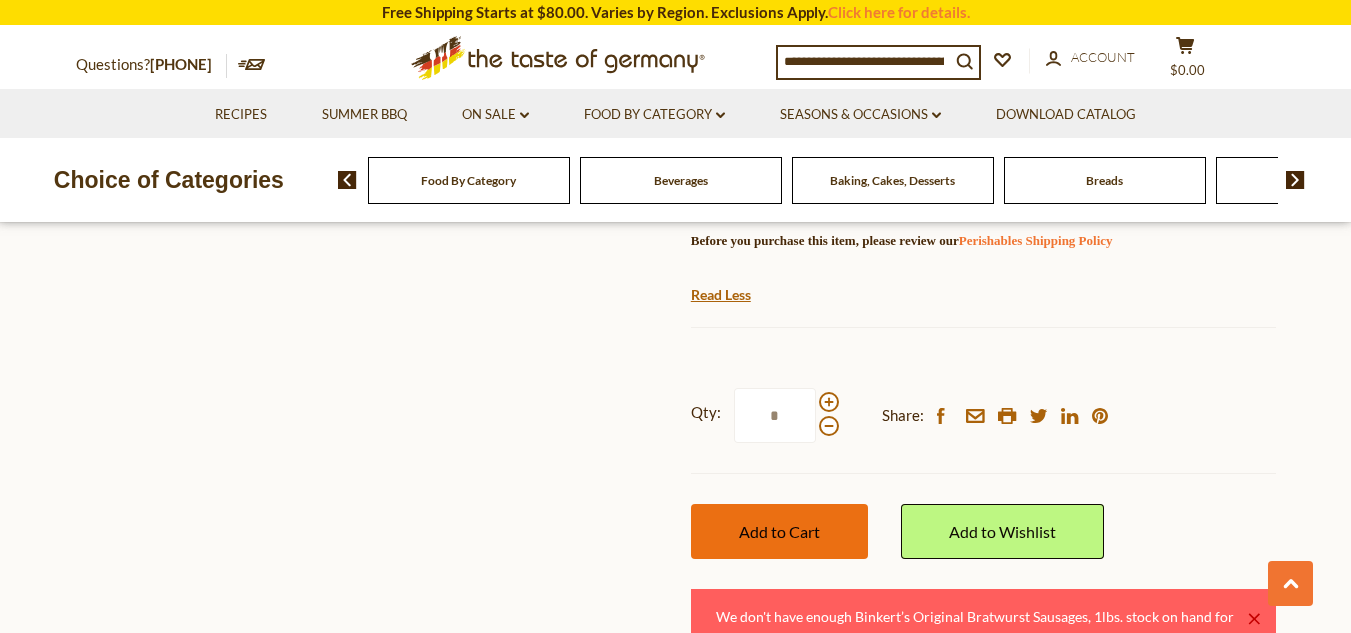 click on "Add to Cart" at bounding box center (779, 531) 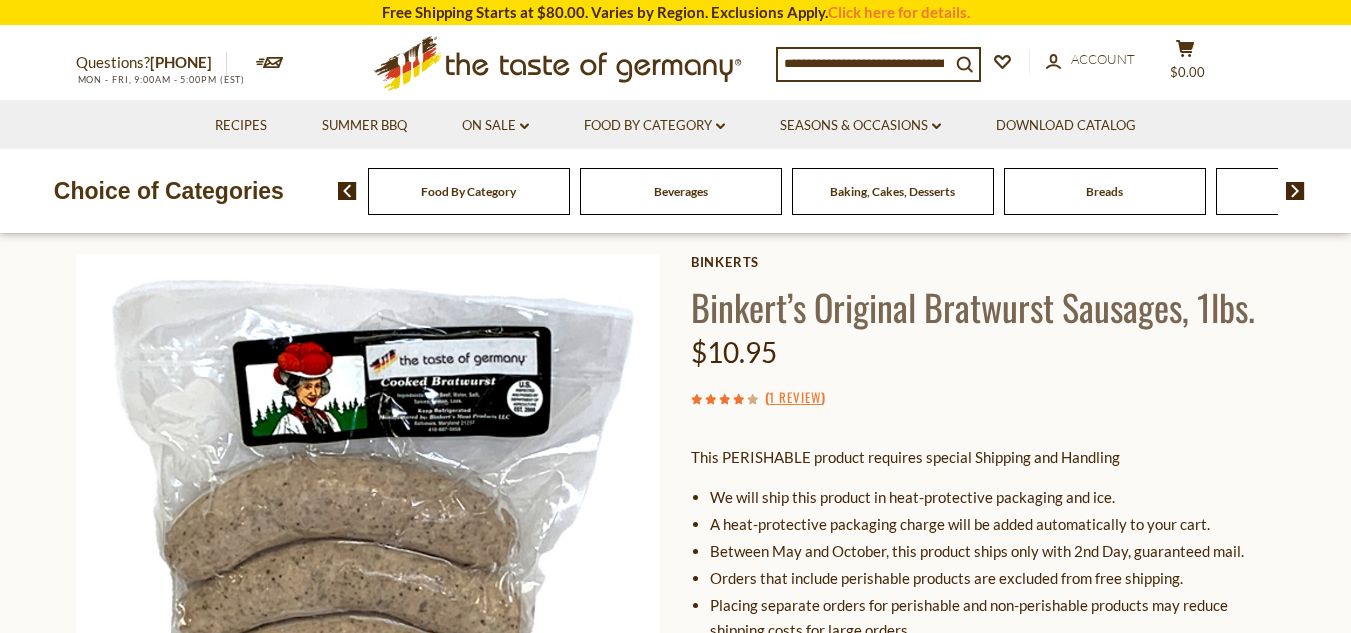 scroll, scrollTop: 0, scrollLeft: 0, axis: both 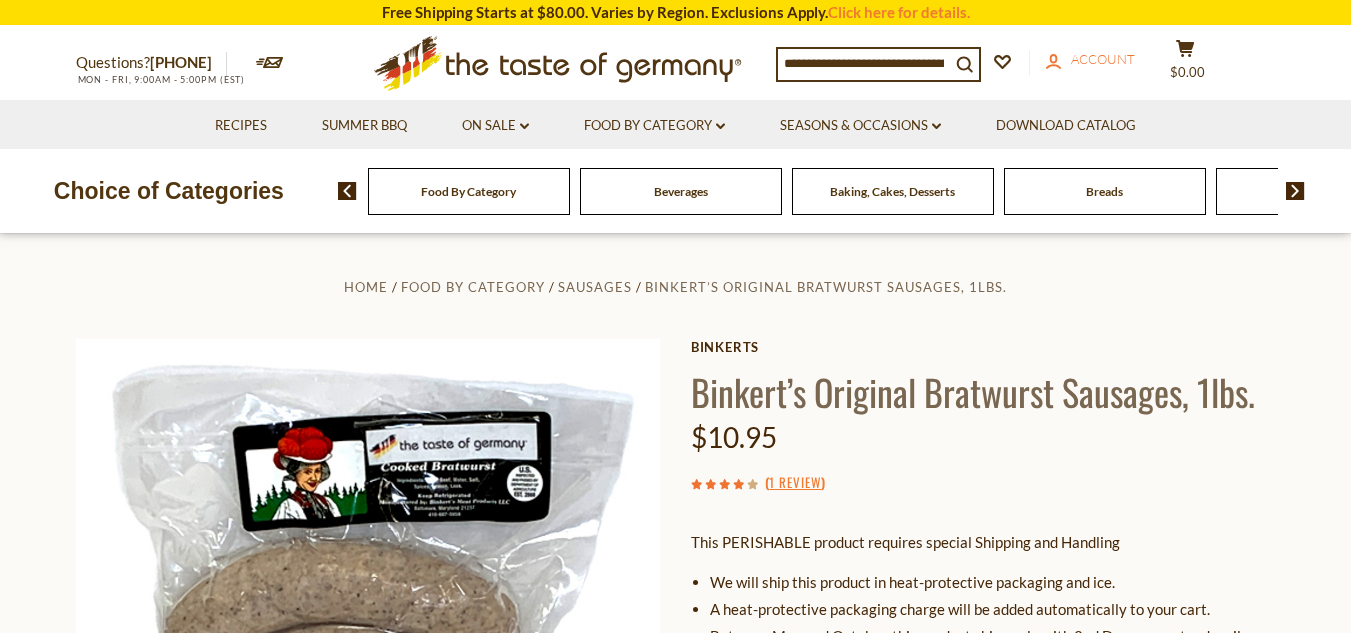 click on "Account" at bounding box center [1103, 59] 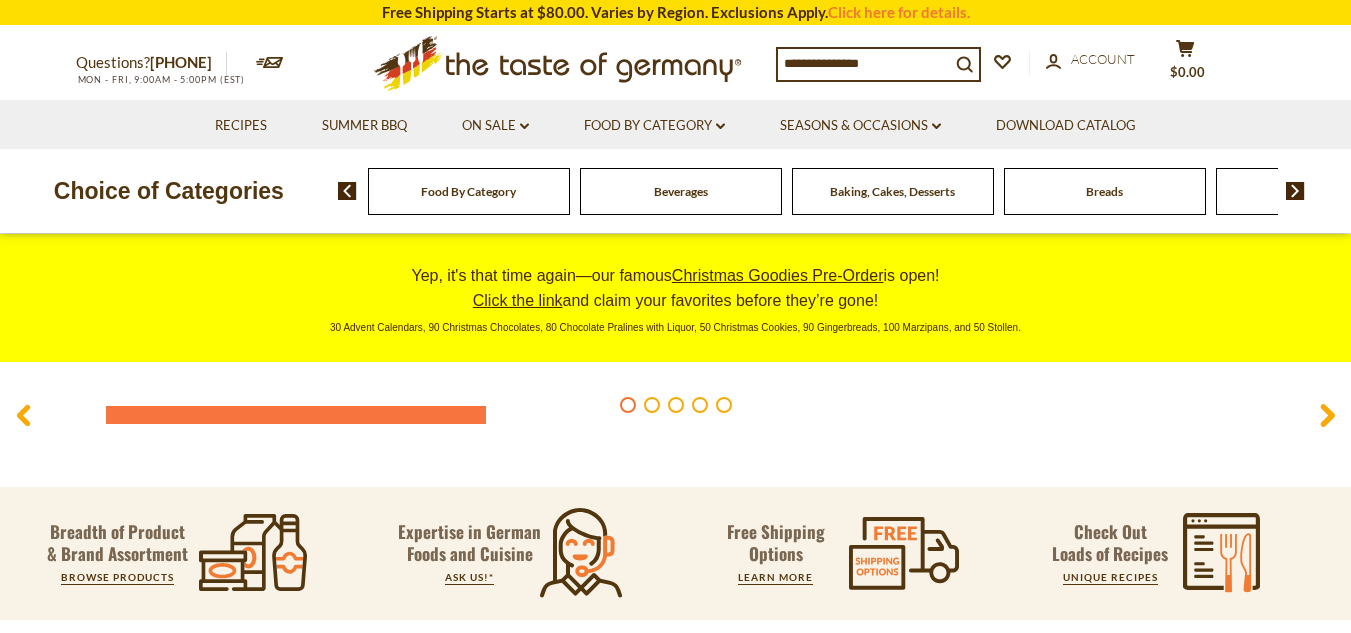 scroll, scrollTop: 0, scrollLeft: 0, axis: both 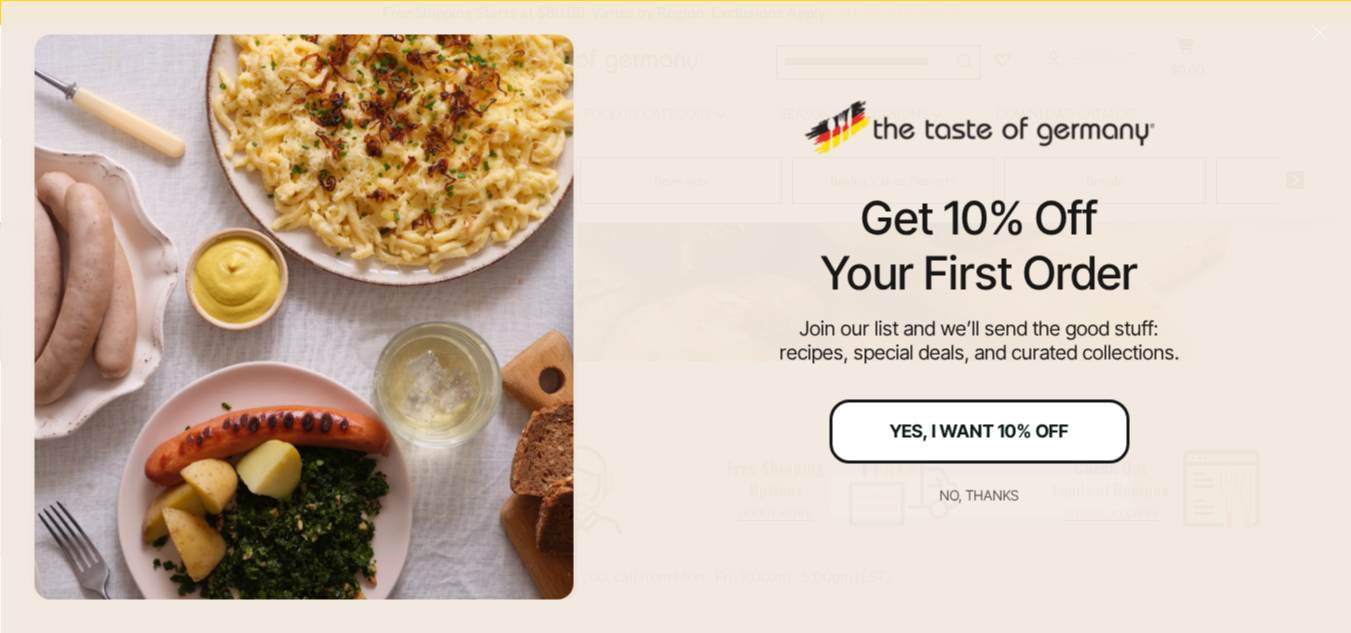 click on "Yes, I Want 10% Off" at bounding box center (979, 431) 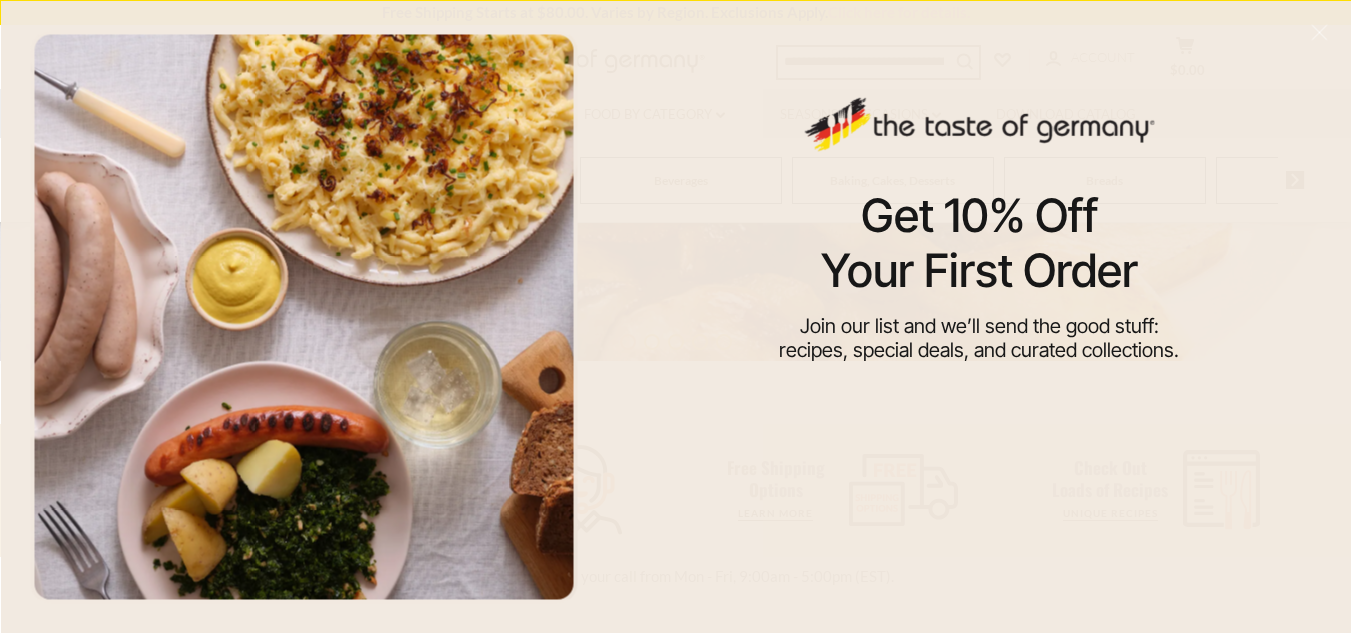 click at bounding box center (979, 421) 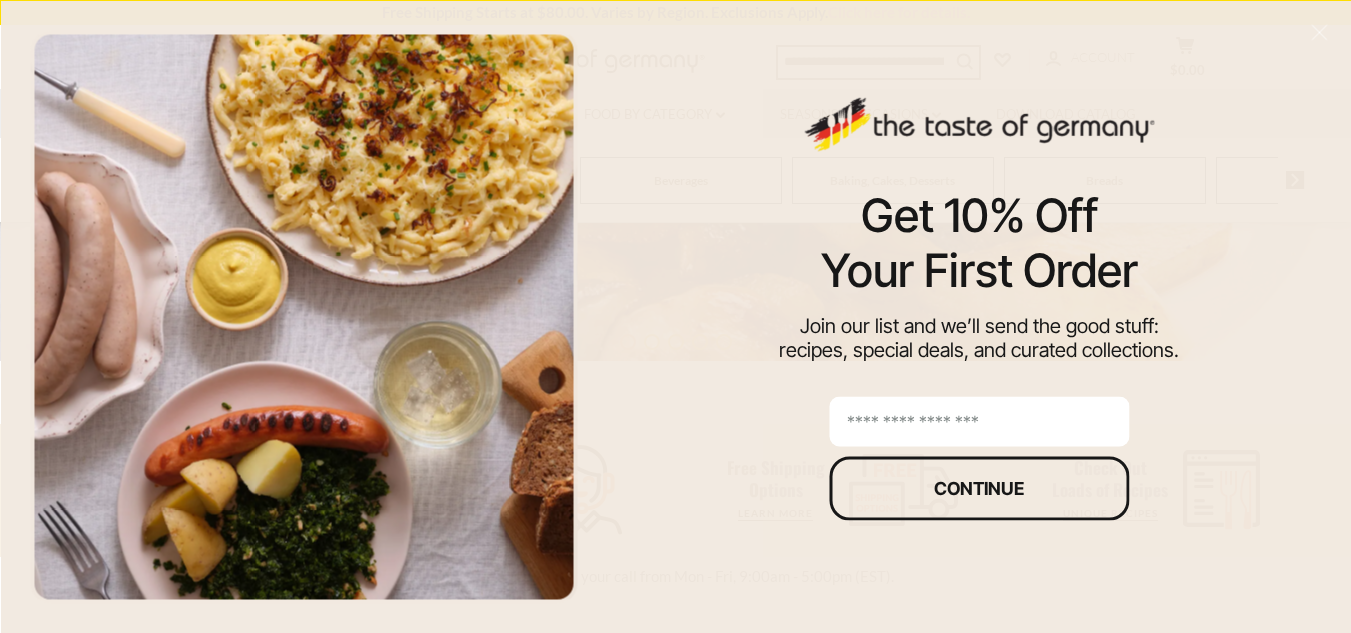 type on "**********" 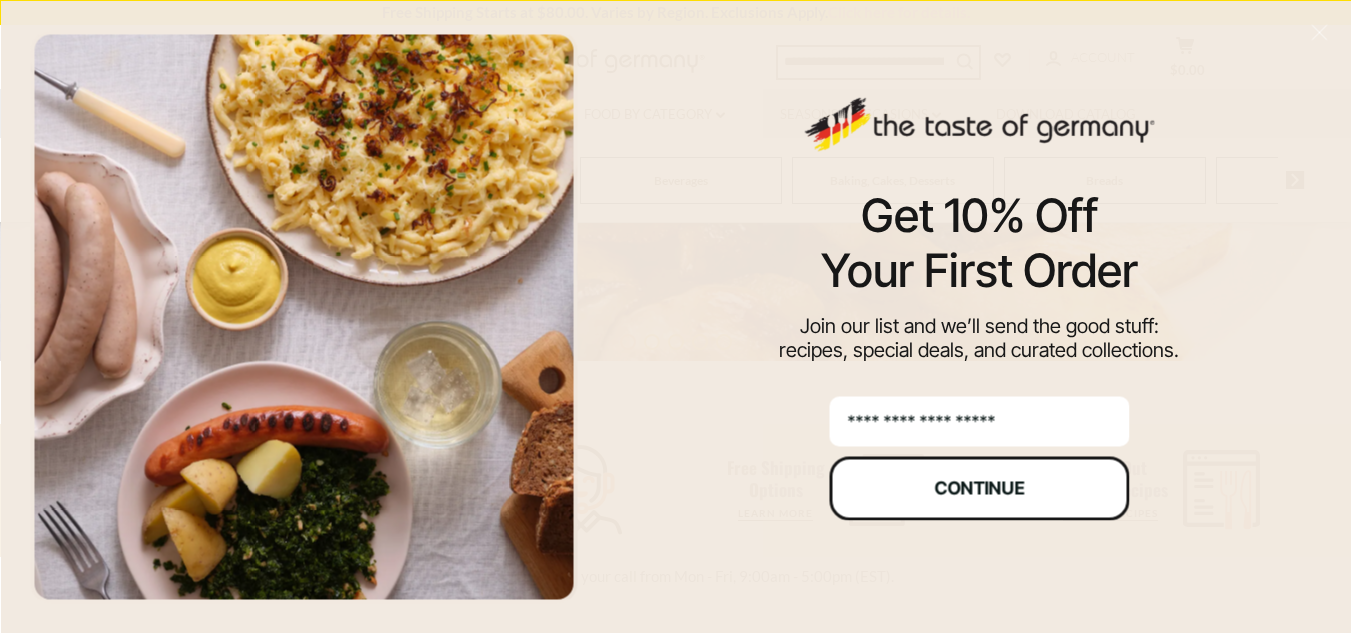 click on "Continue" at bounding box center (979, 488) 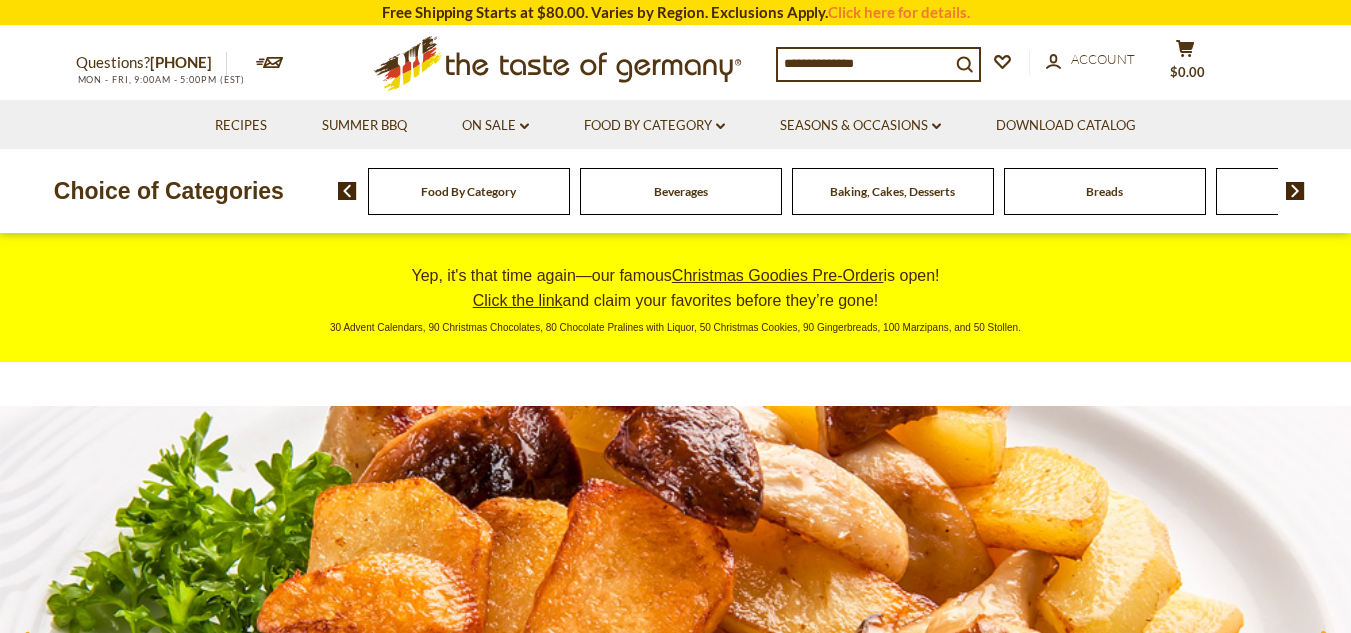 scroll, scrollTop: 0, scrollLeft: 0, axis: both 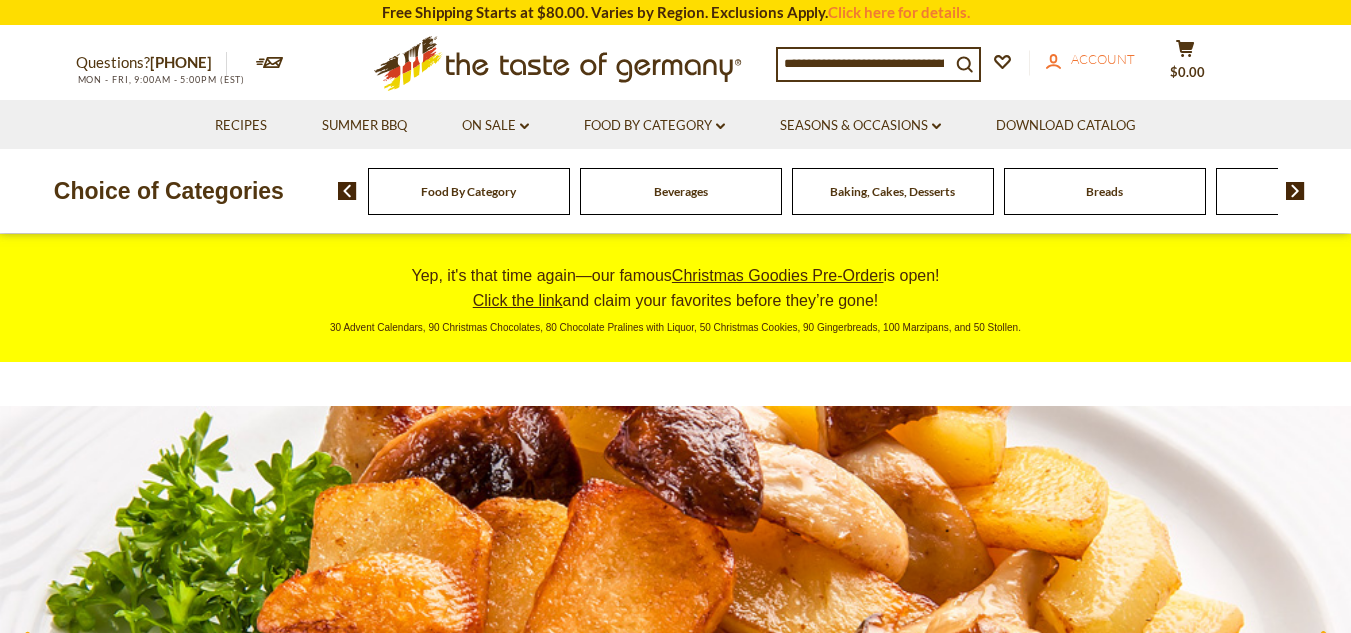 click on "account
Account" at bounding box center (1090, 60) 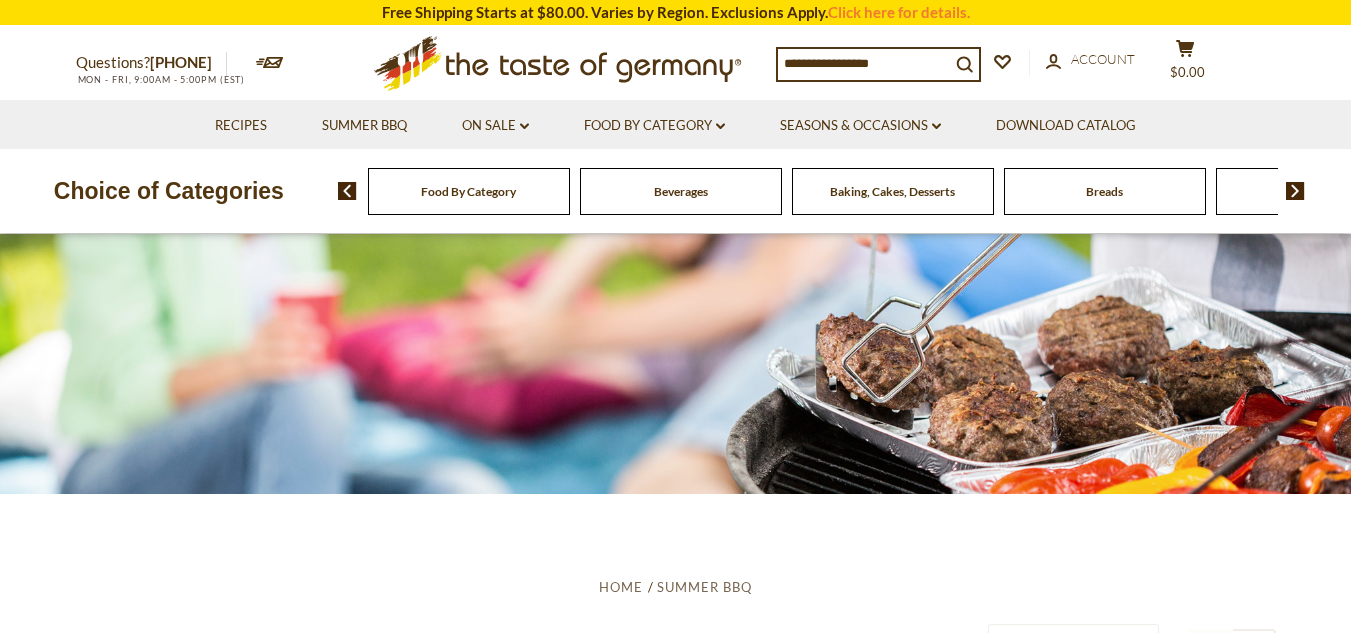 scroll, scrollTop: 0, scrollLeft: 0, axis: both 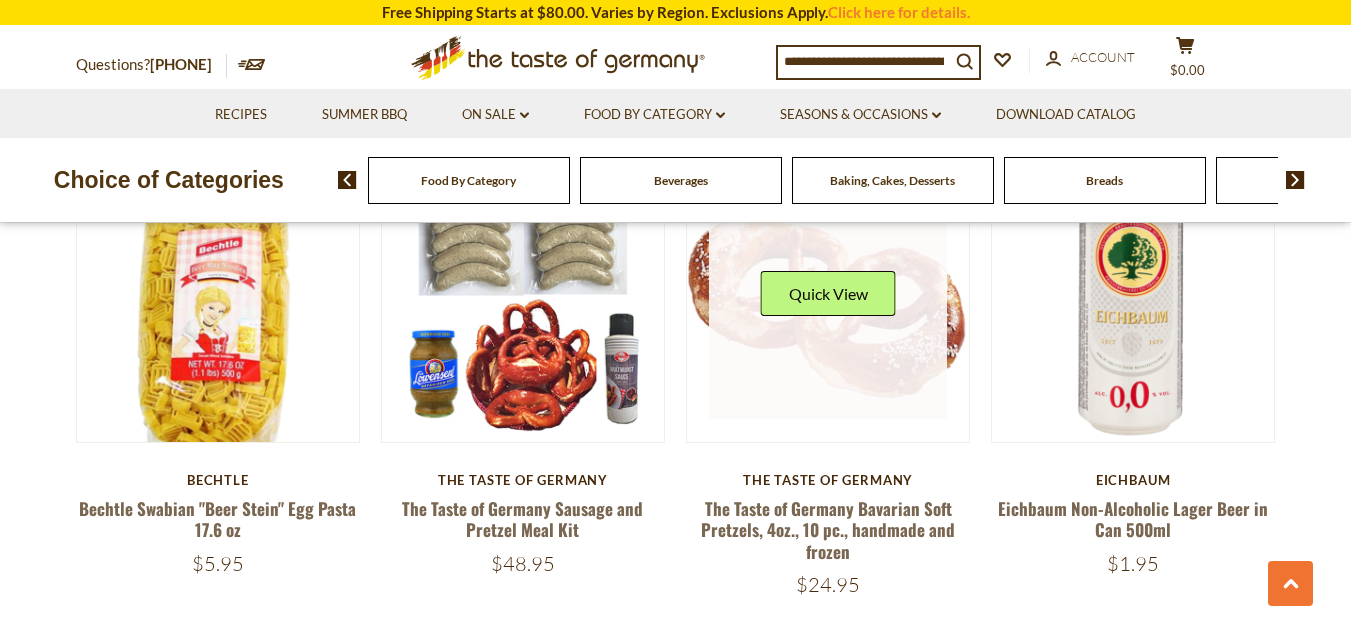 click at bounding box center (828, 301) 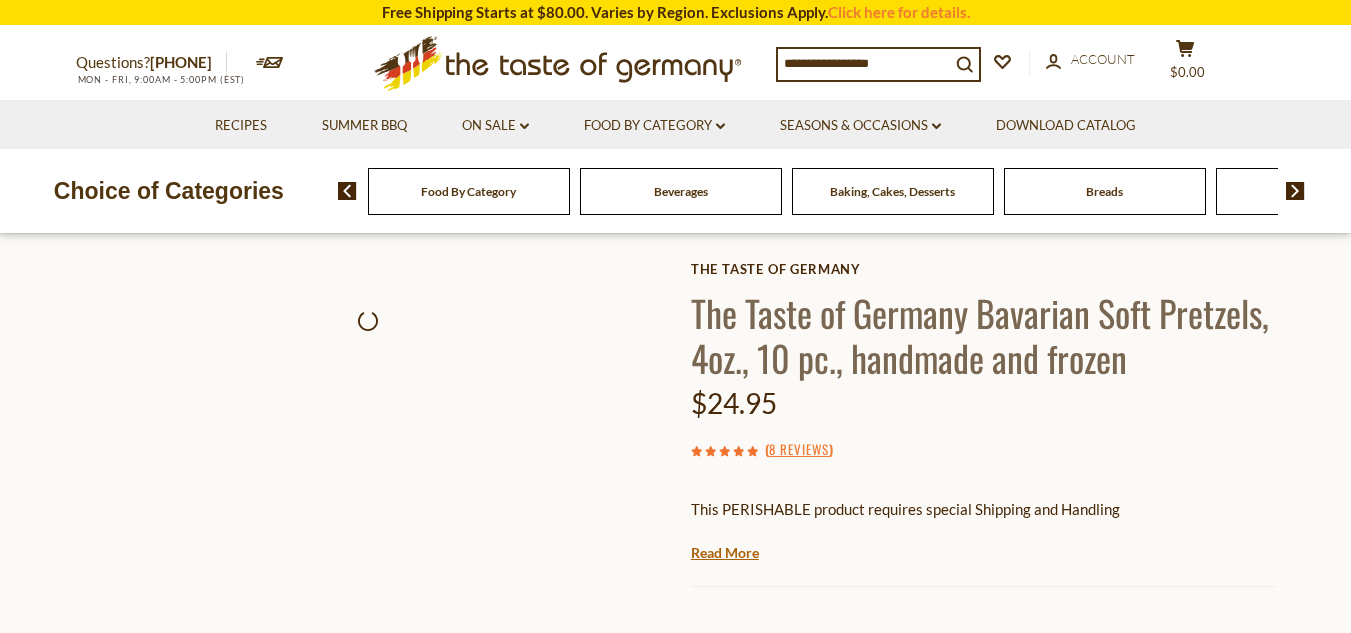 scroll, scrollTop: 0, scrollLeft: 0, axis: both 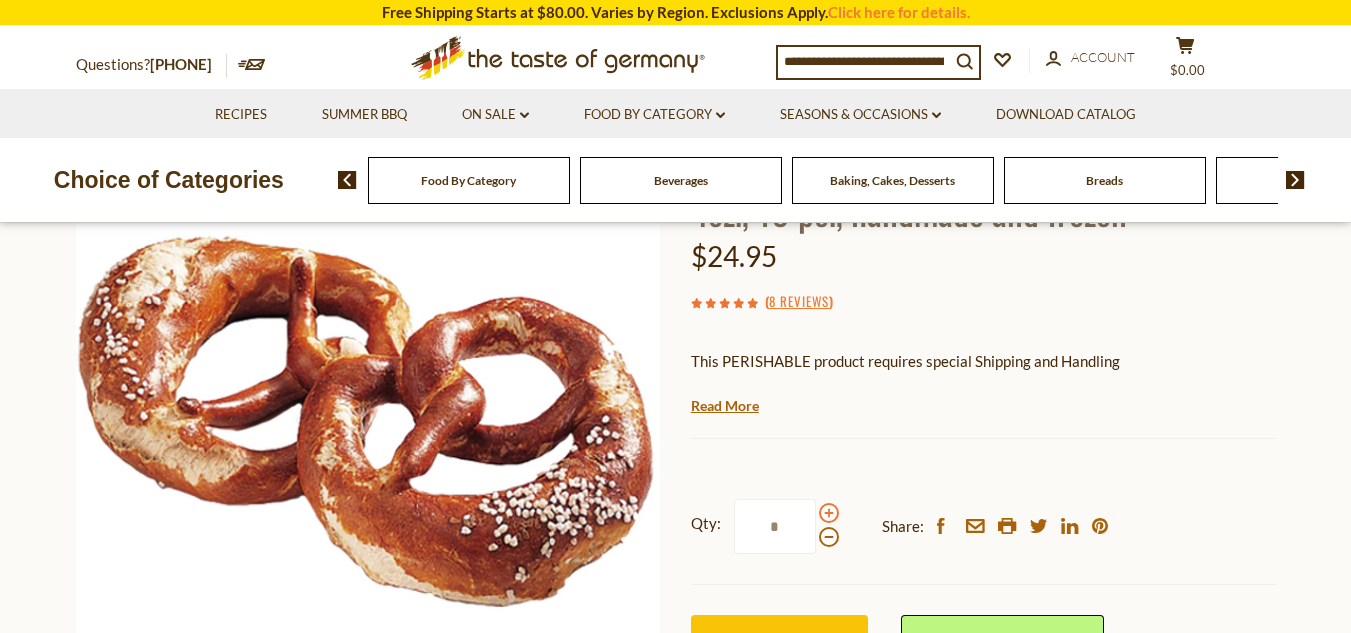 click at bounding box center [829, 513] 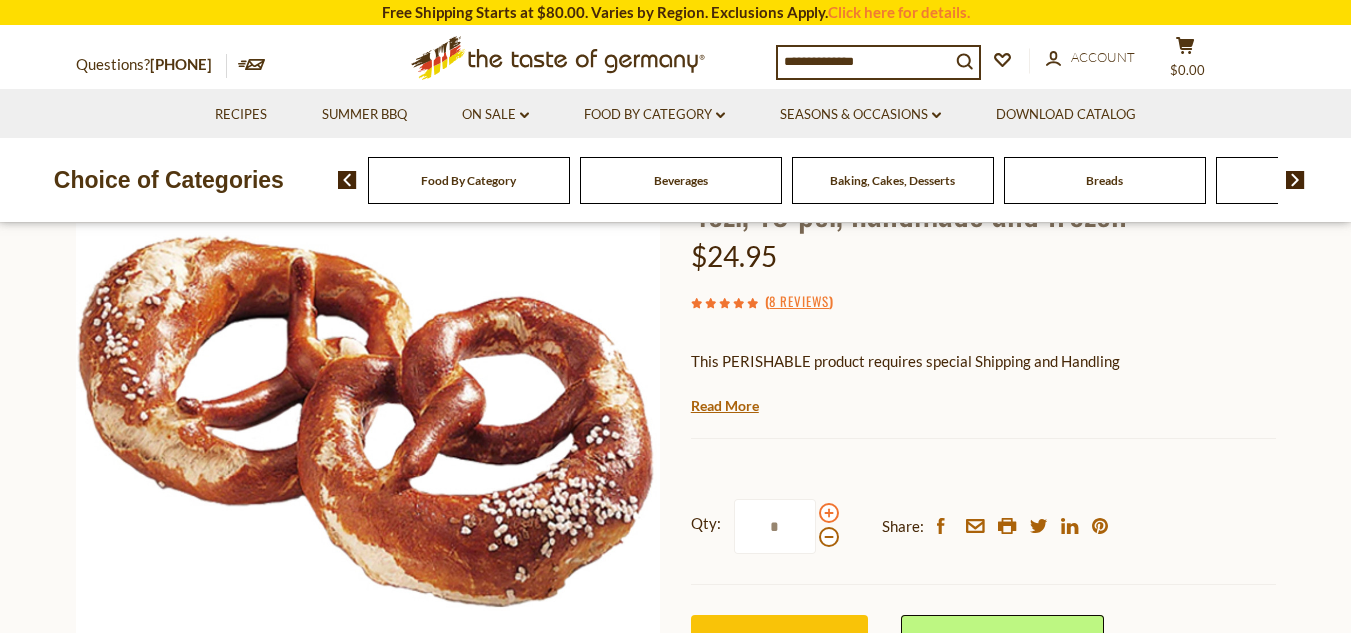 click at bounding box center [829, 513] 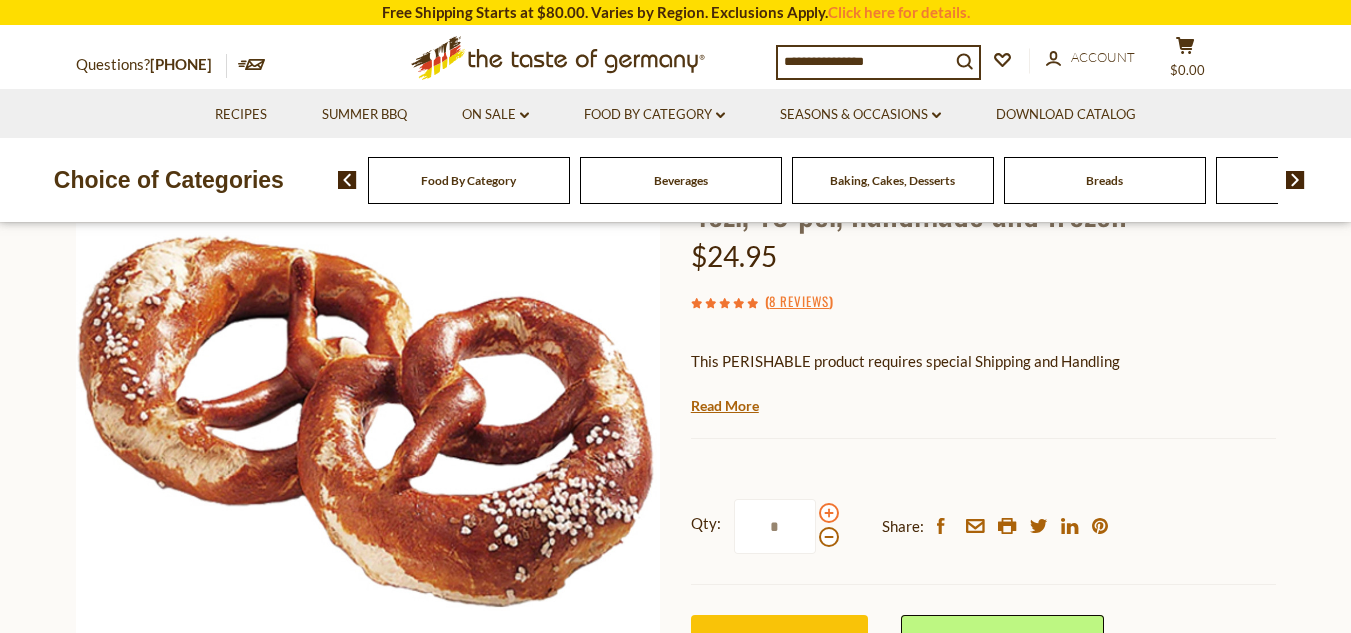 click at bounding box center (829, 513) 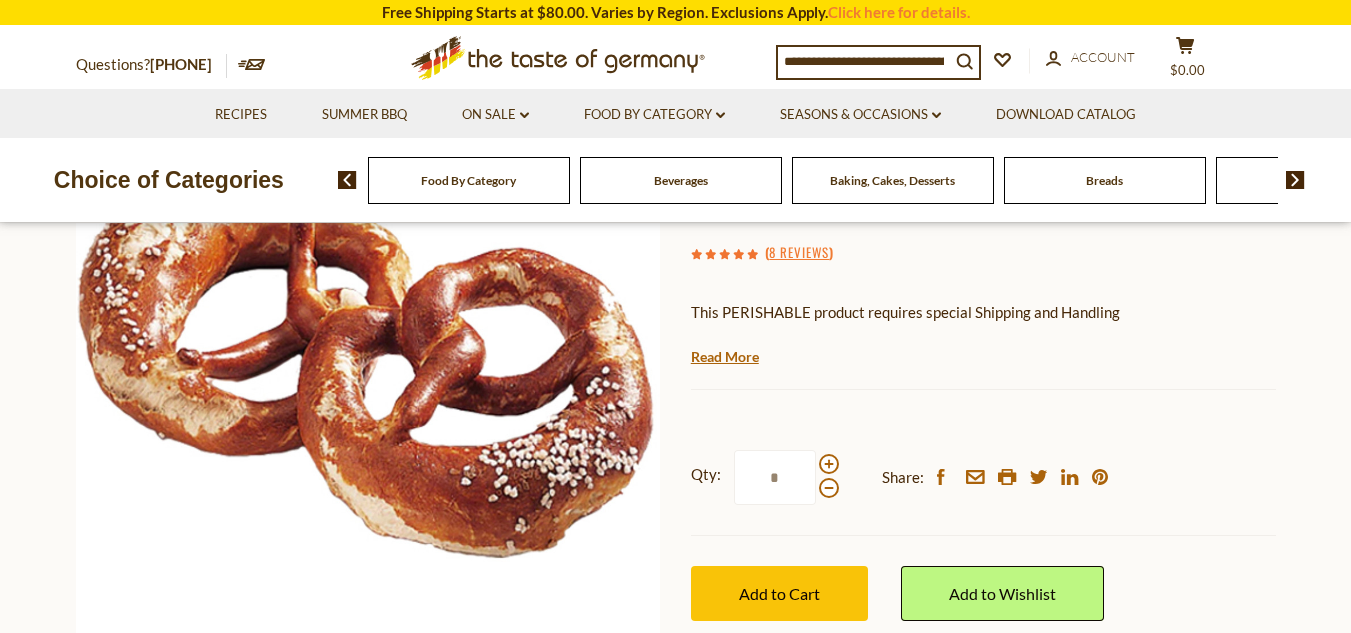 scroll, scrollTop: 277, scrollLeft: 0, axis: vertical 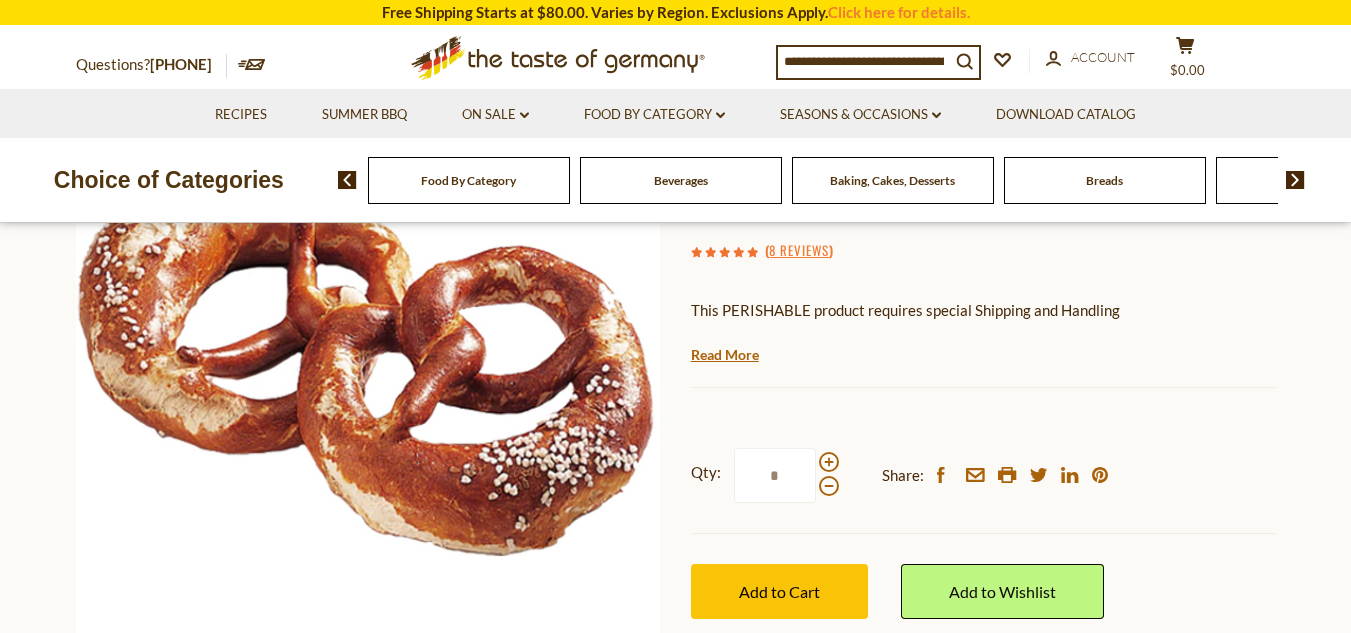 click on "Add to Cart" at bounding box center [779, 591] 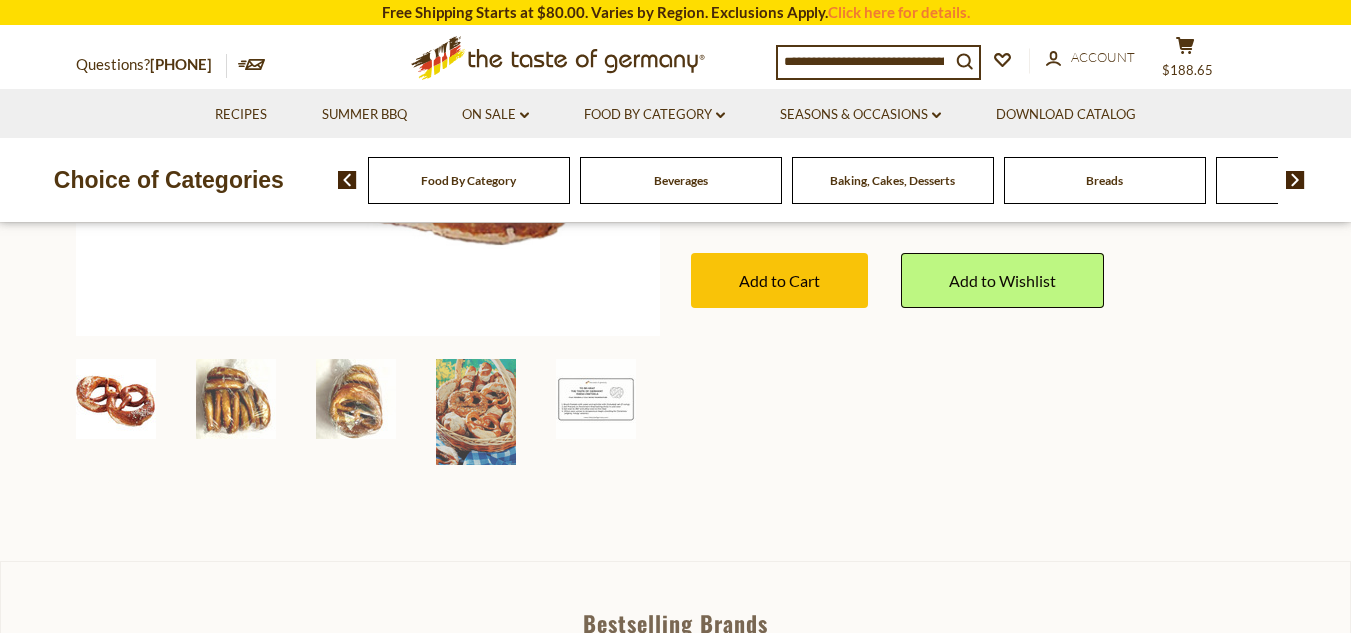 scroll, scrollTop: 0, scrollLeft: 0, axis: both 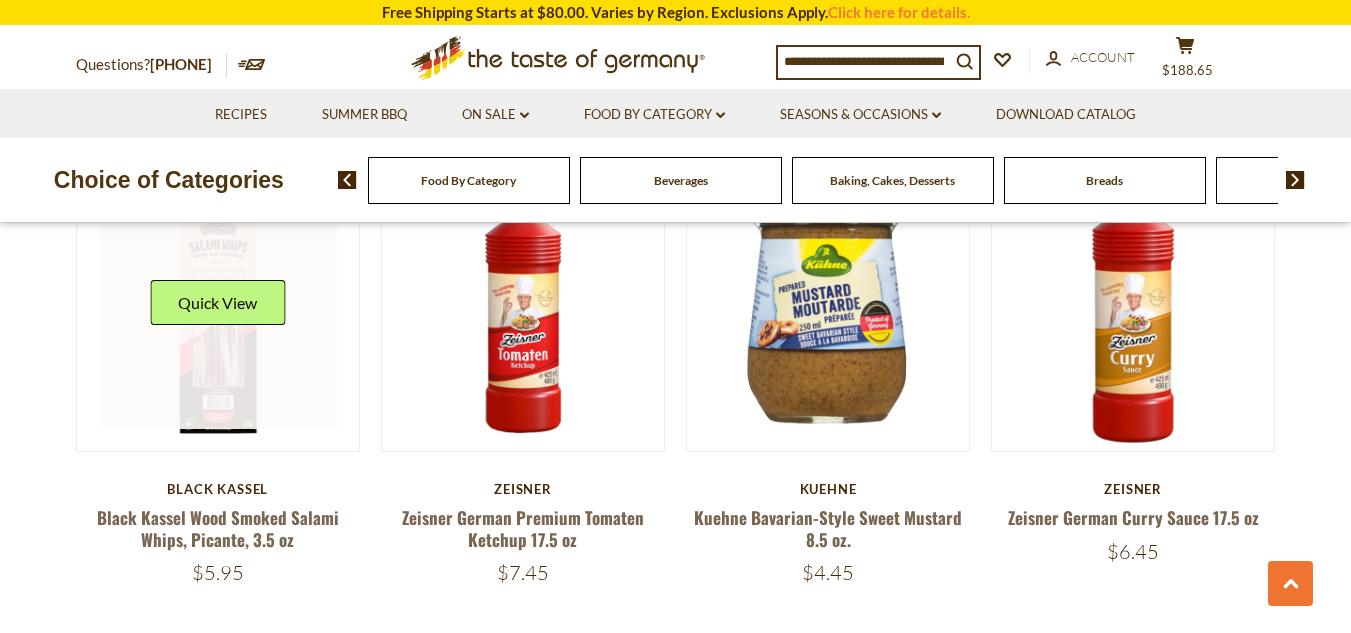 click at bounding box center (218, 310) 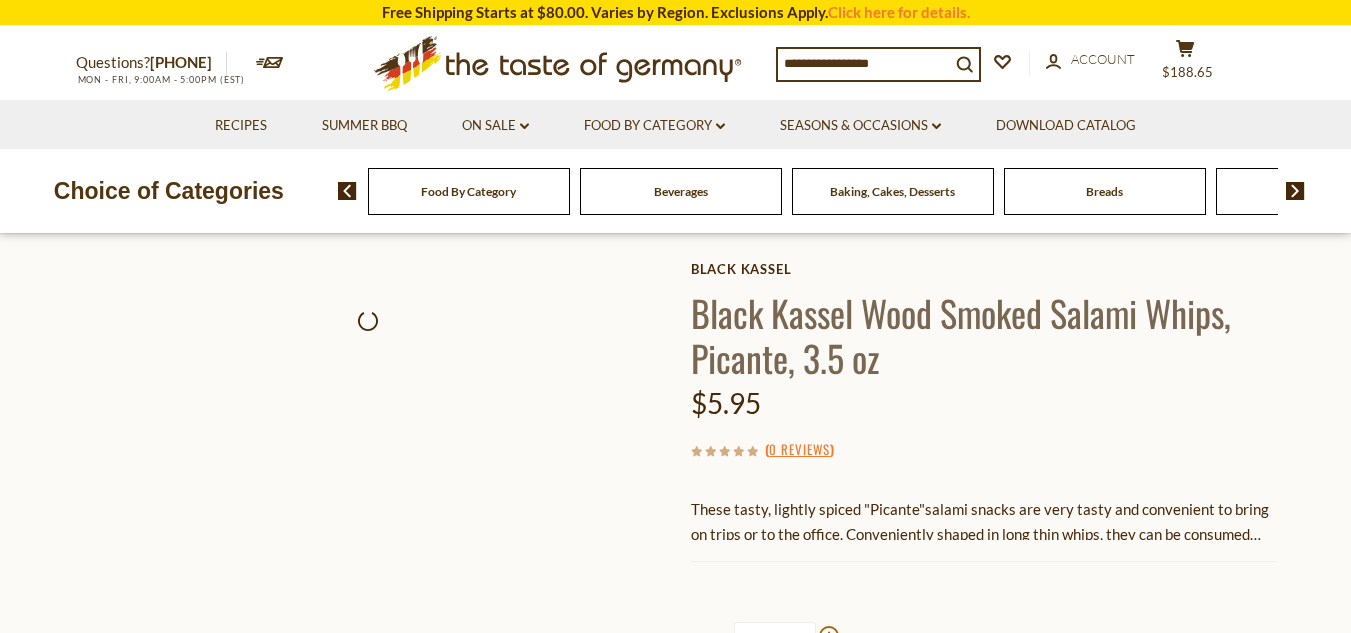 scroll, scrollTop: 0, scrollLeft: 0, axis: both 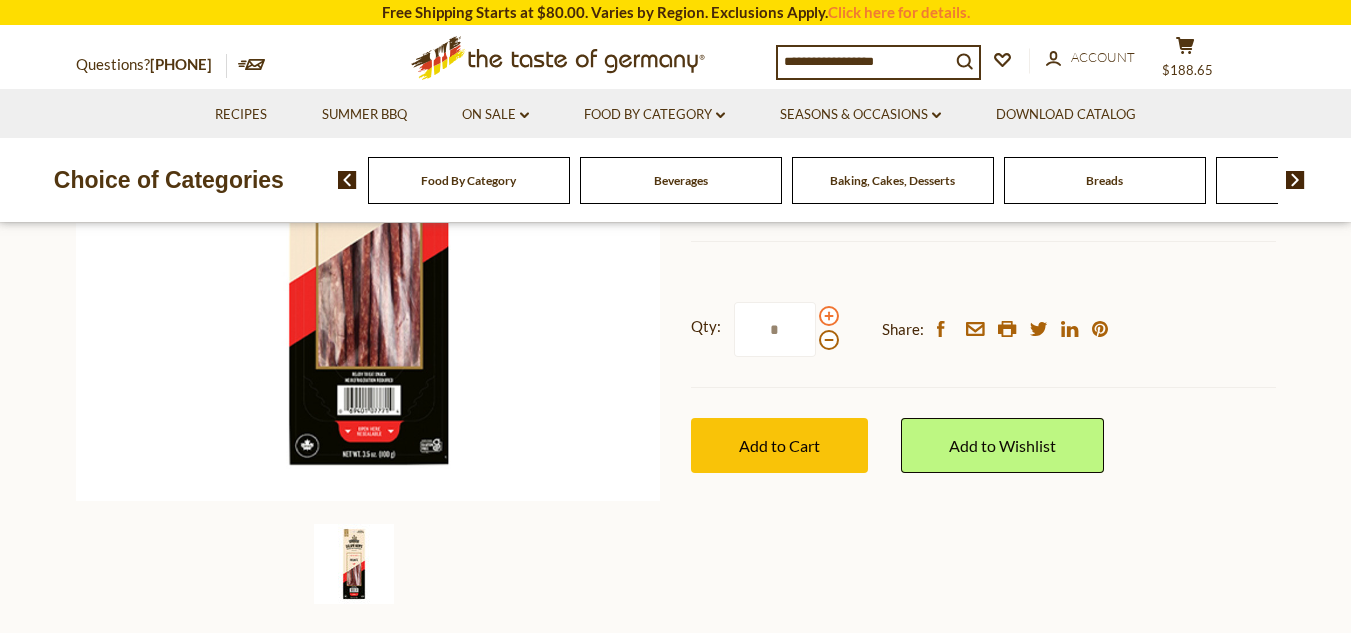 click at bounding box center [829, 316] 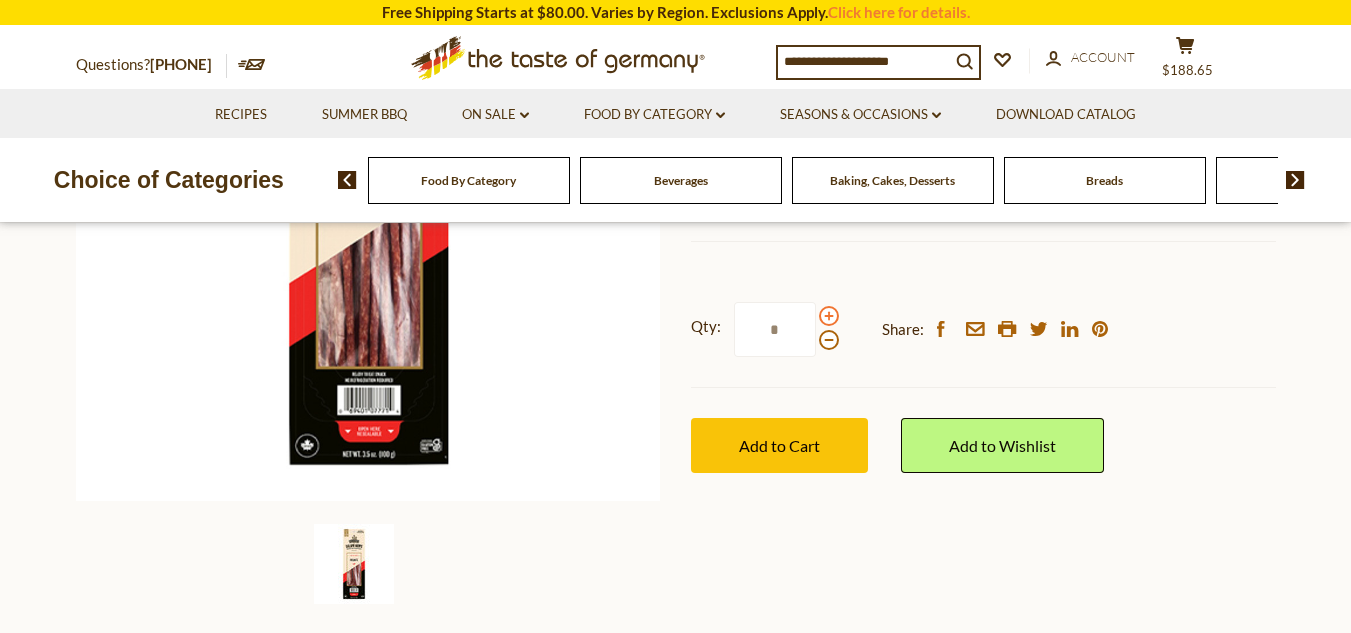 click at bounding box center [829, 316] 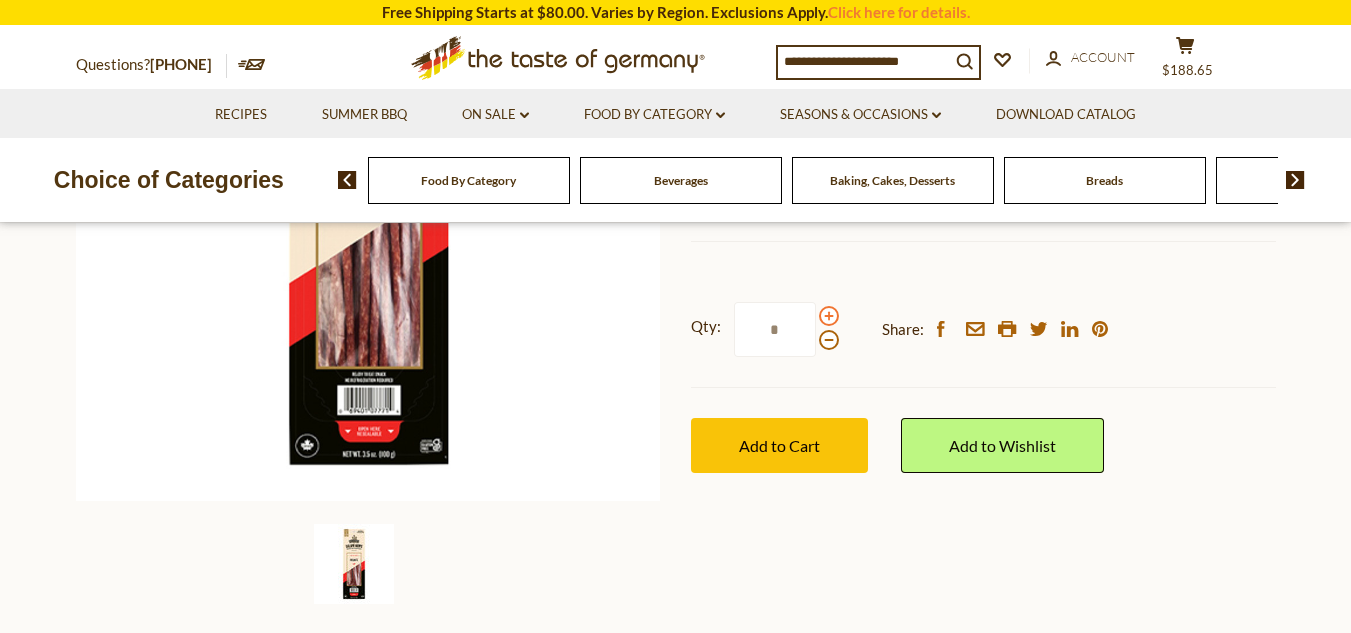 click at bounding box center [829, 316] 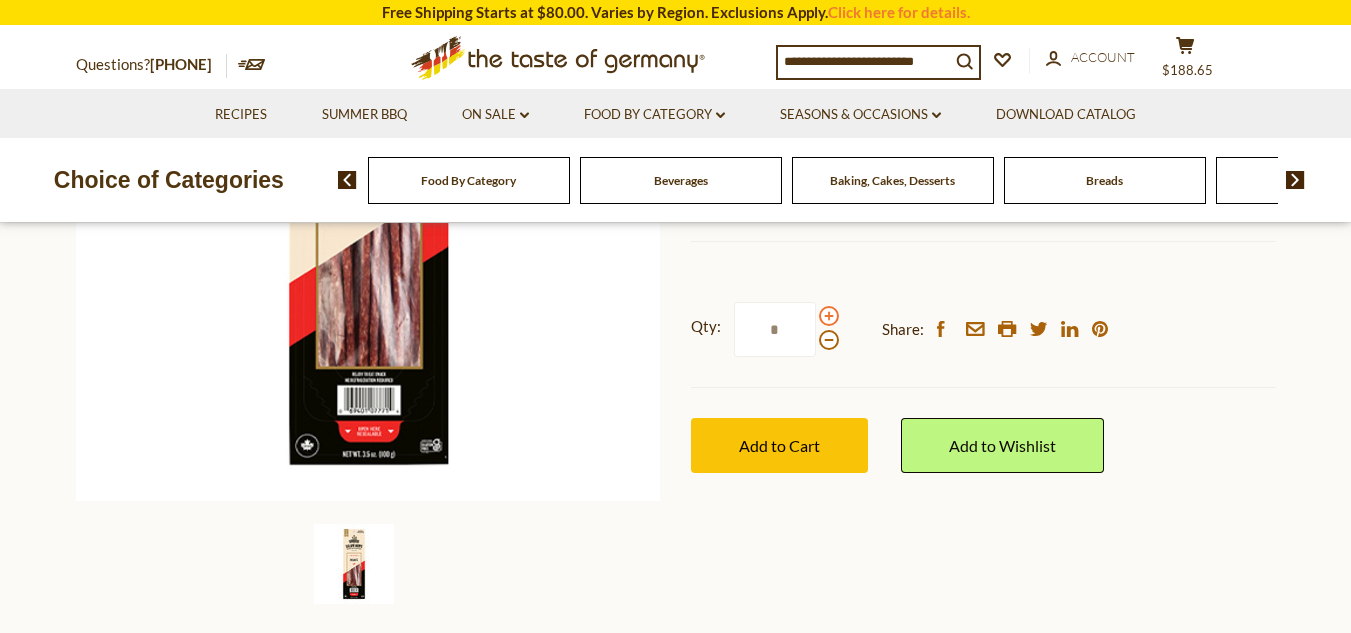 click at bounding box center (829, 316) 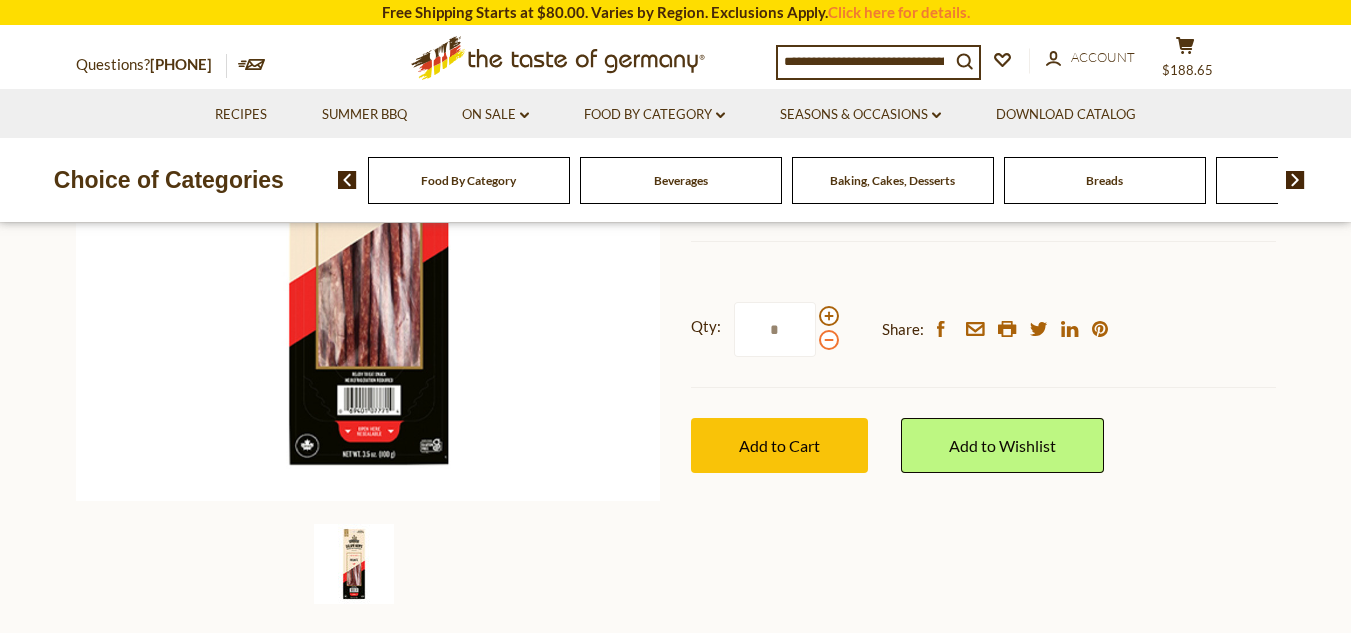 click at bounding box center [829, 340] 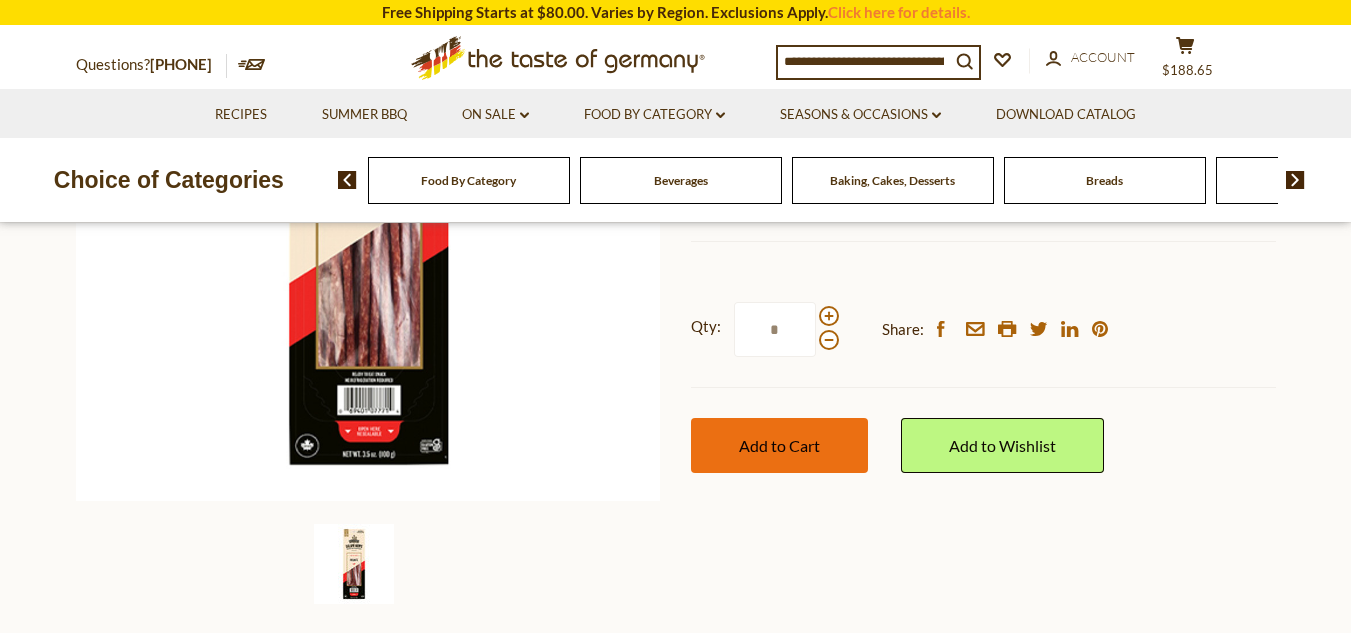 click on "Add to Cart" at bounding box center (779, 445) 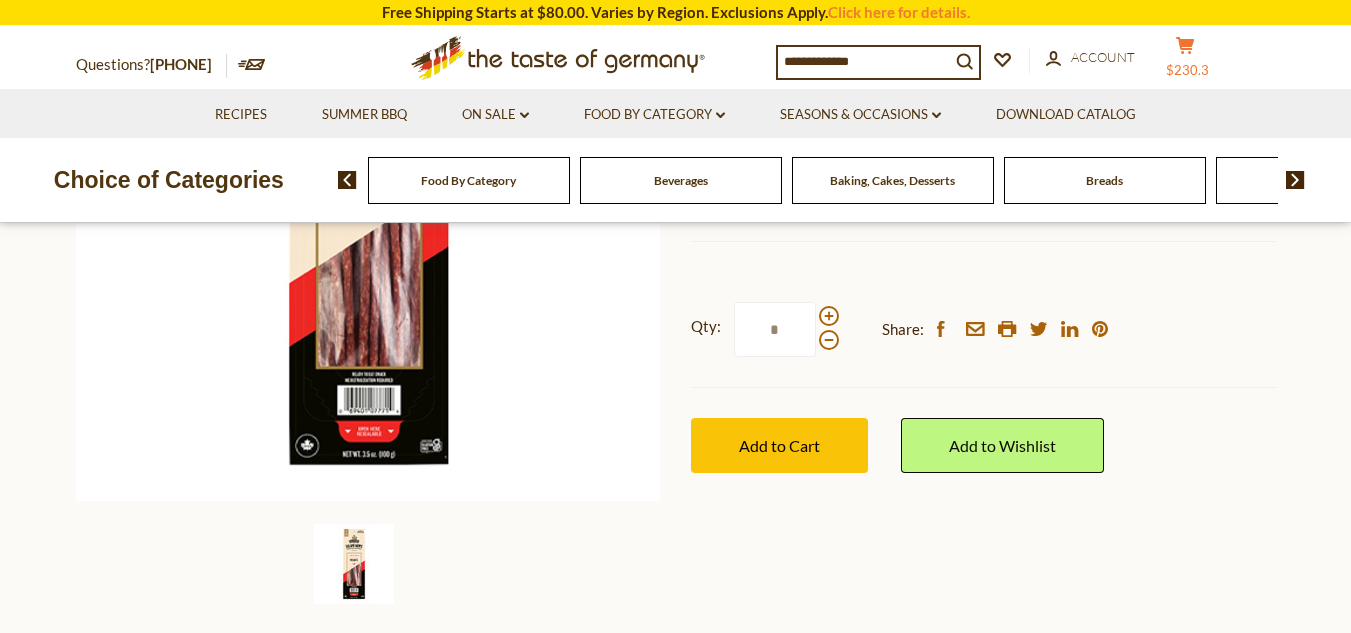click on "$230.3" at bounding box center [1187, 70] 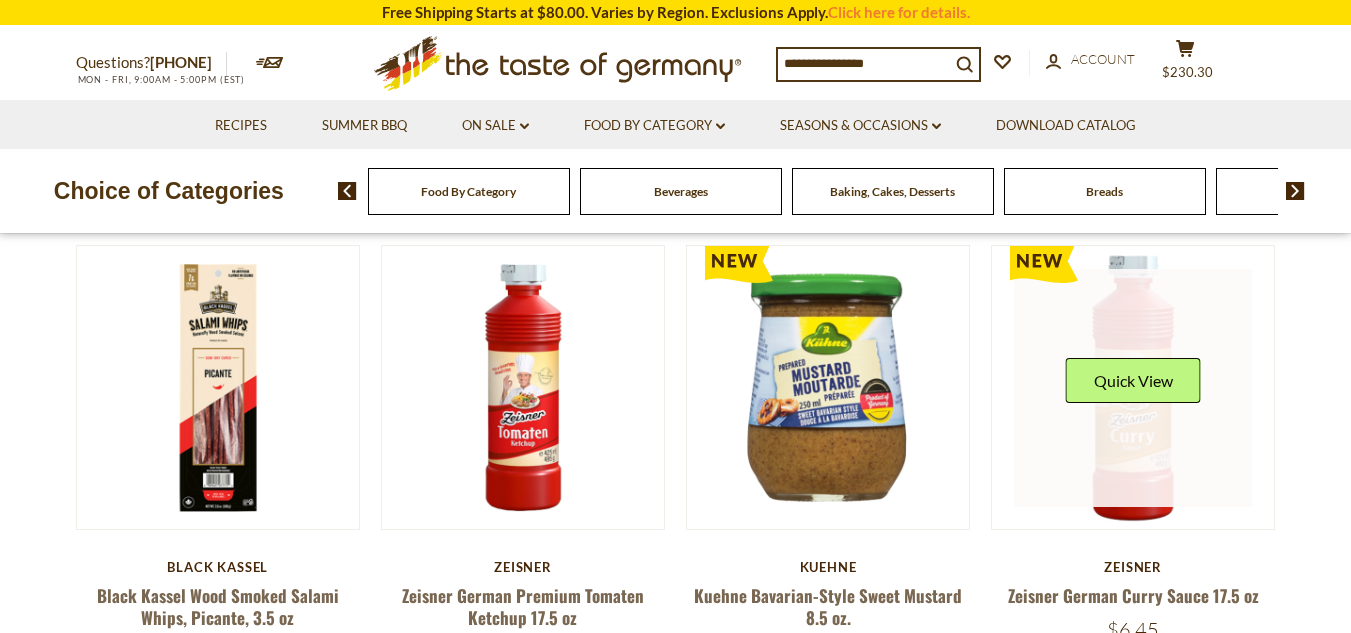 scroll, scrollTop: 1603, scrollLeft: 0, axis: vertical 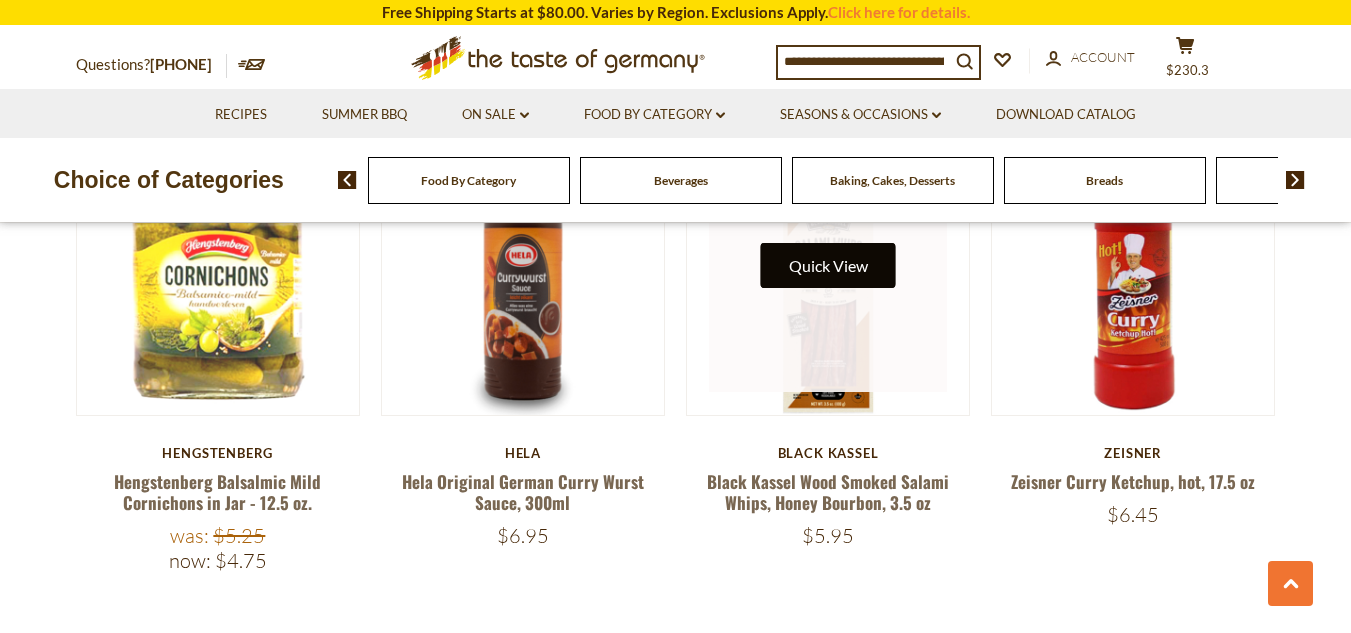 click on "Quick View" at bounding box center (828, 265) 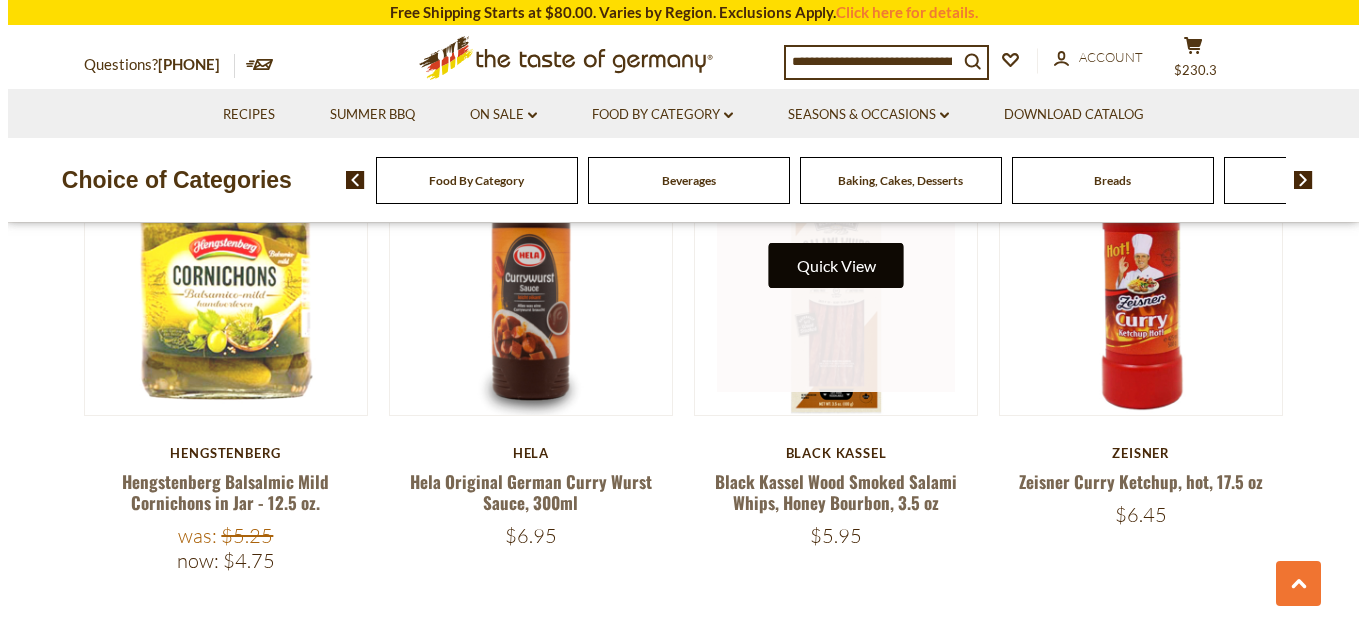 scroll, scrollTop: 2121, scrollLeft: 0, axis: vertical 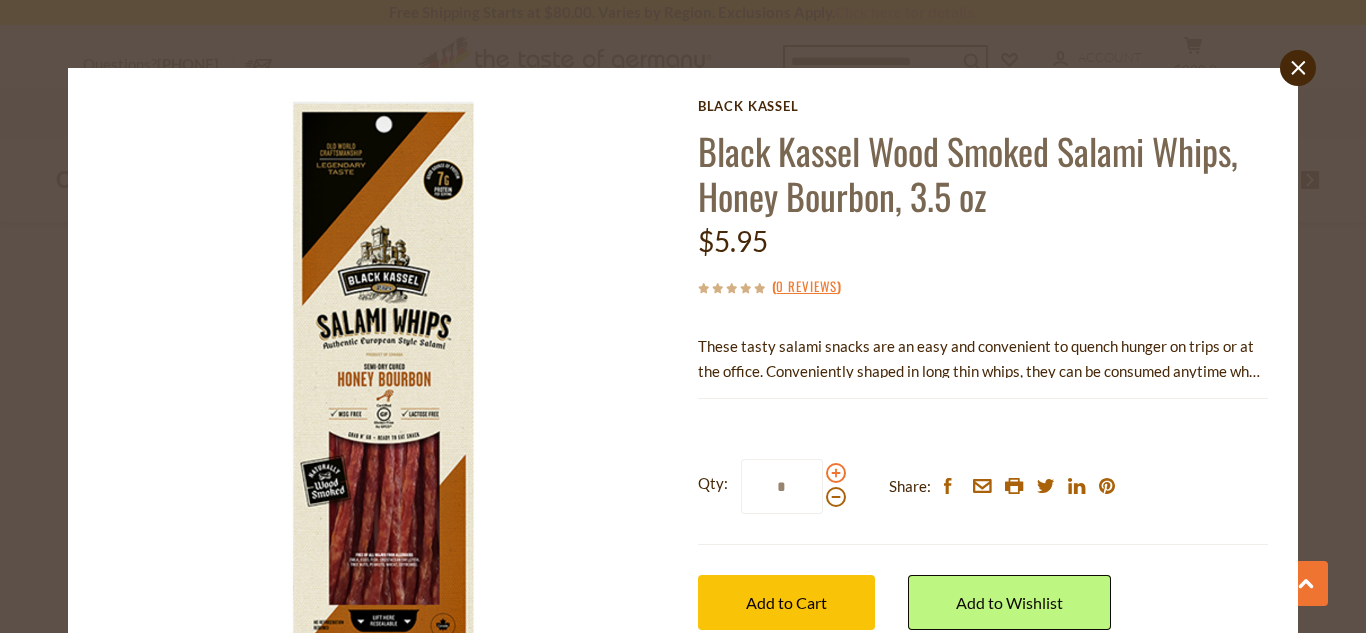 click at bounding box center (836, 473) 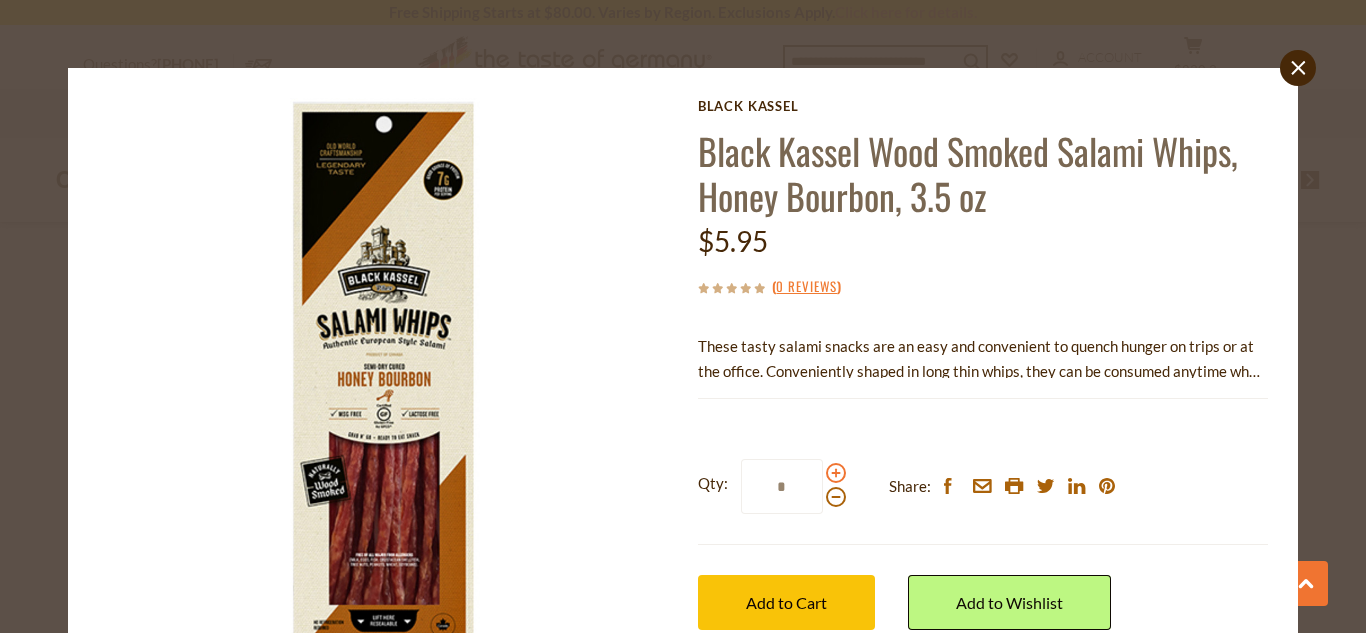 click at bounding box center [836, 473] 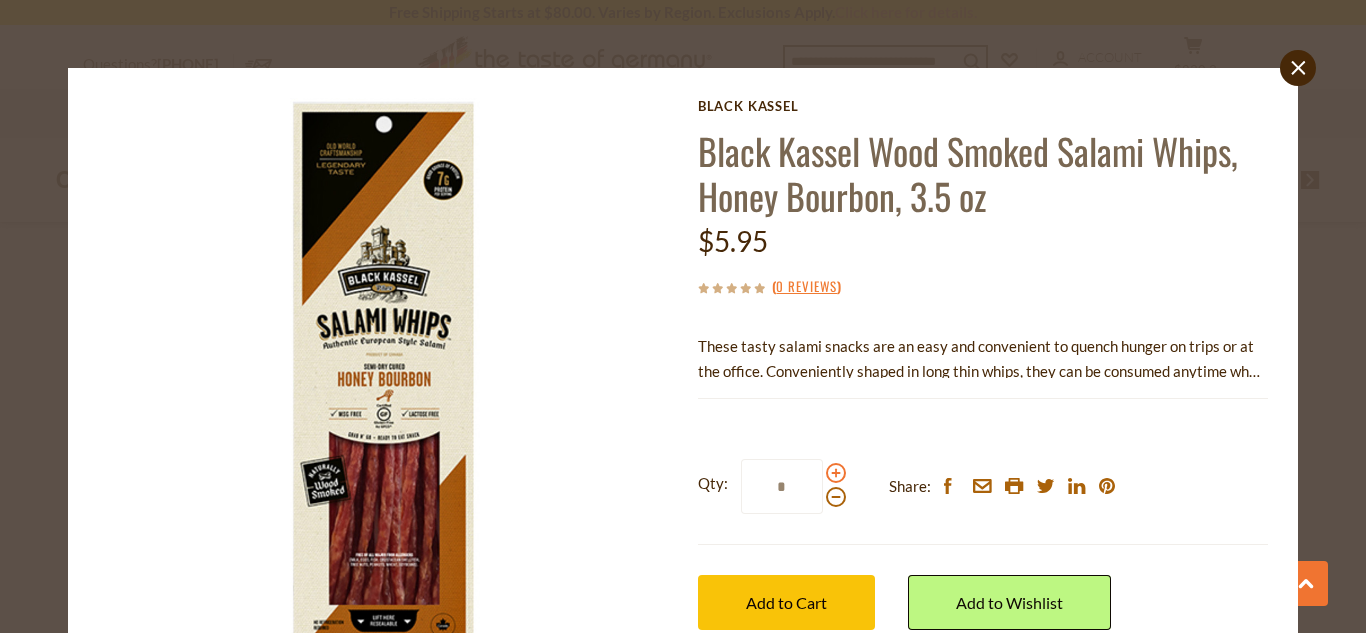 click at bounding box center [836, 473] 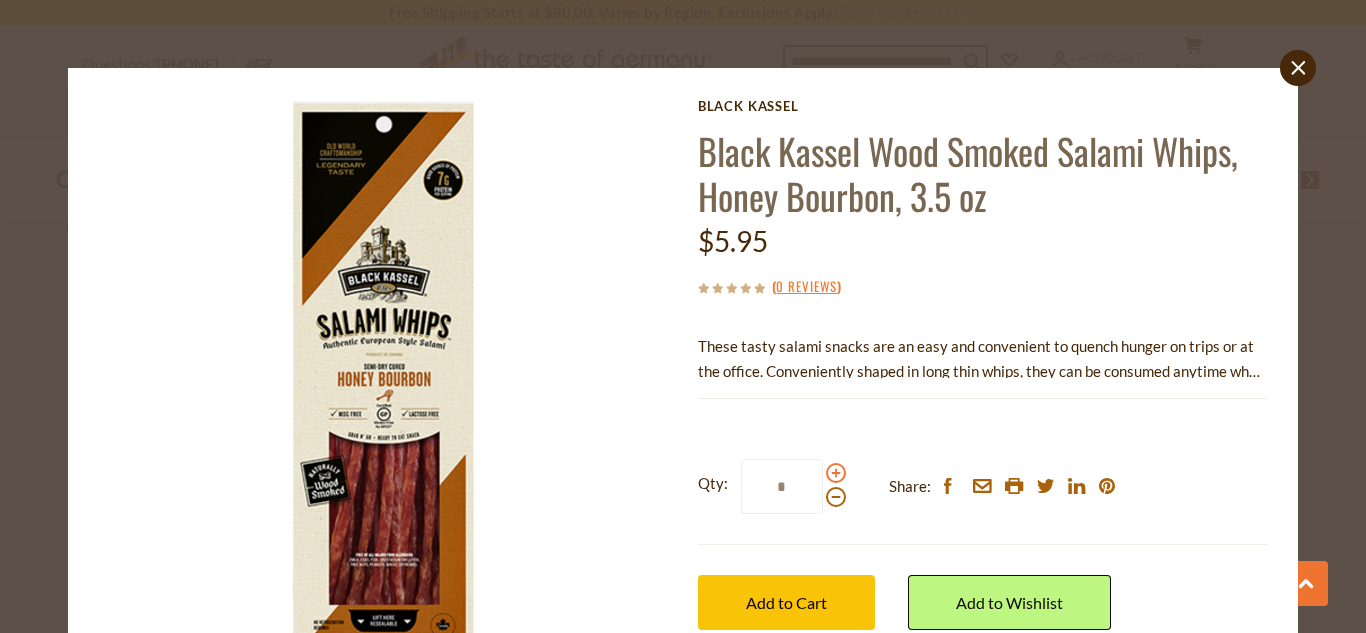 click at bounding box center (836, 473) 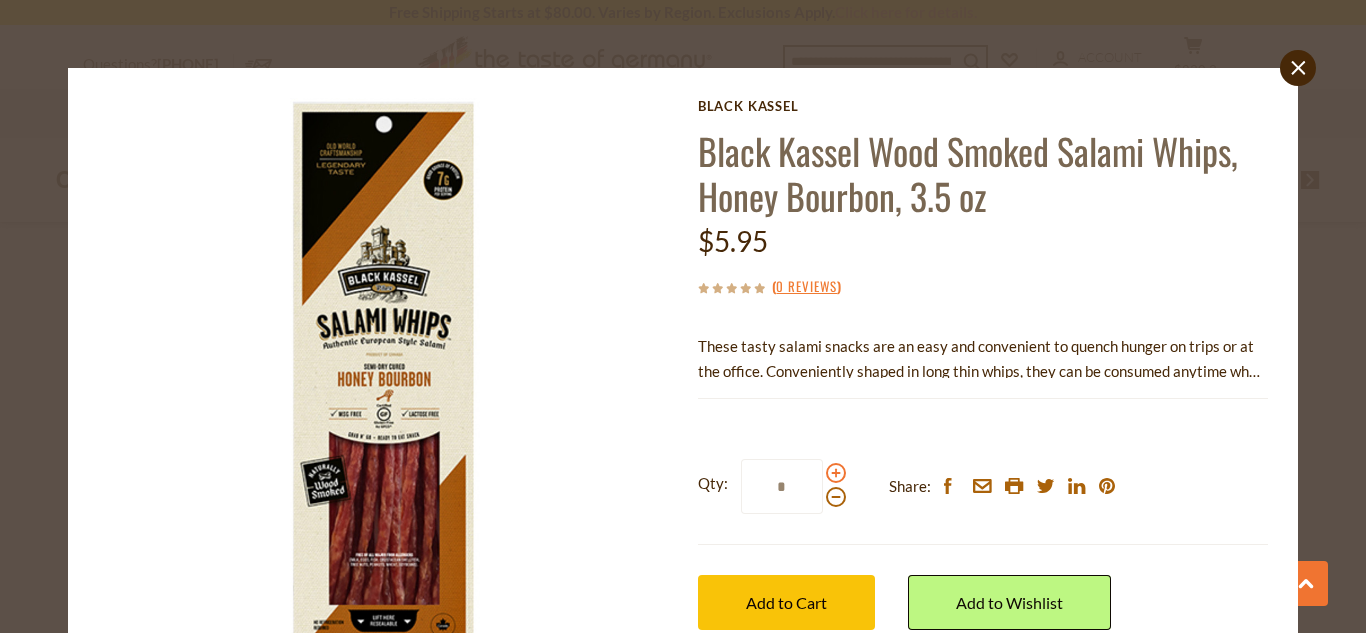 click at bounding box center [836, 473] 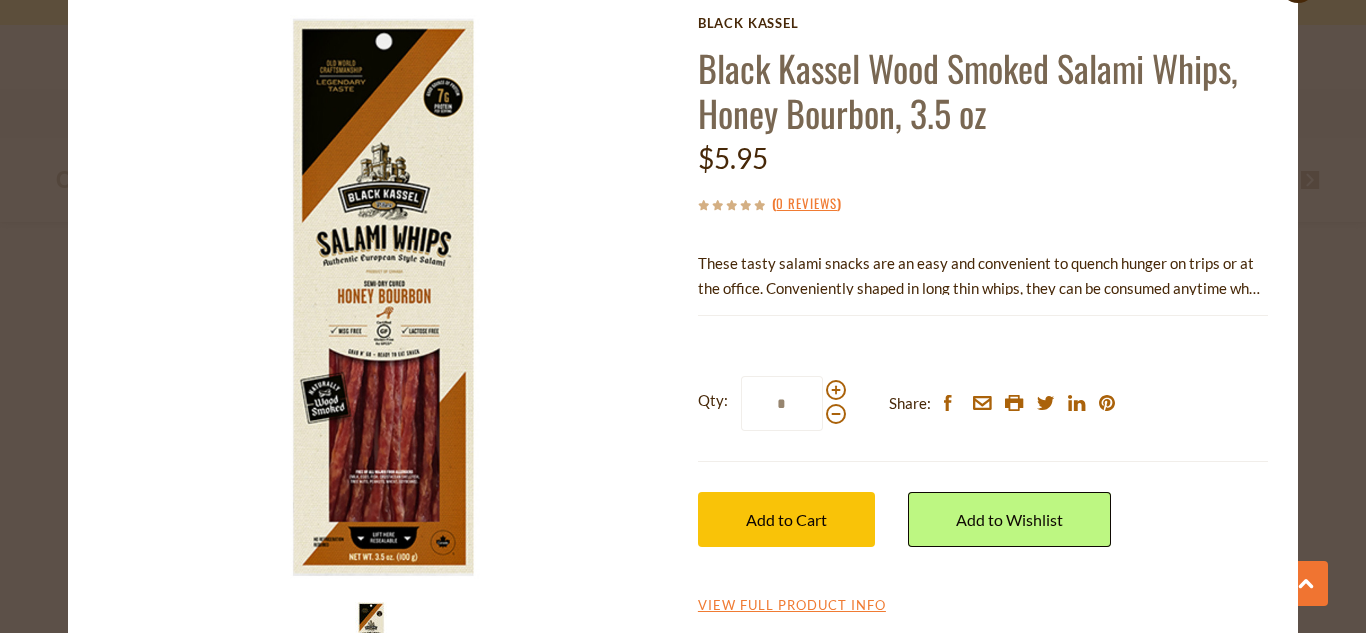 scroll, scrollTop: 86, scrollLeft: 0, axis: vertical 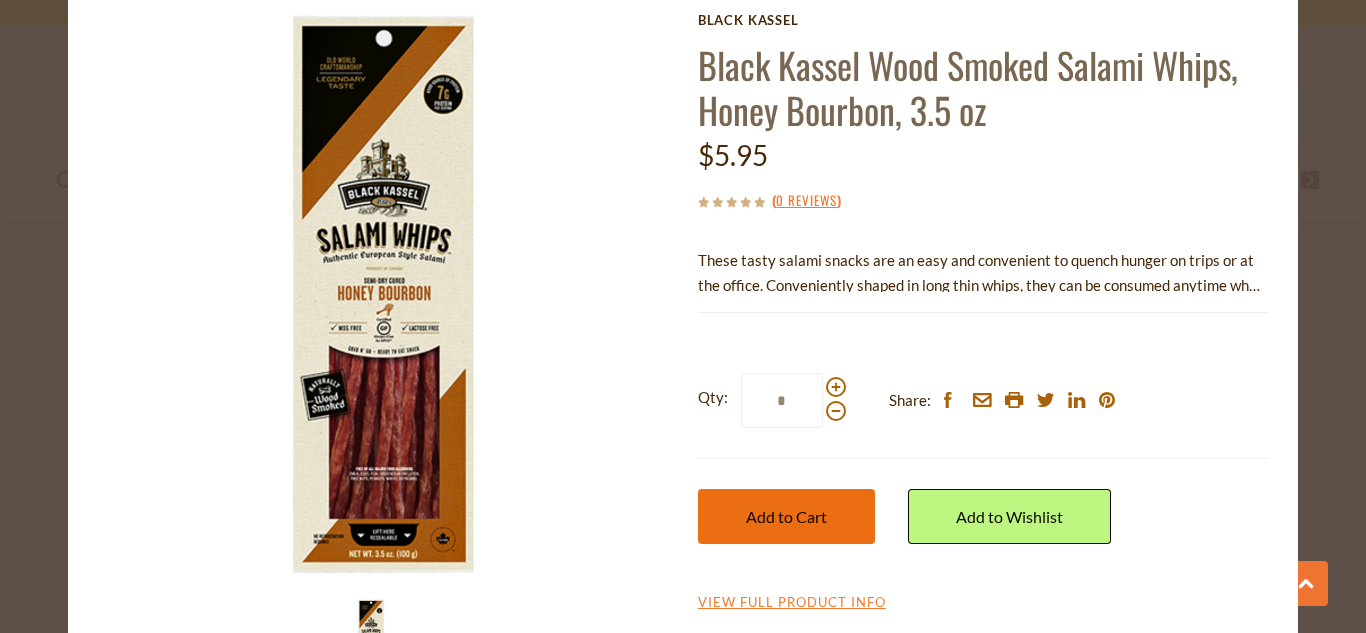 click on "Add to Cart" at bounding box center [786, 516] 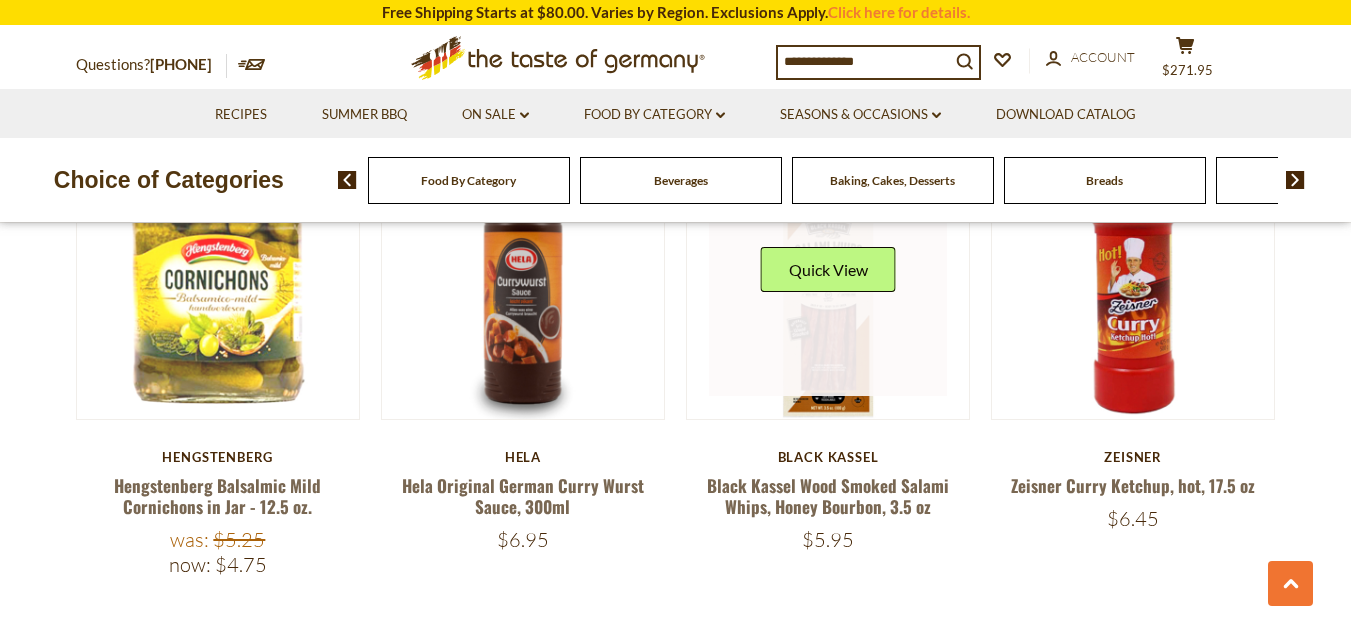 scroll, scrollTop: 2088, scrollLeft: 0, axis: vertical 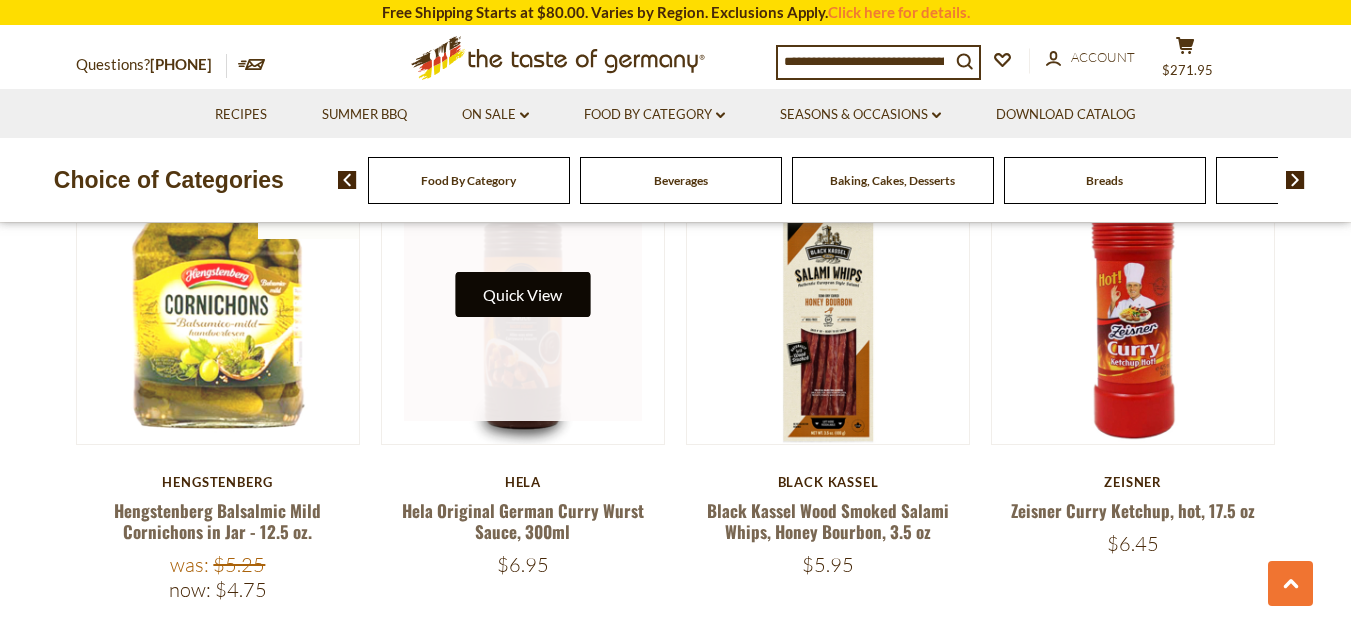 click on "Quick View" at bounding box center [522, 294] 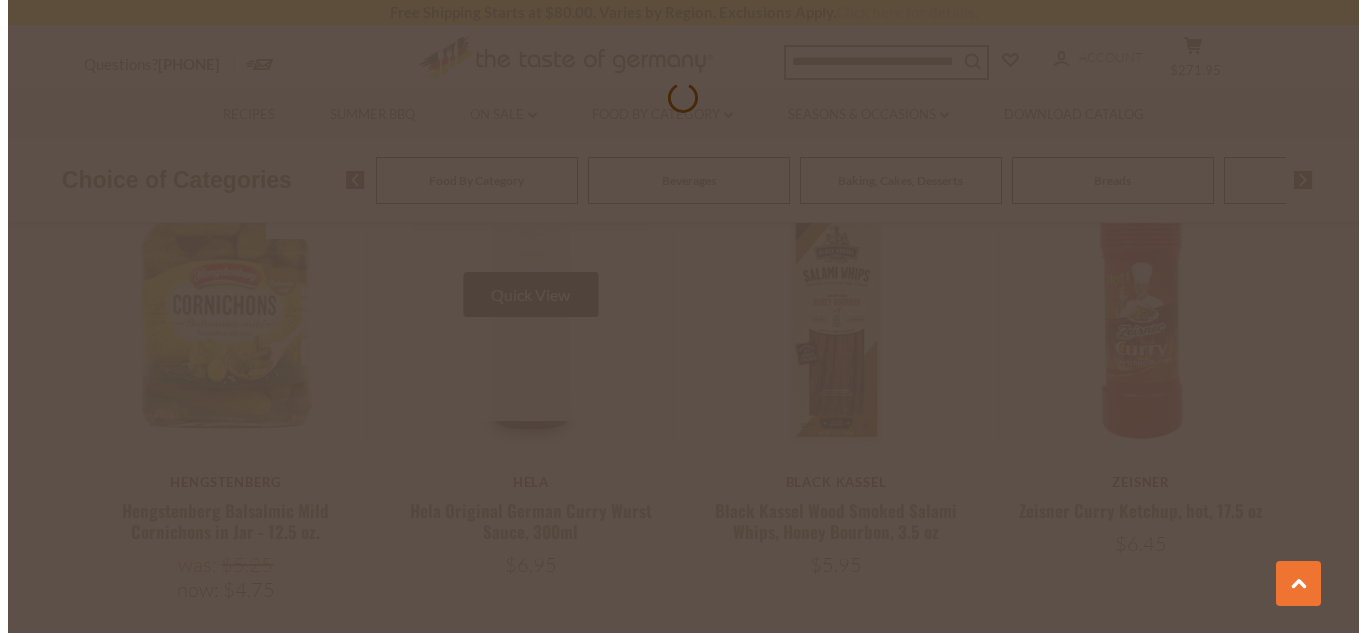 scroll, scrollTop: 2092, scrollLeft: 0, axis: vertical 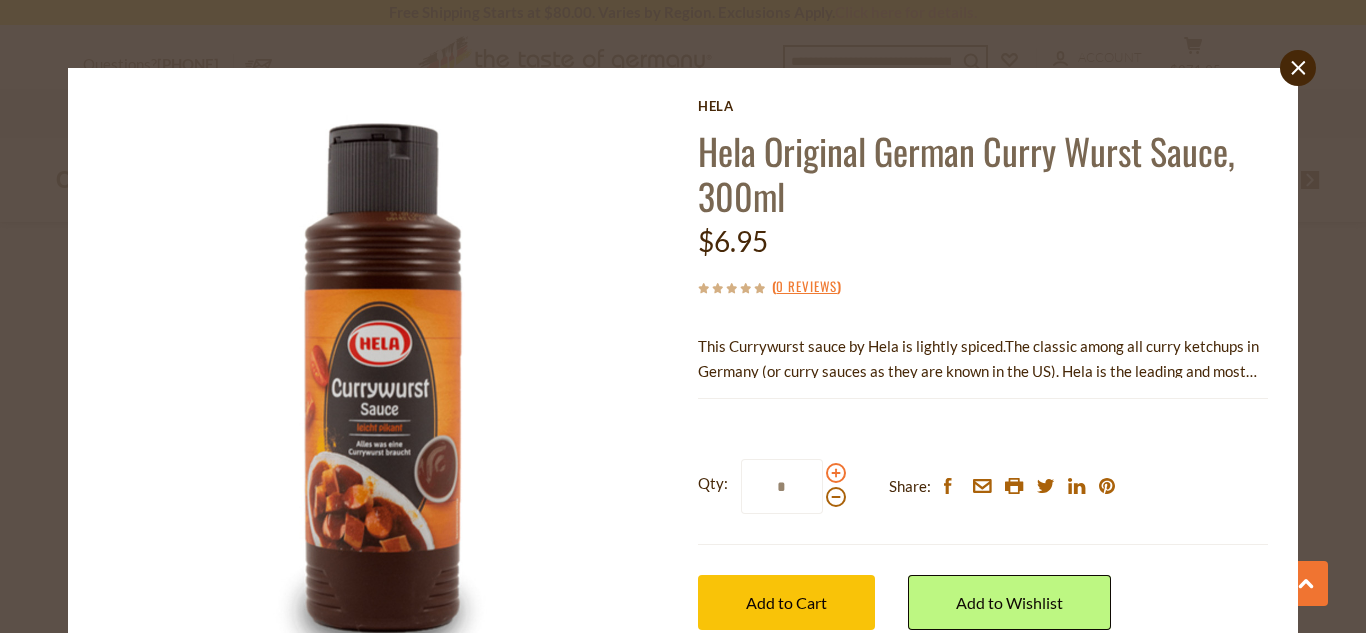 click at bounding box center (836, 473) 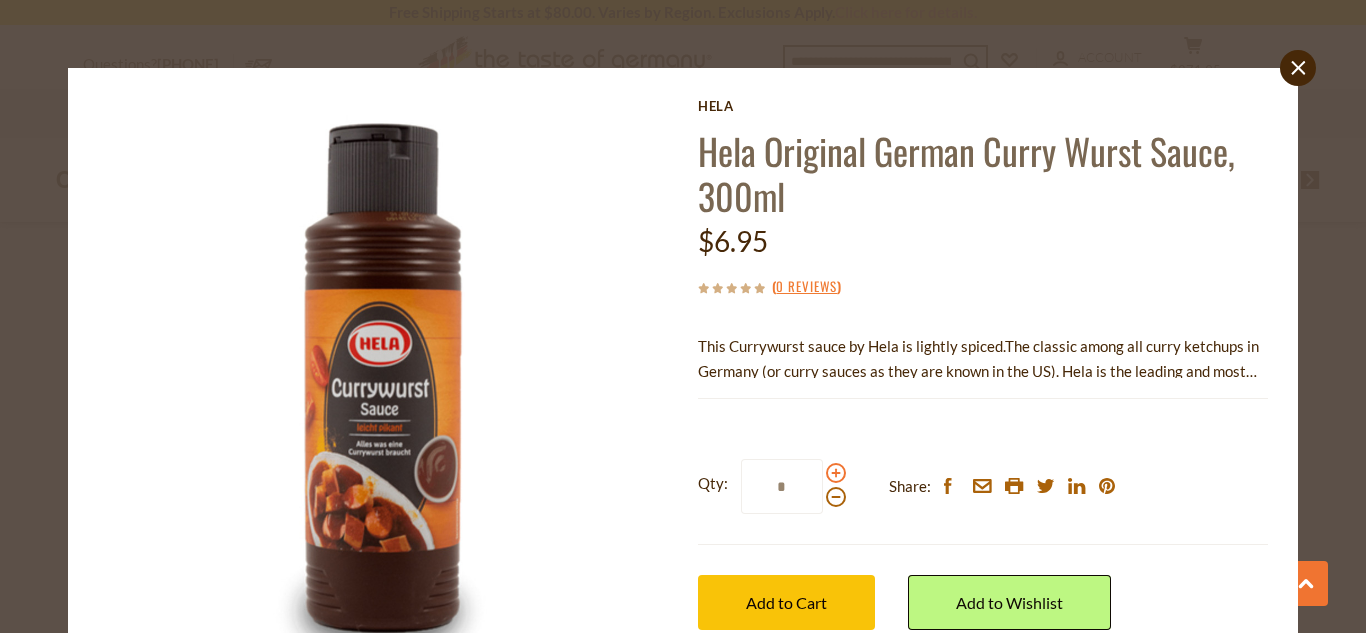 click at bounding box center (836, 473) 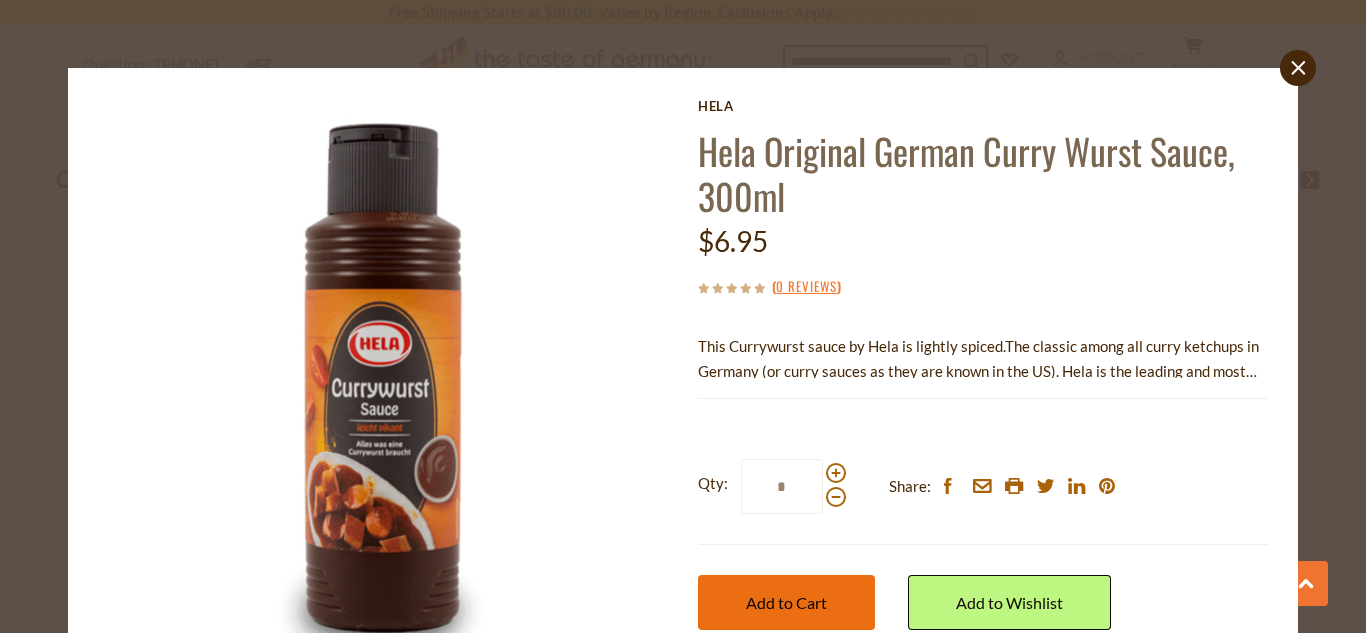 click on "Add to Cart" at bounding box center [786, 602] 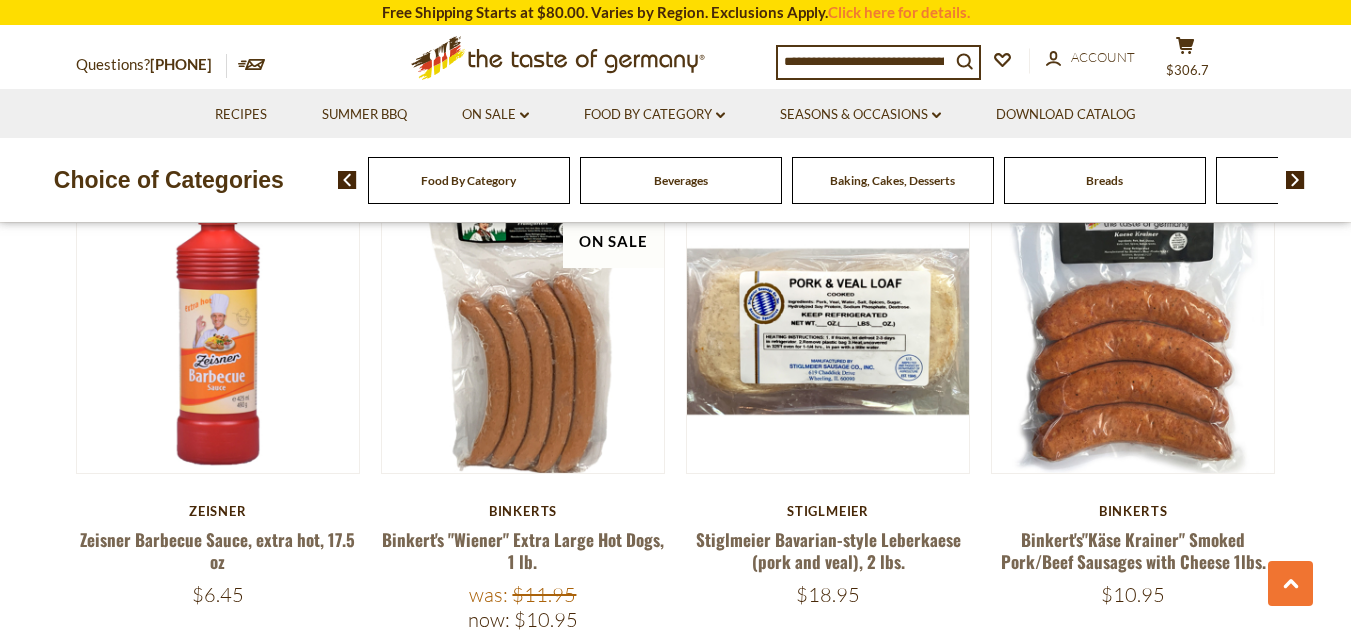 scroll, scrollTop: 2563, scrollLeft: 0, axis: vertical 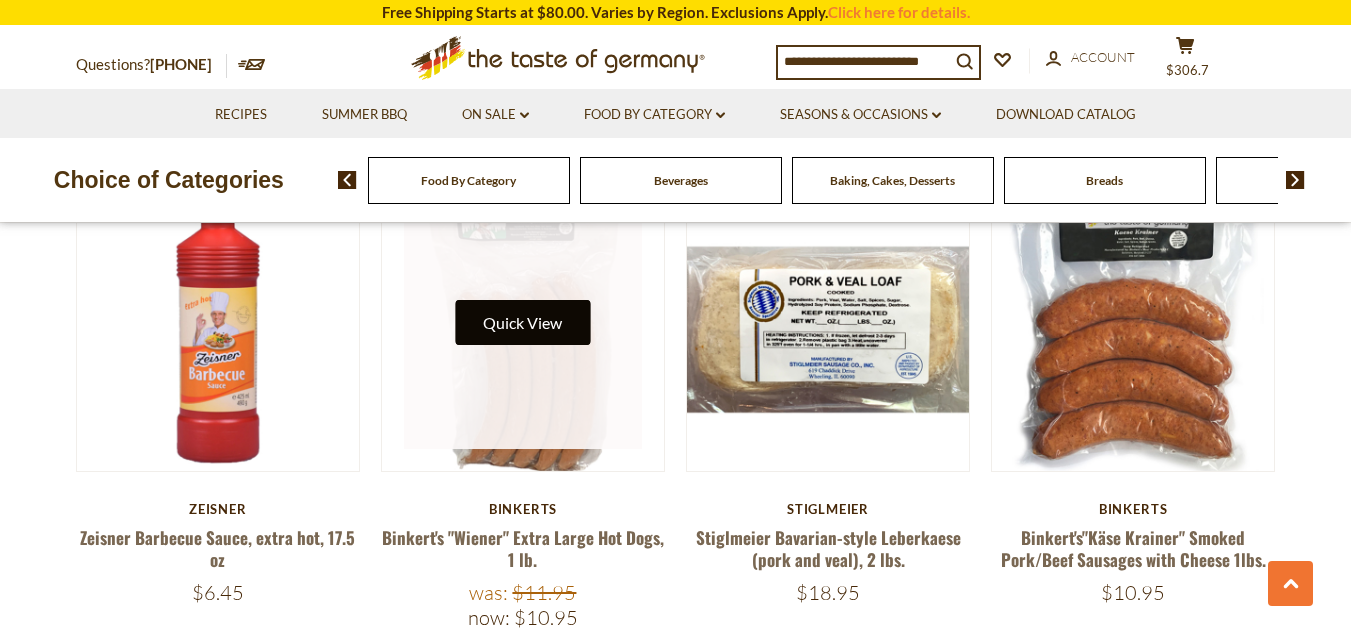 click on "Quick View" at bounding box center [522, 322] 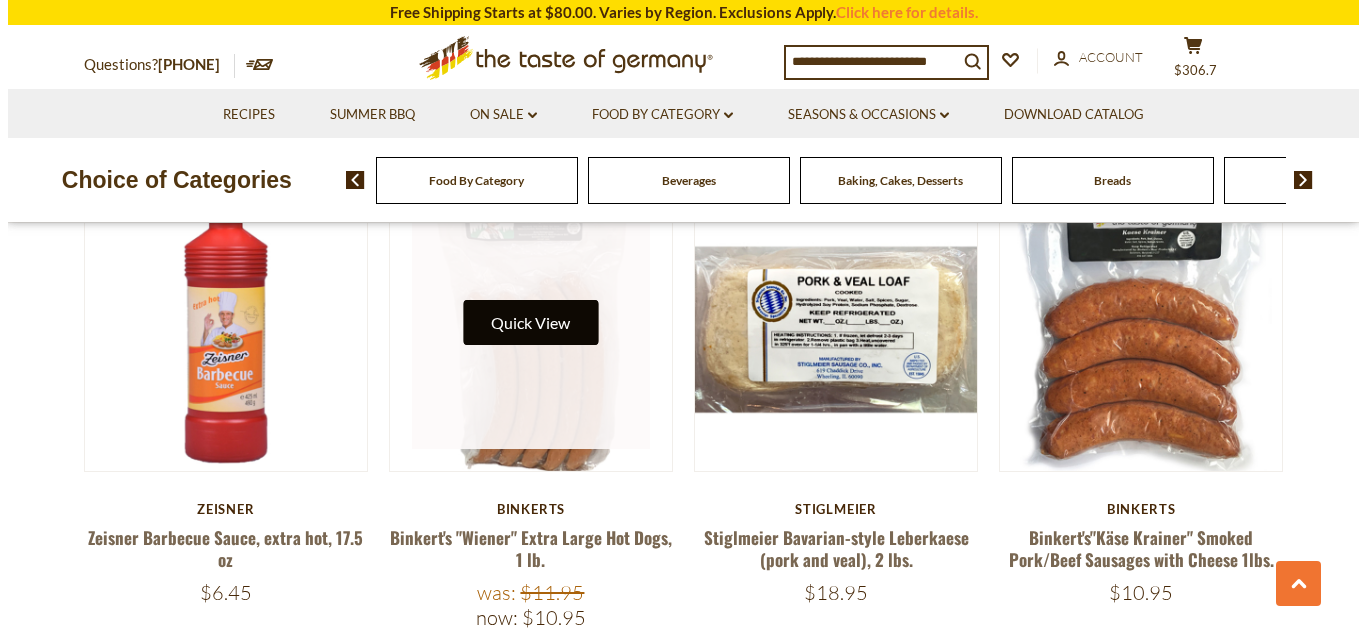 scroll, scrollTop: 2566, scrollLeft: 0, axis: vertical 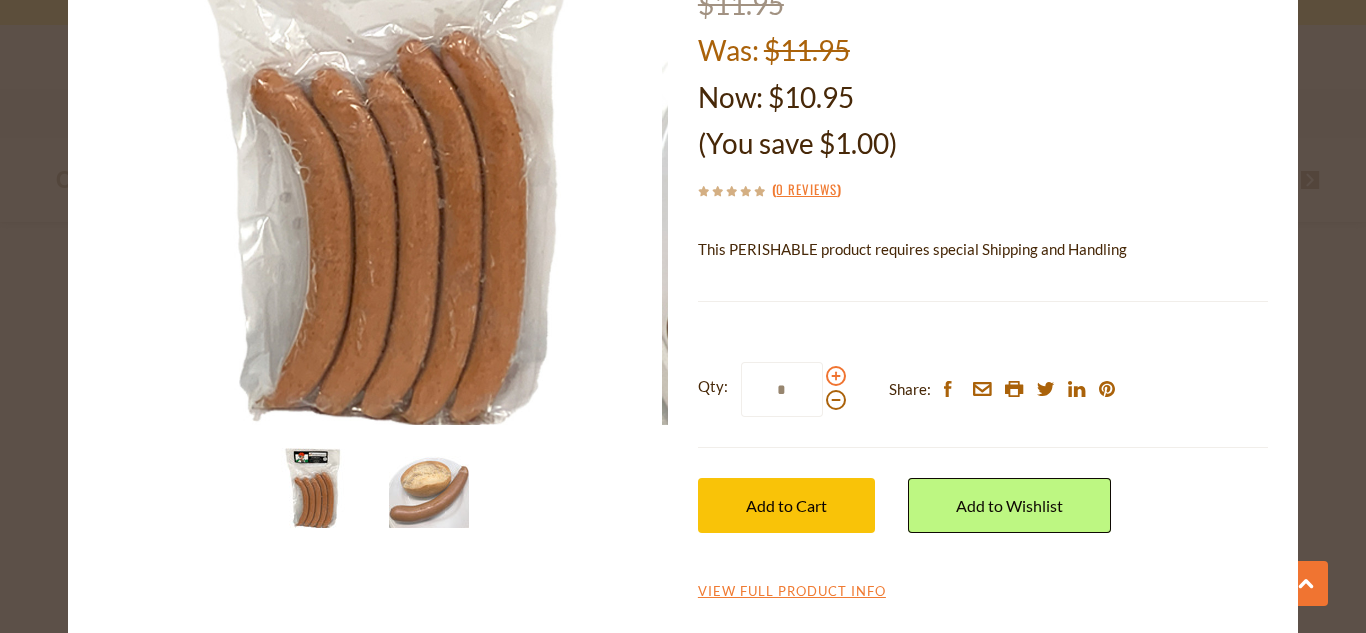 click at bounding box center [836, 376] 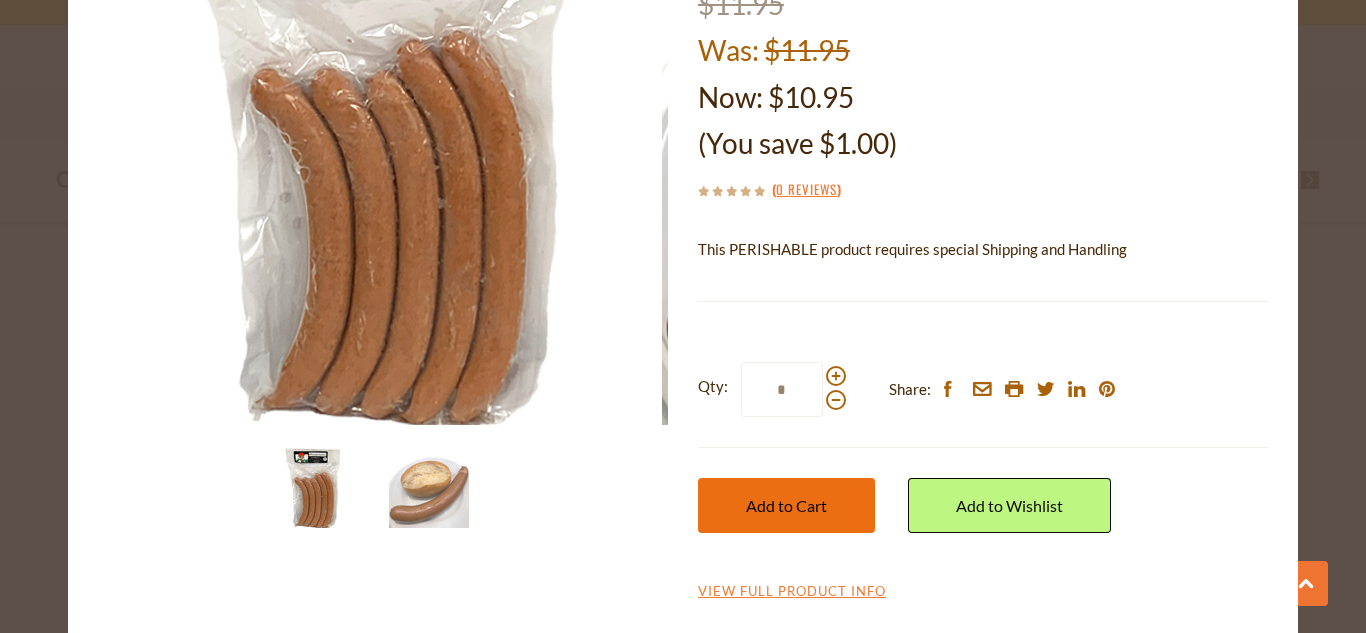 click on "Add to Cart" at bounding box center (786, 505) 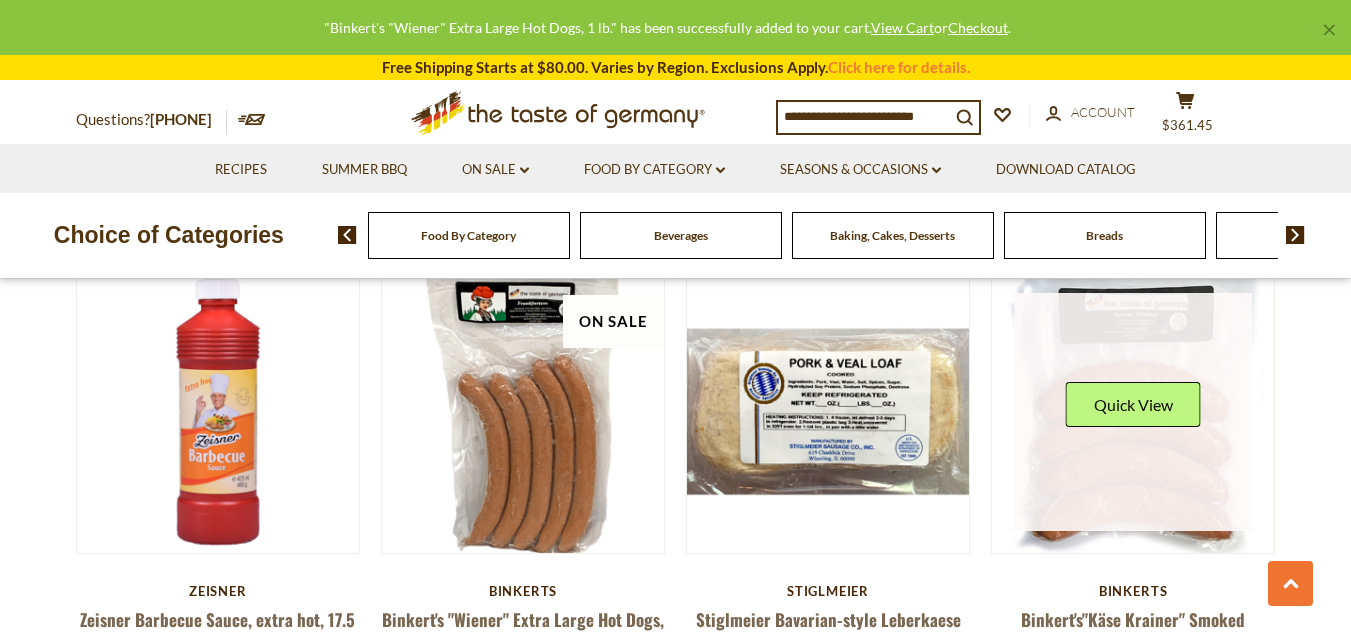 scroll, scrollTop: 2477, scrollLeft: 0, axis: vertical 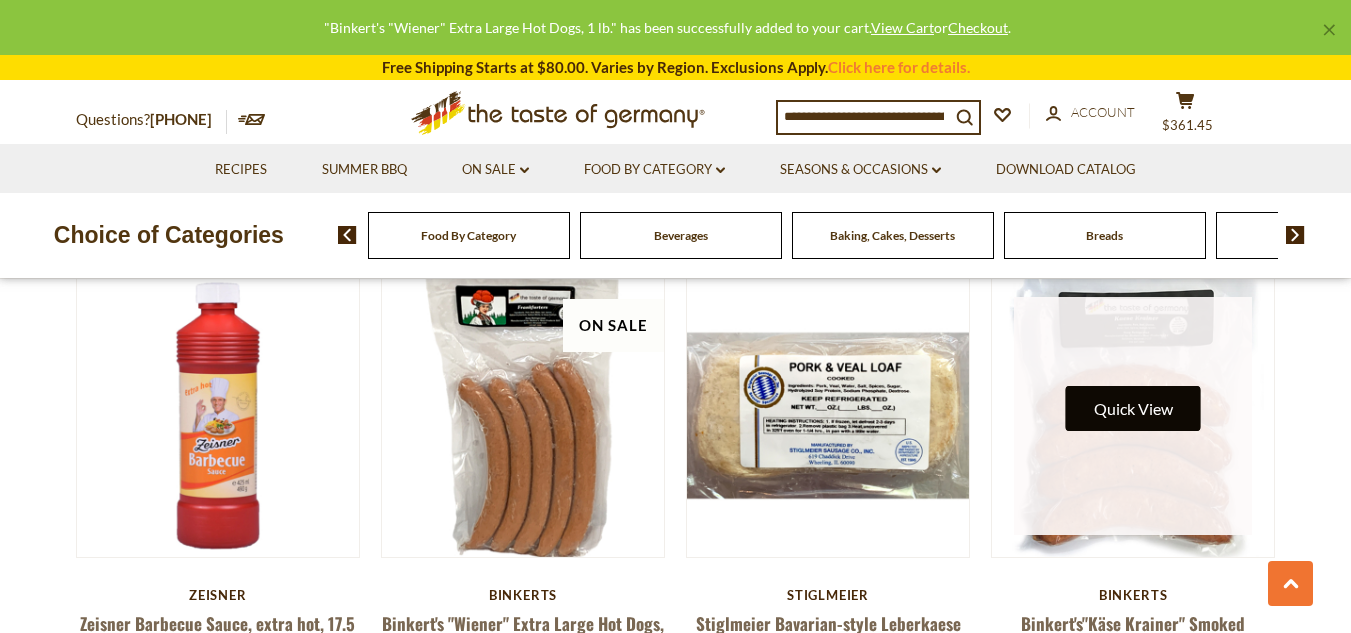 click on "Quick View" at bounding box center (1133, 408) 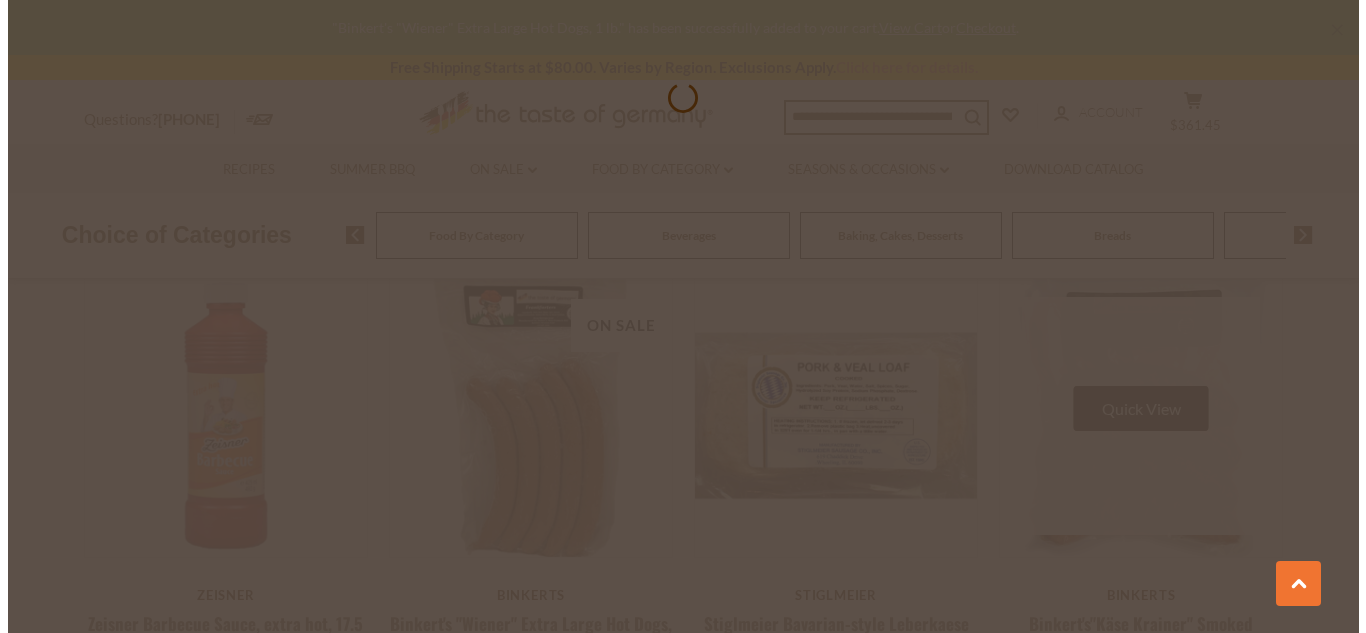 scroll, scrollTop: 2481, scrollLeft: 0, axis: vertical 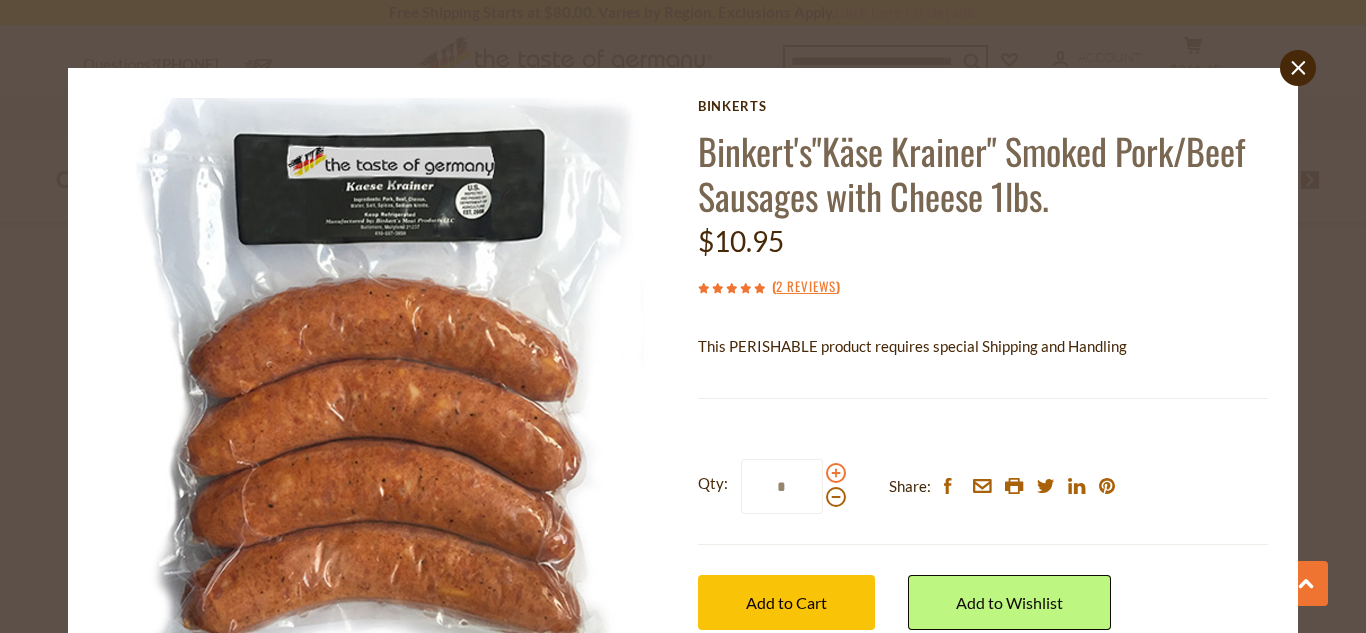 click at bounding box center [836, 473] 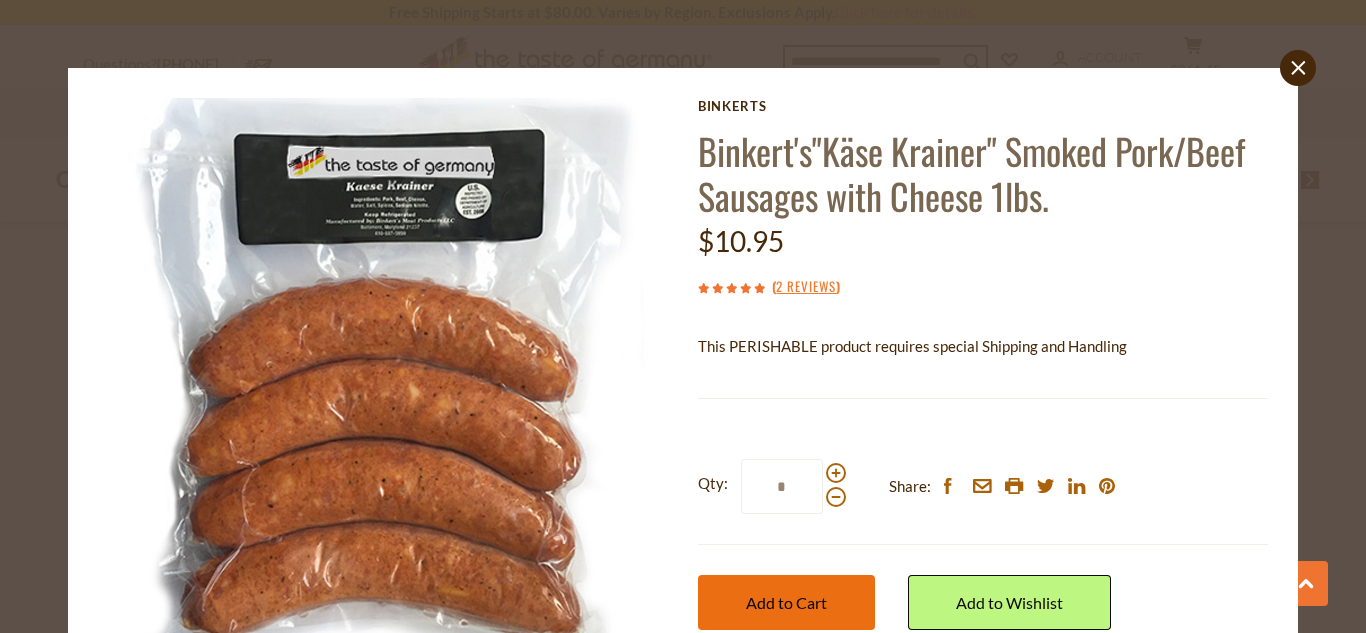 click on "Add to Cart" at bounding box center [786, 602] 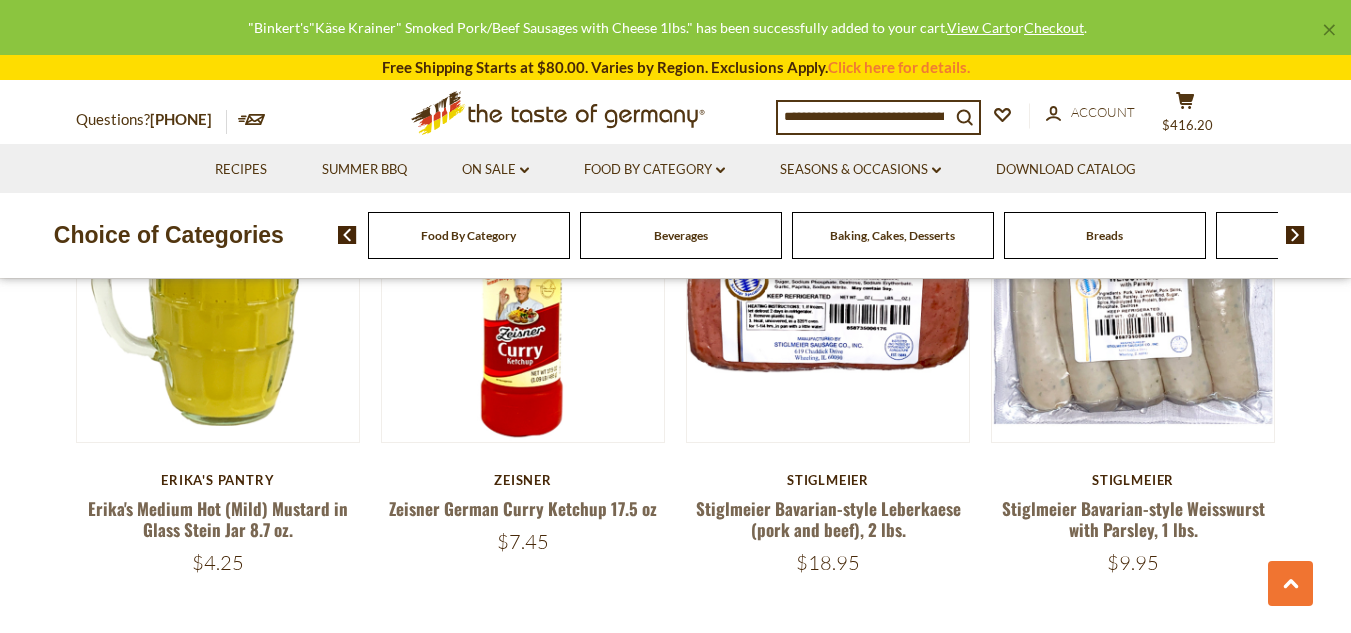 scroll, scrollTop: 3096, scrollLeft: 0, axis: vertical 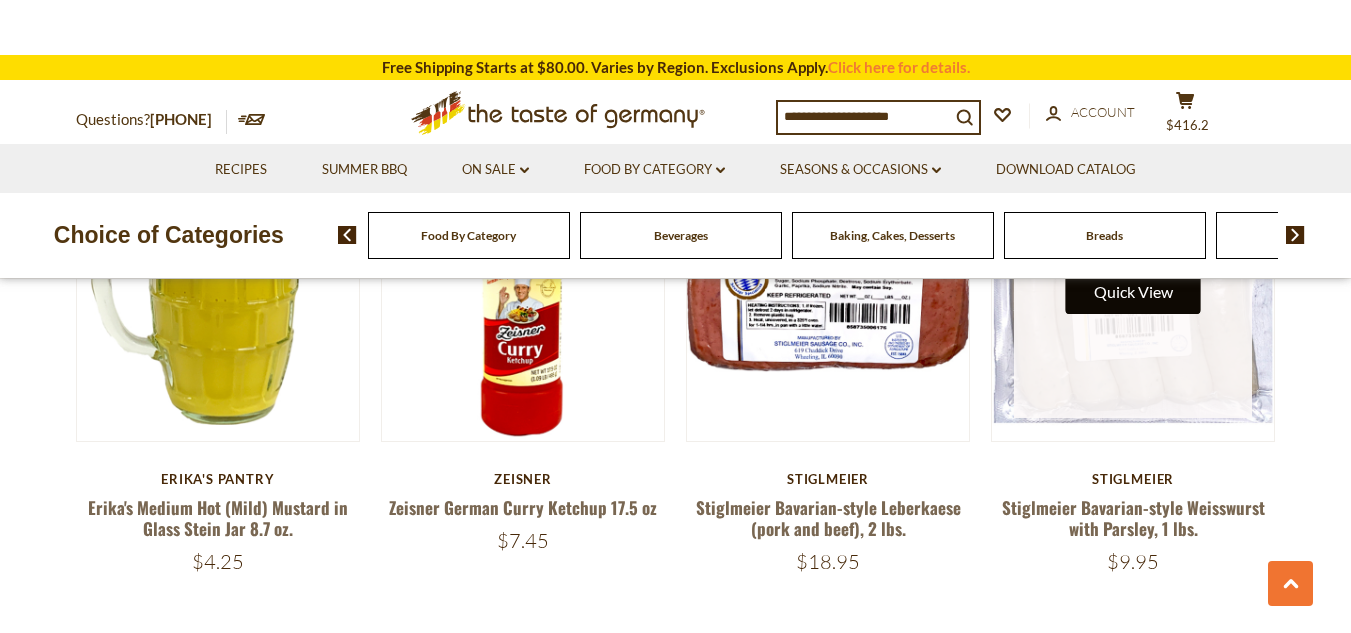 click on "Quick View" at bounding box center (1133, 291) 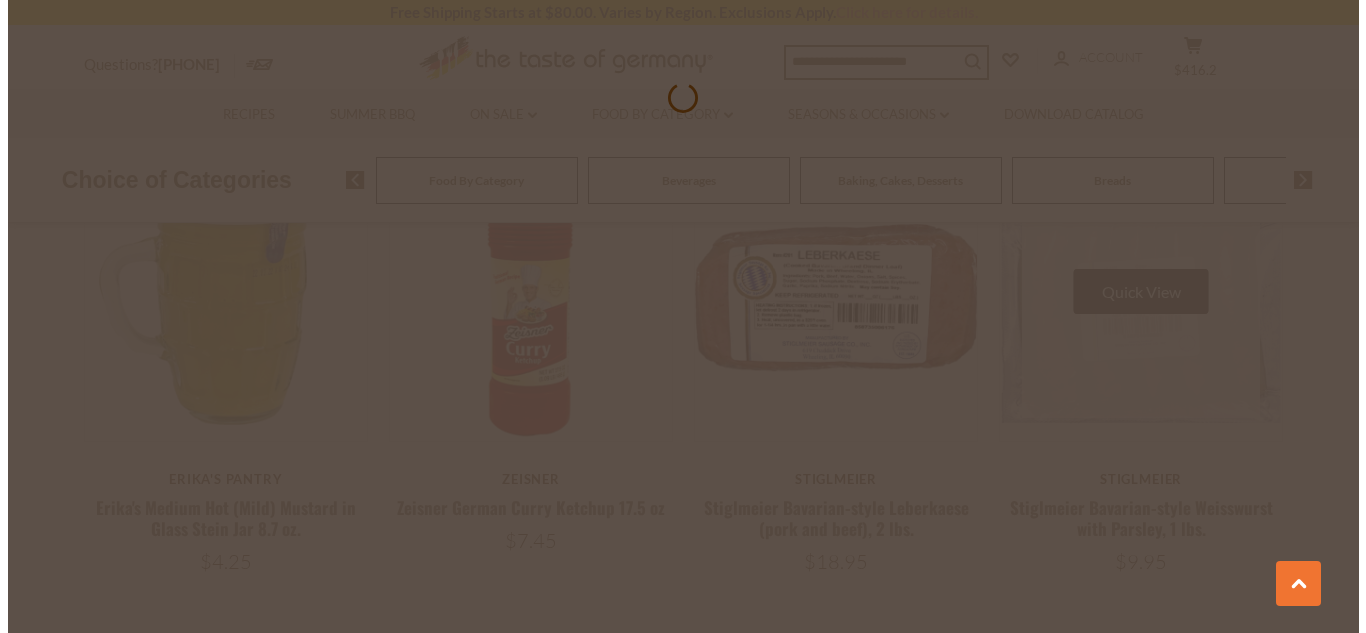 scroll, scrollTop: 3100, scrollLeft: 0, axis: vertical 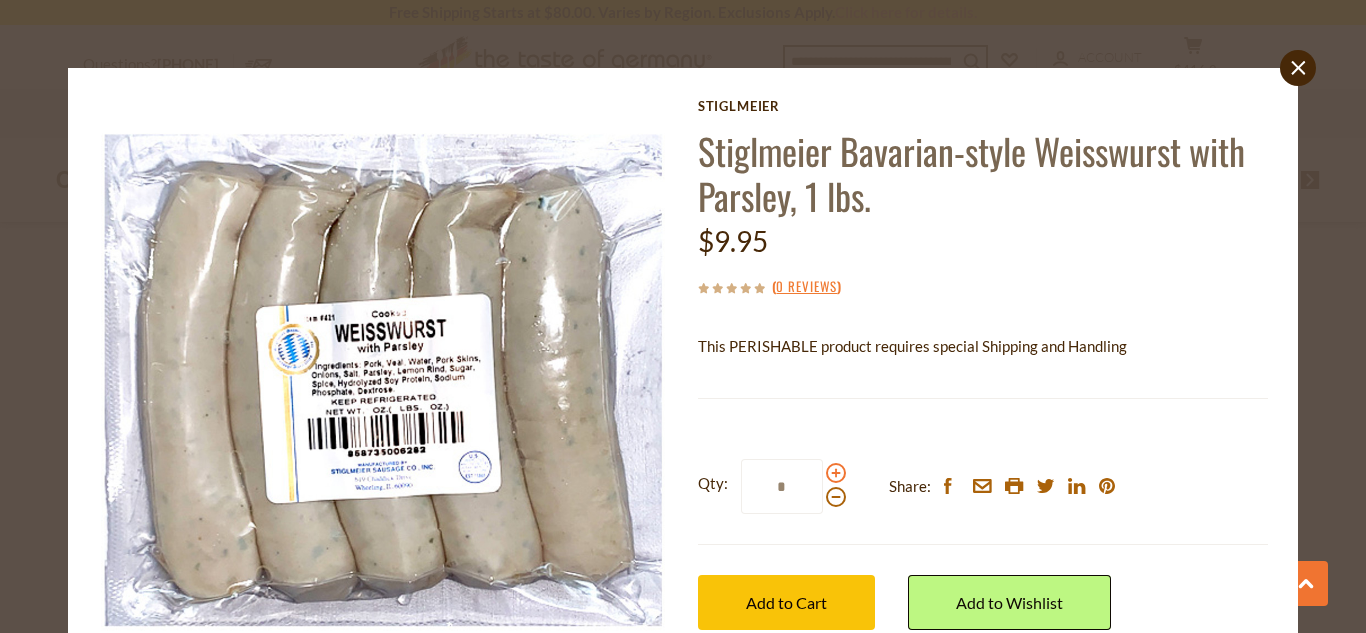 click at bounding box center (836, 473) 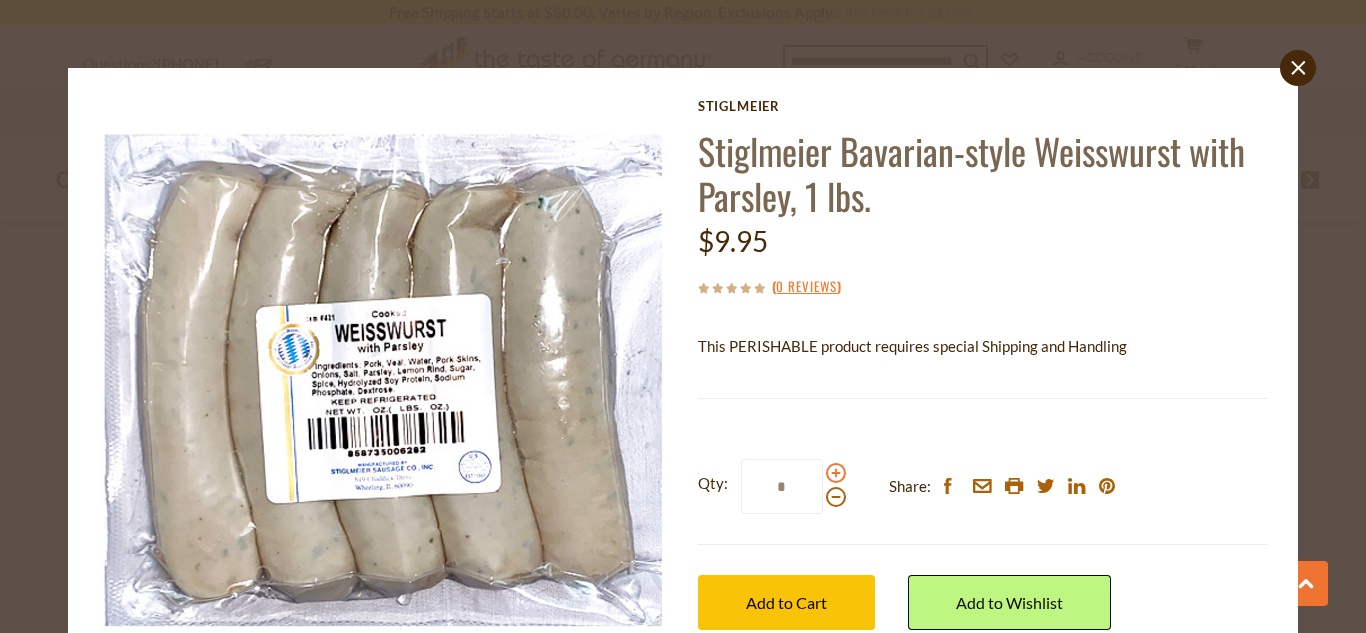 click at bounding box center [836, 473] 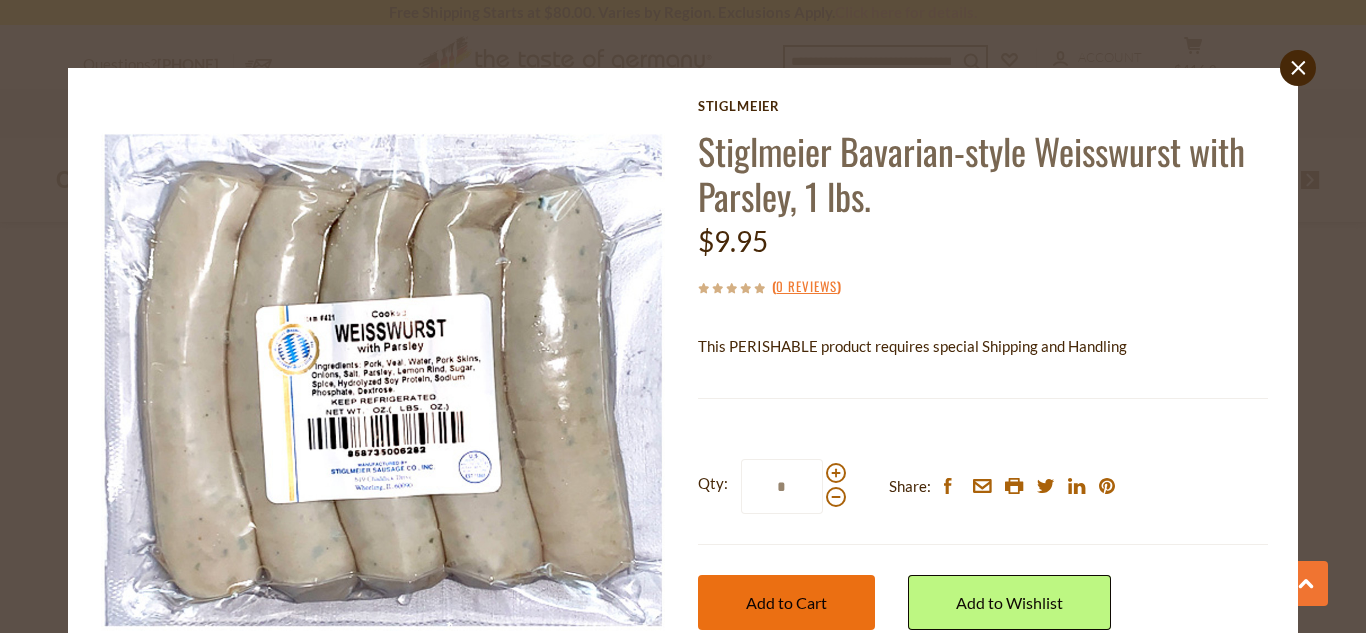 click on "Add to Cart" at bounding box center (786, 602) 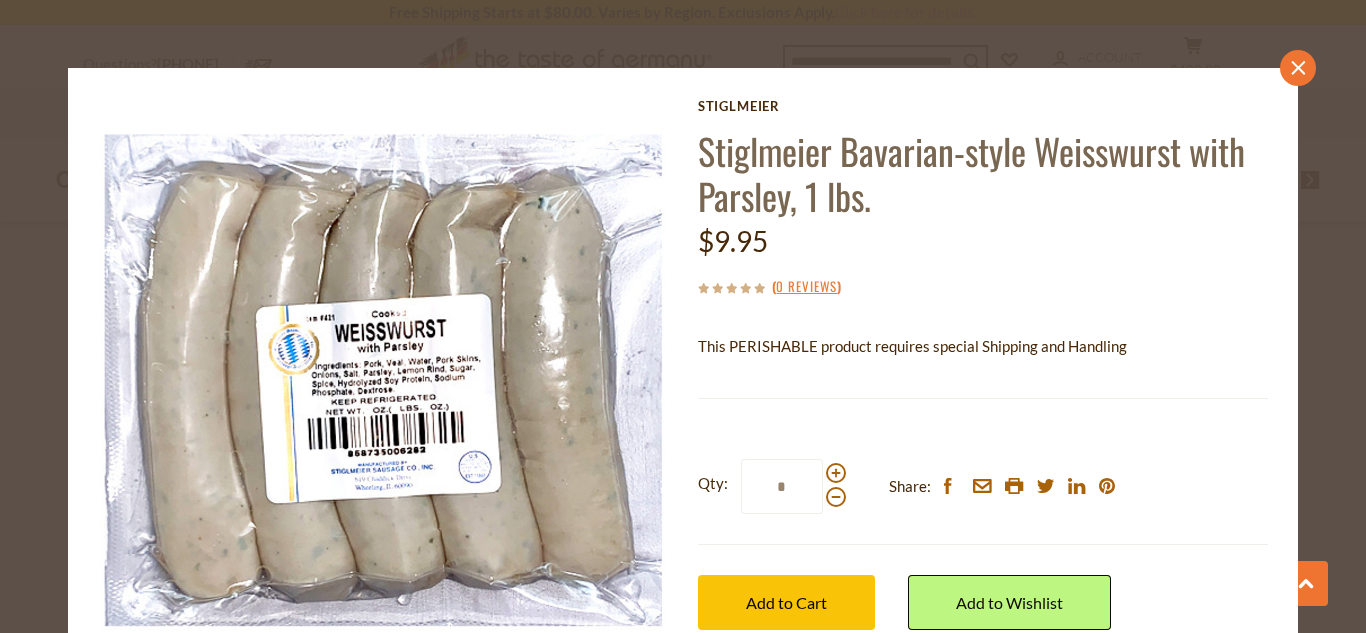 click on "close" 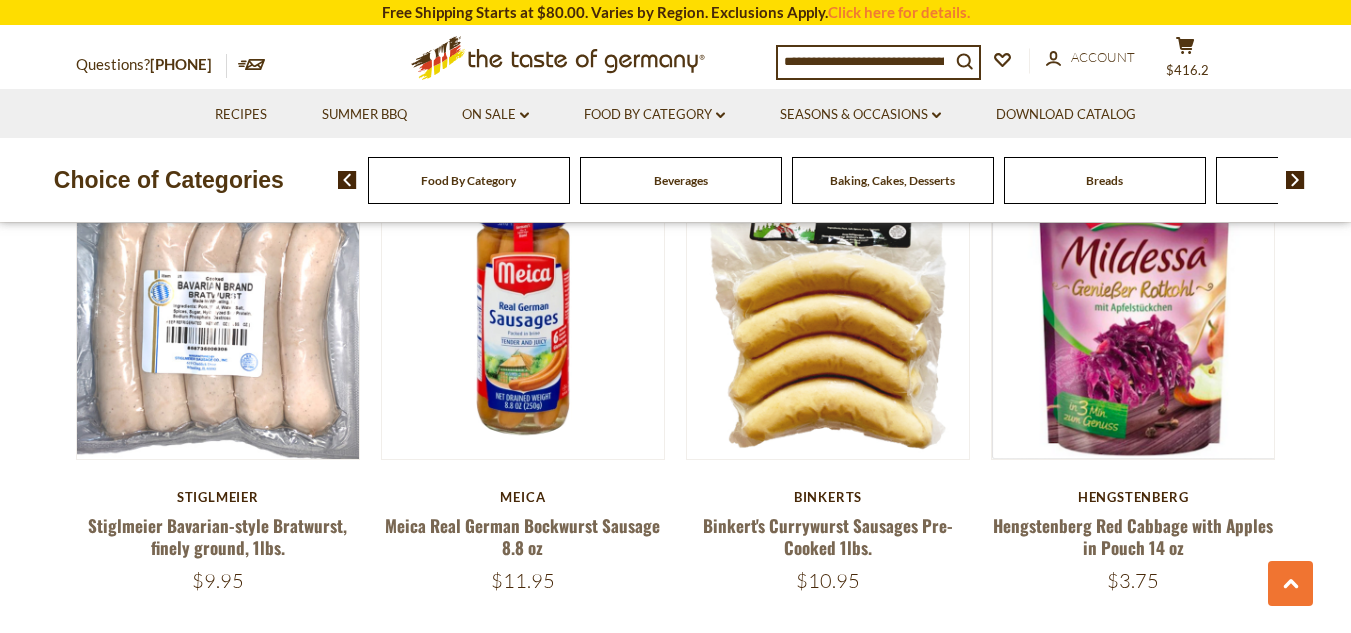 scroll, scrollTop: 3557, scrollLeft: 0, axis: vertical 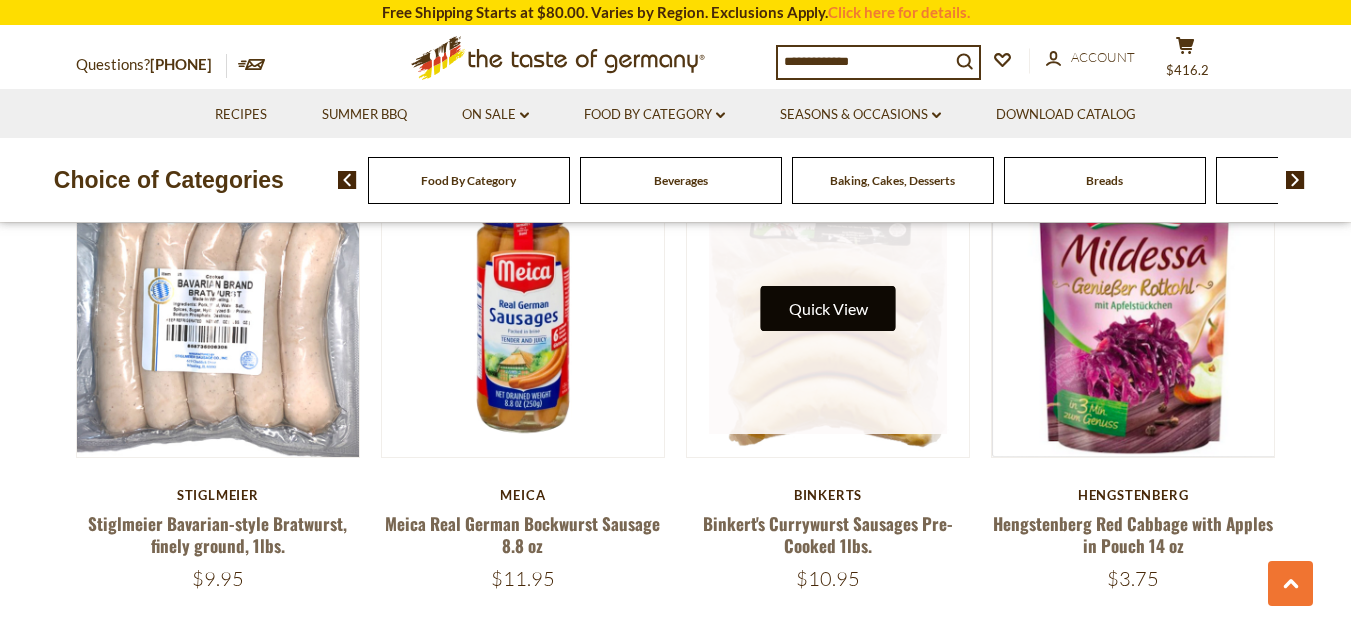 click on "Quick View" at bounding box center [828, 308] 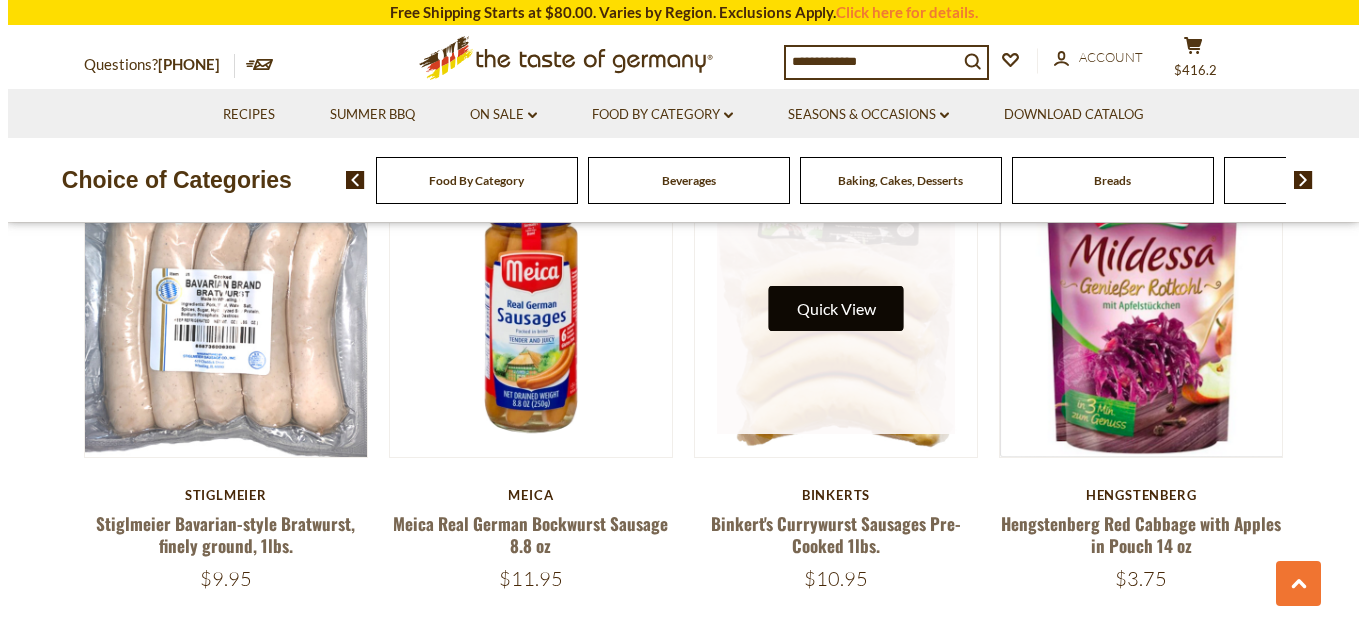 scroll, scrollTop: 3560, scrollLeft: 0, axis: vertical 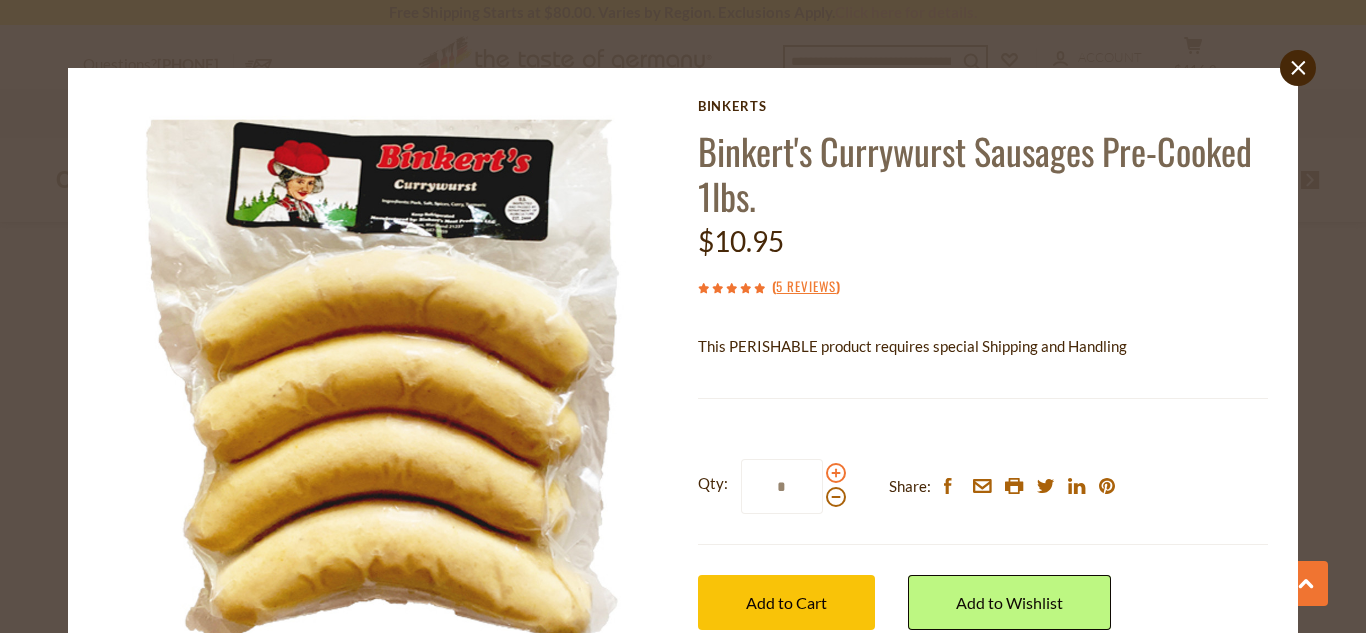 click at bounding box center [836, 473] 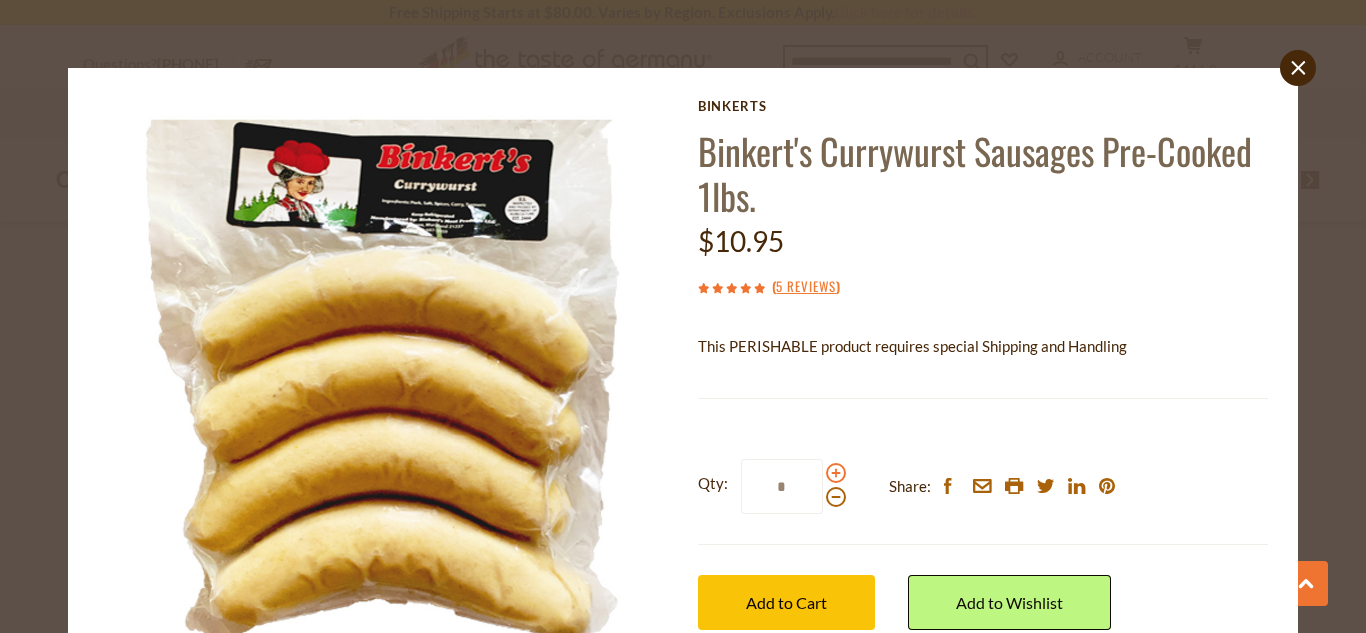 click at bounding box center [836, 473] 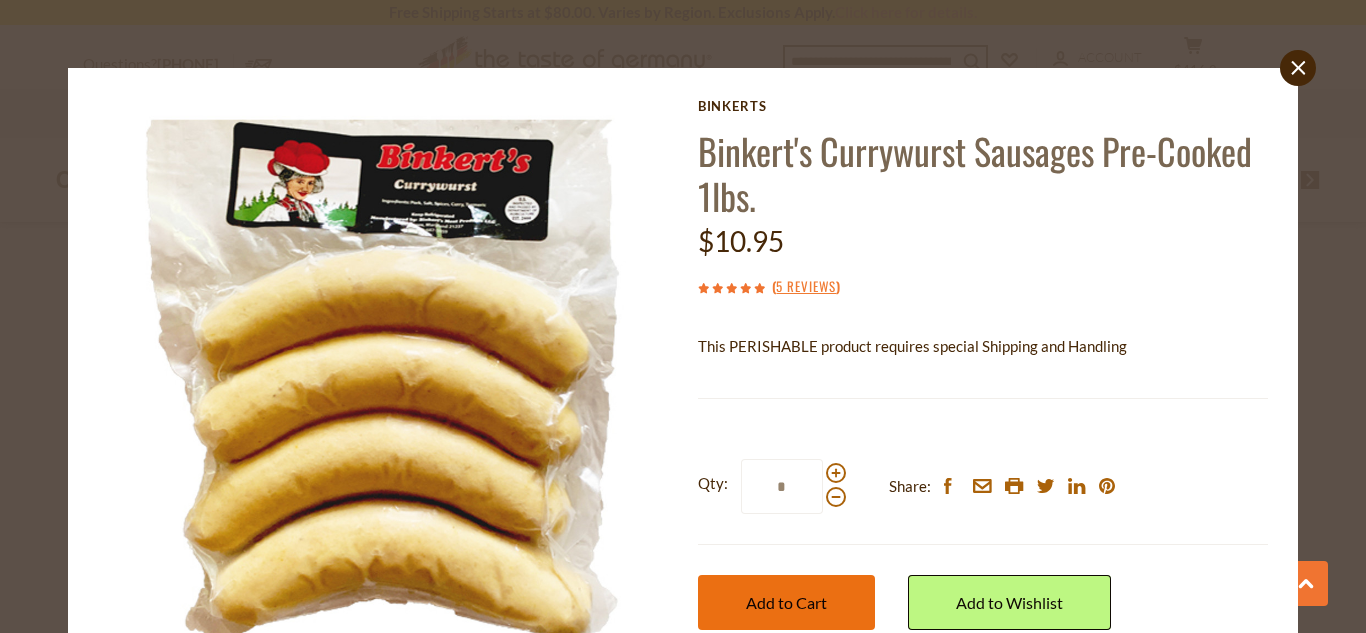 click on "Add to Cart" at bounding box center (786, 602) 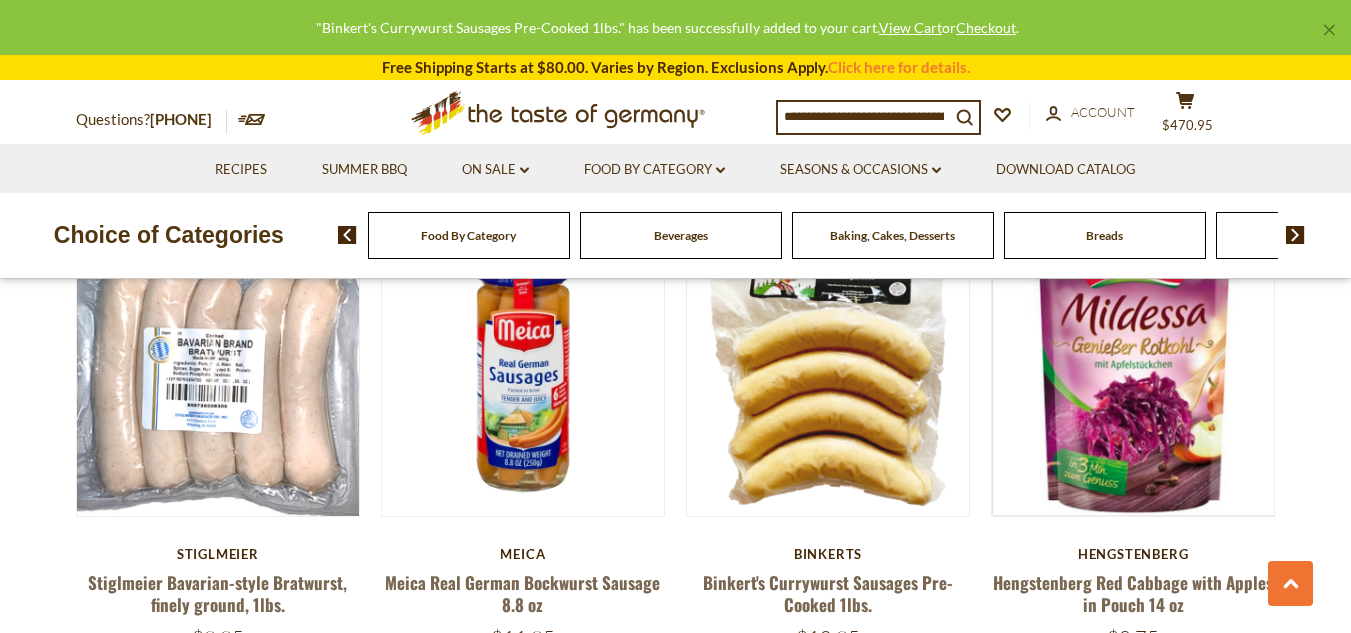 scroll, scrollTop: 3497, scrollLeft: 0, axis: vertical 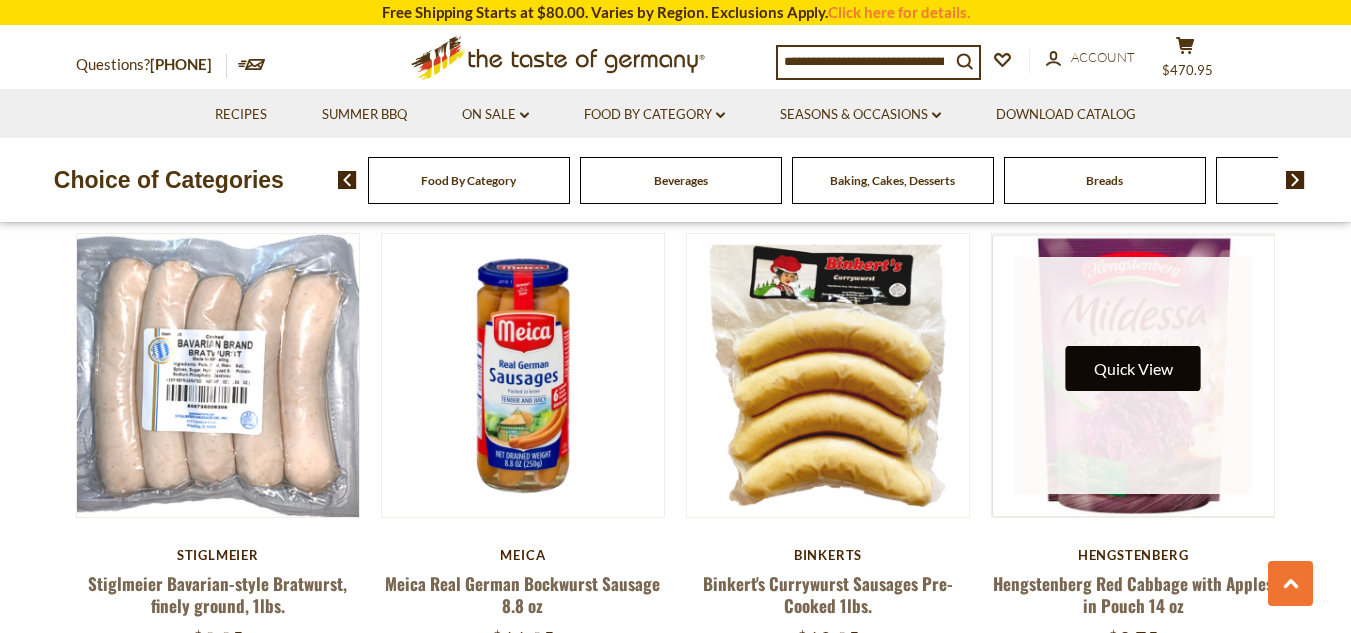 click on "Quick View" at bounding box center (1133, 368) 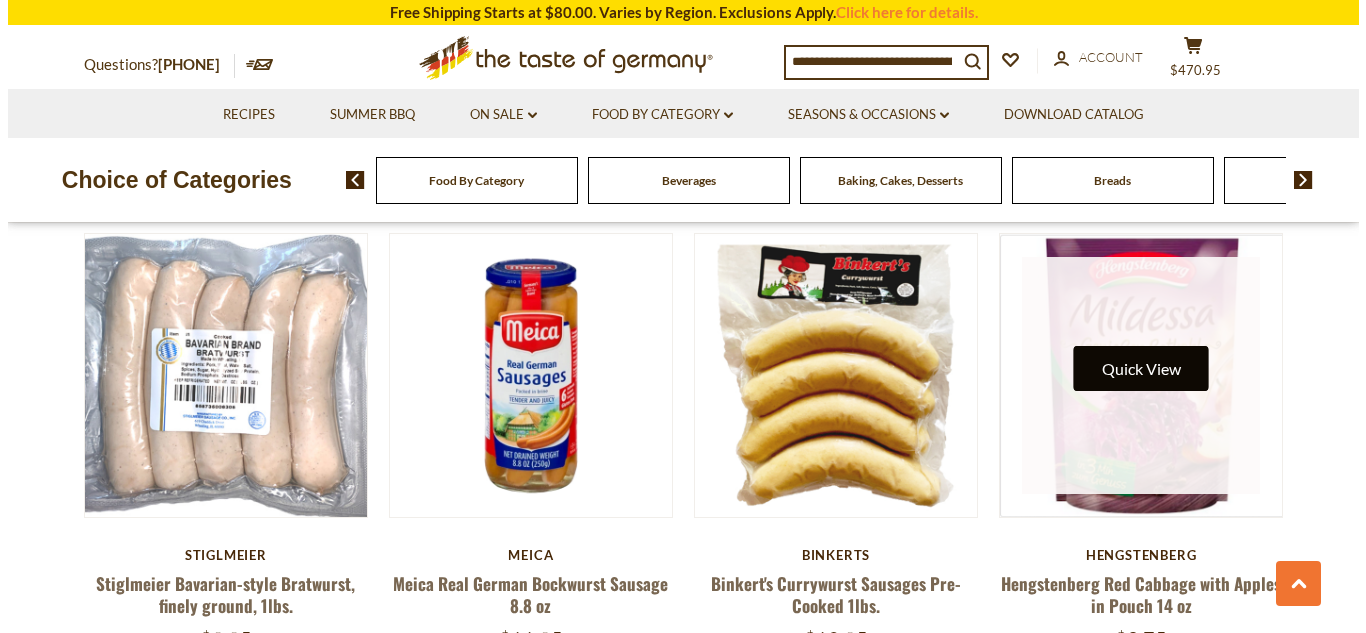 scroll, scrollTop: 3501, scrollLeft: 0, axis: vertical 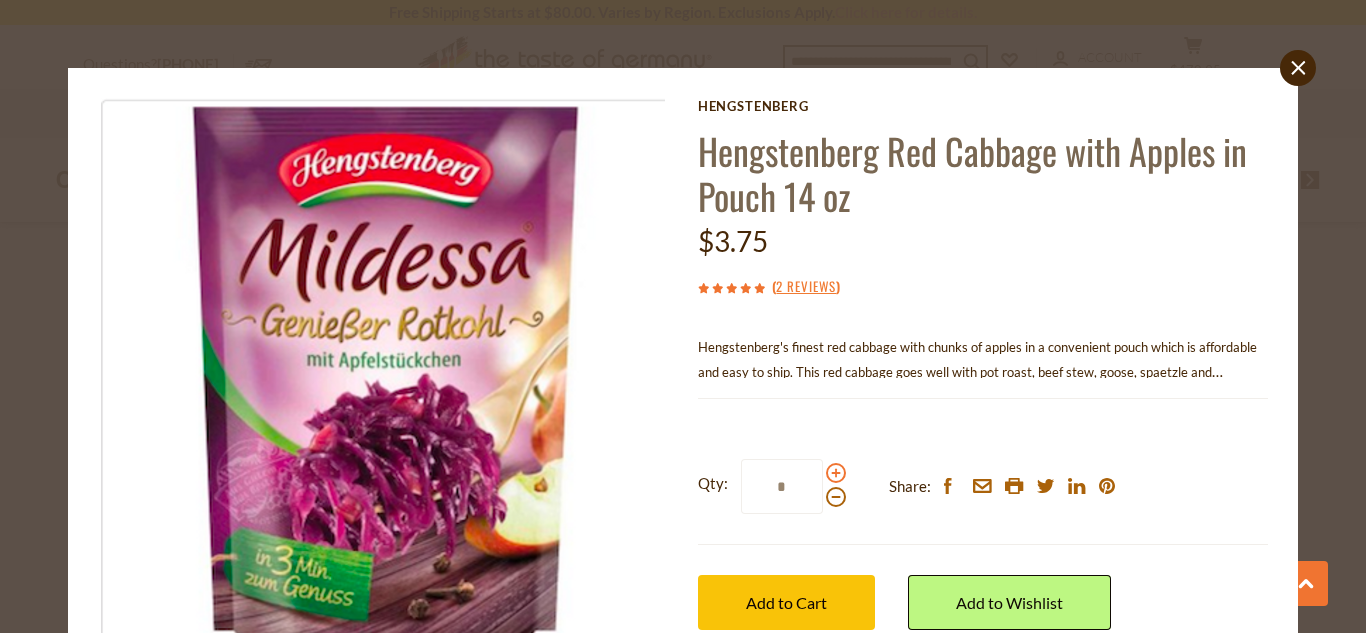 click at bounding box center [836, 473] 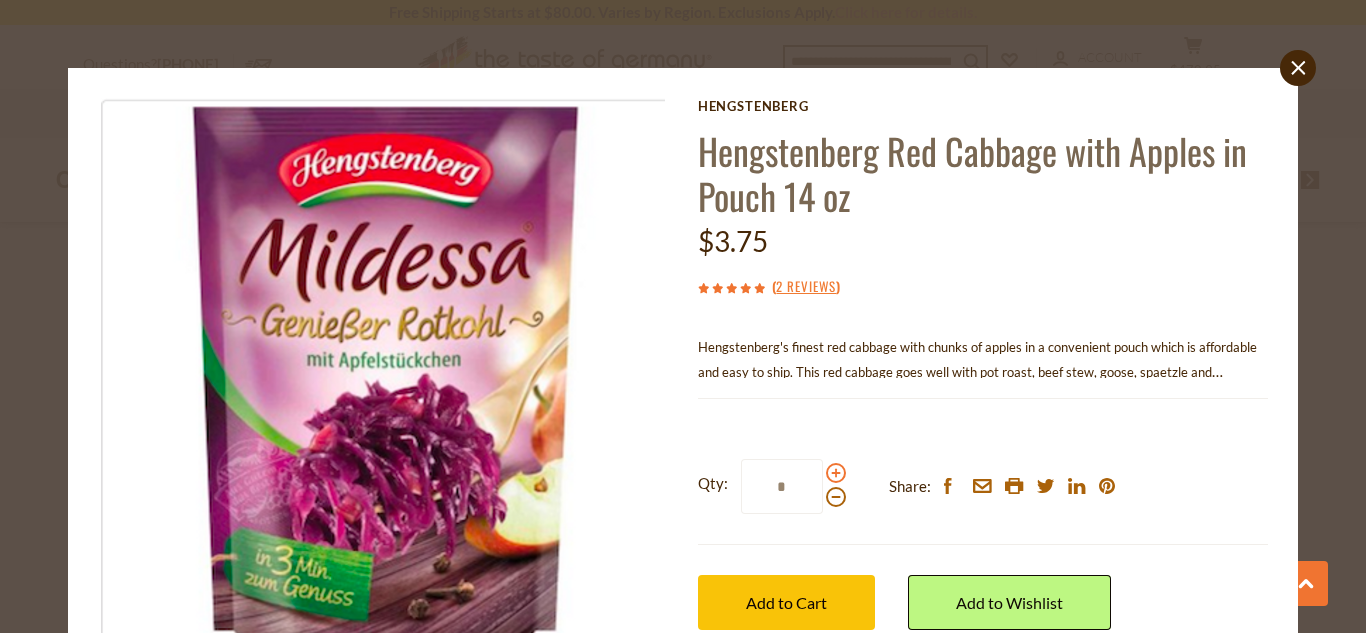click at bounding box center (836, 473) 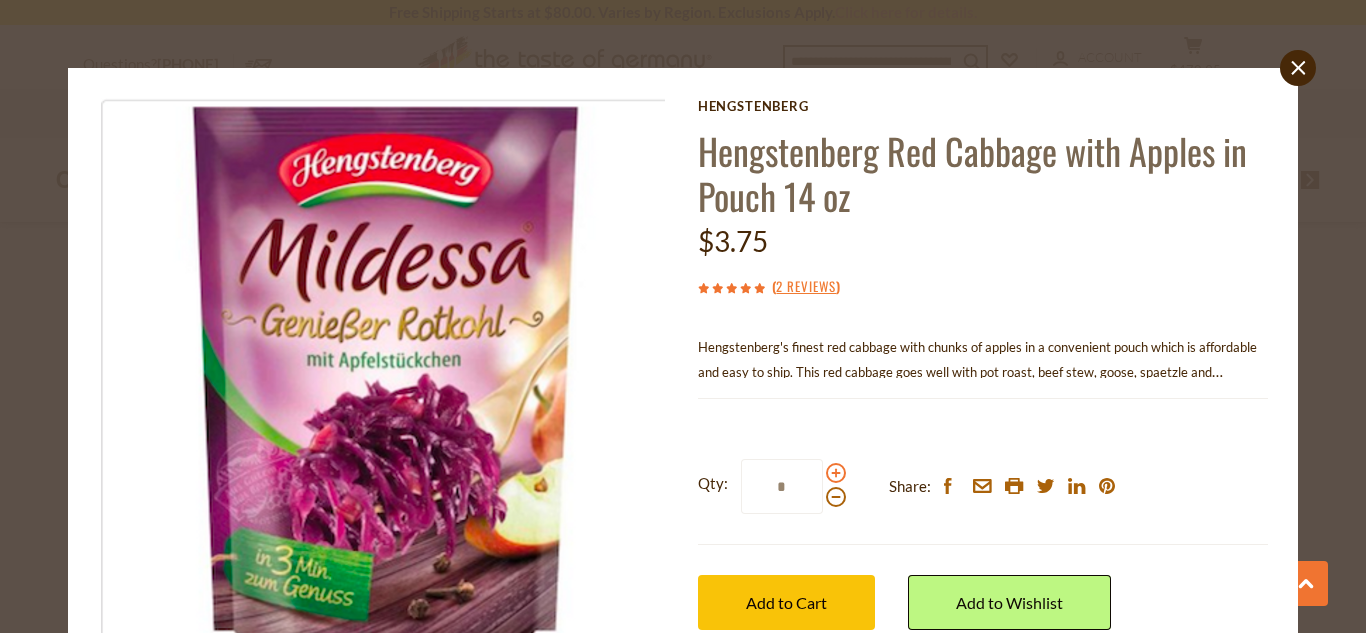 click at bounding box center (836, 473) 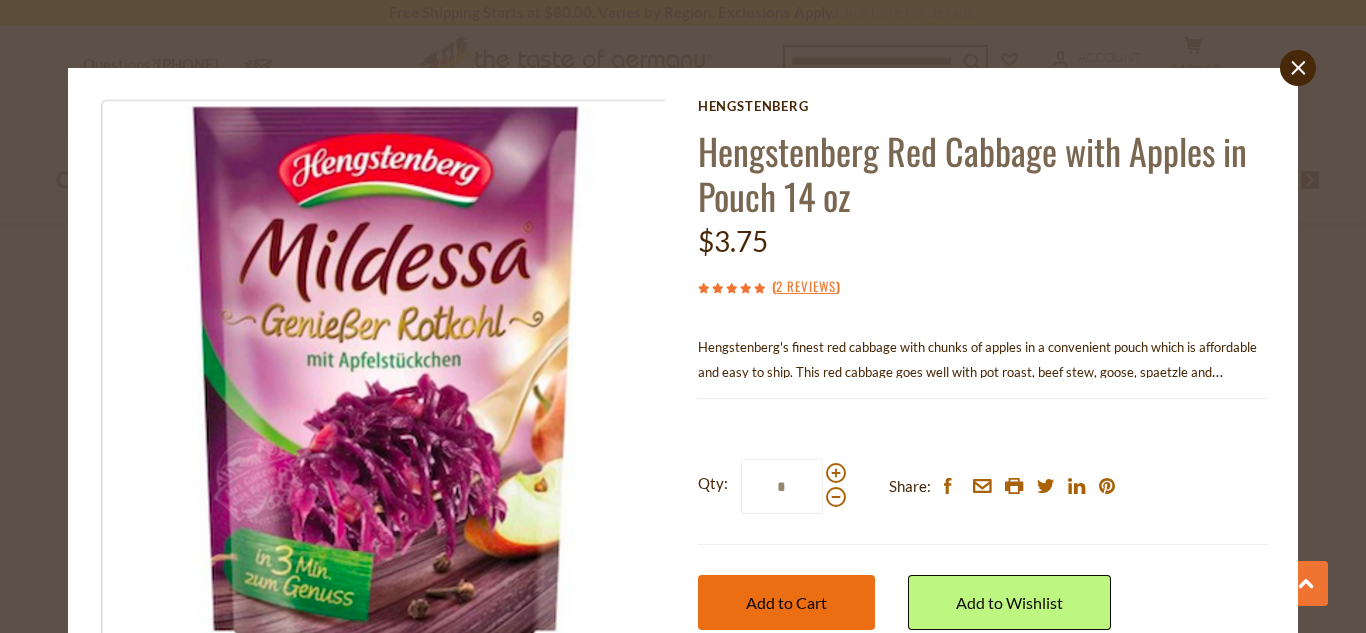 click on "Add to Cart" at bounding box center [786, 602] 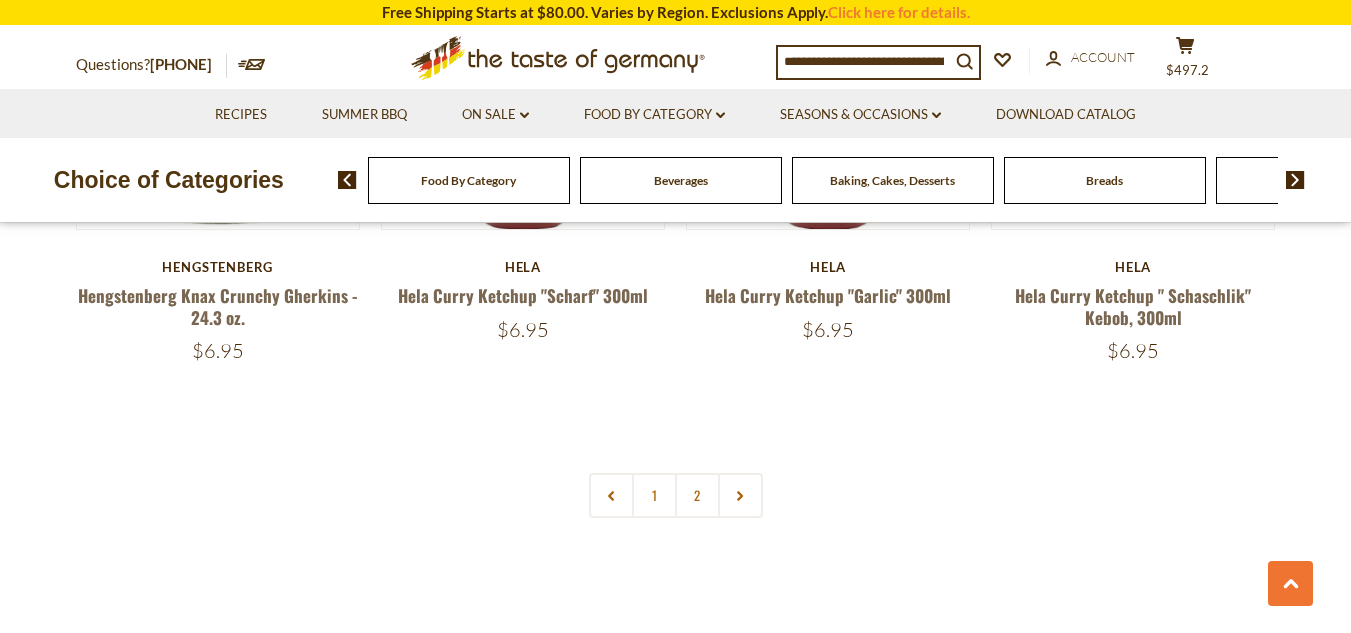 scroll, scrollTop: 4771, scrollLeft: 0, axis: vertical 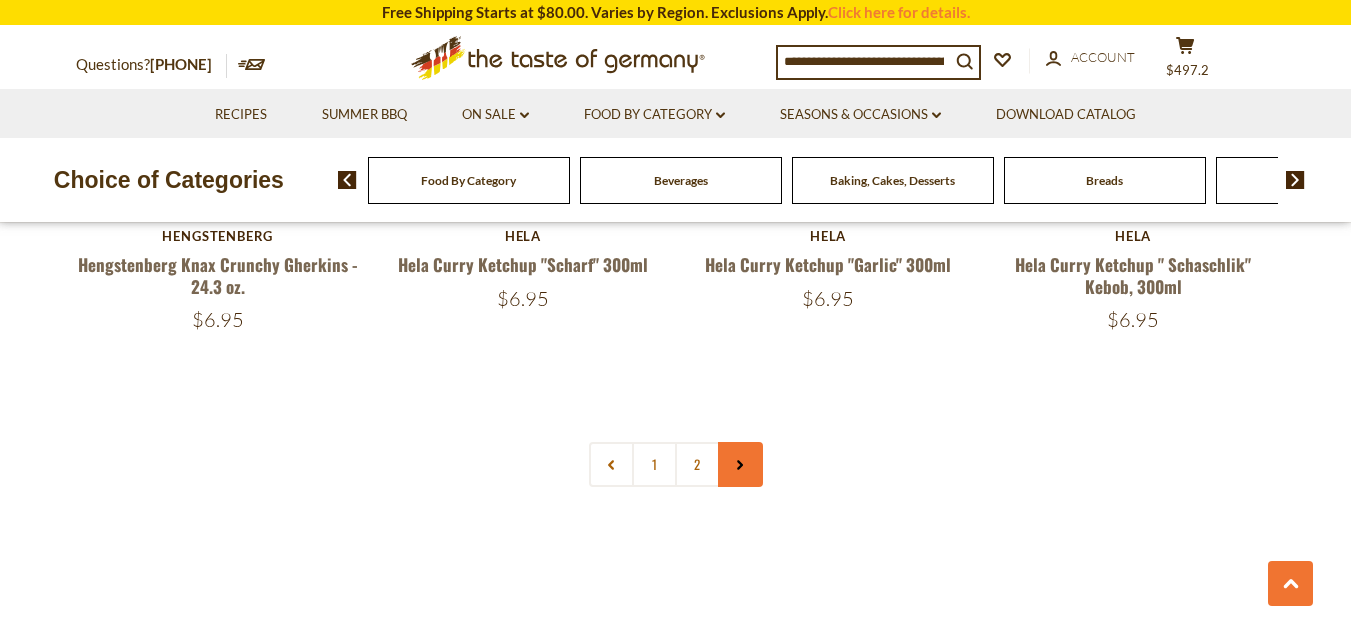 click at bounding box center [740, 464] 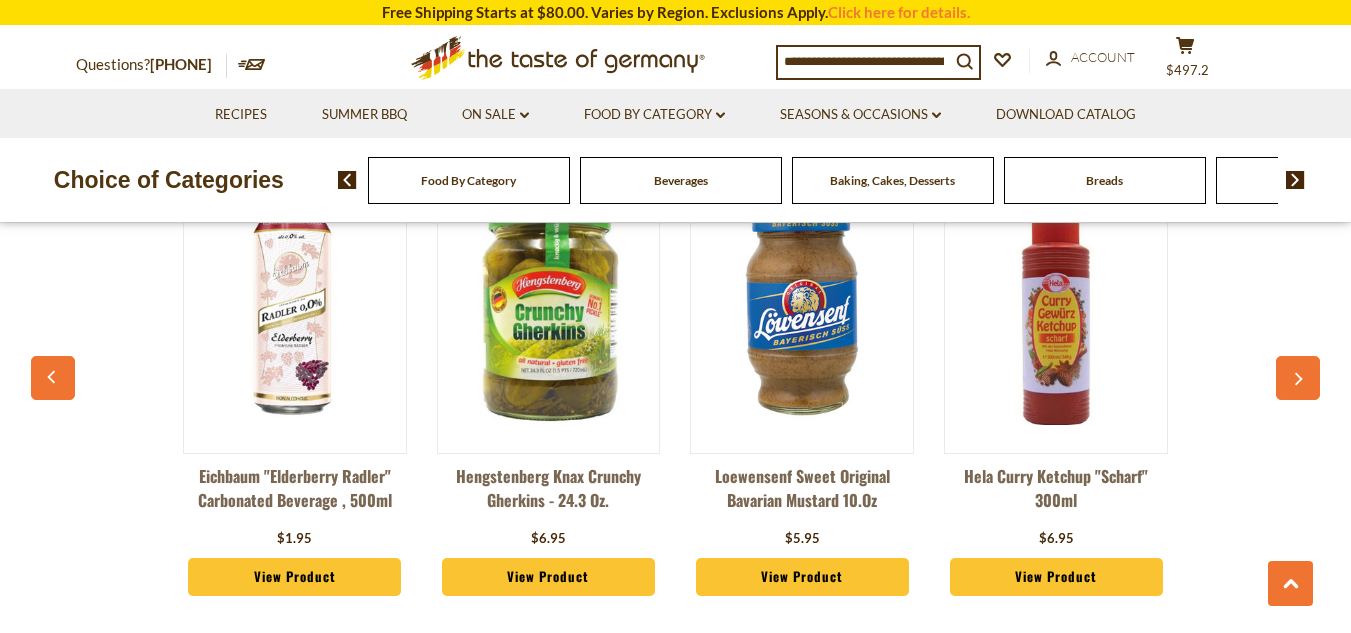 scroll, scrollTop: 5353, scrollLeft: 0, axis: vertical 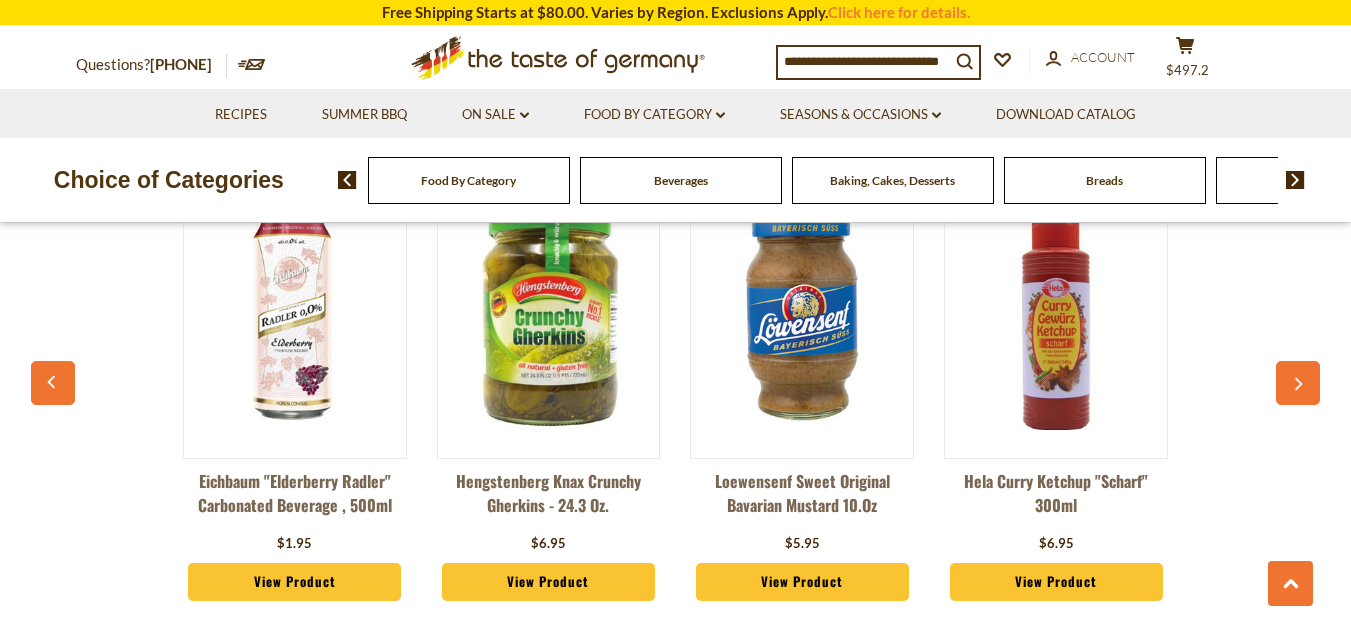 click at bounding box center [802, 319] 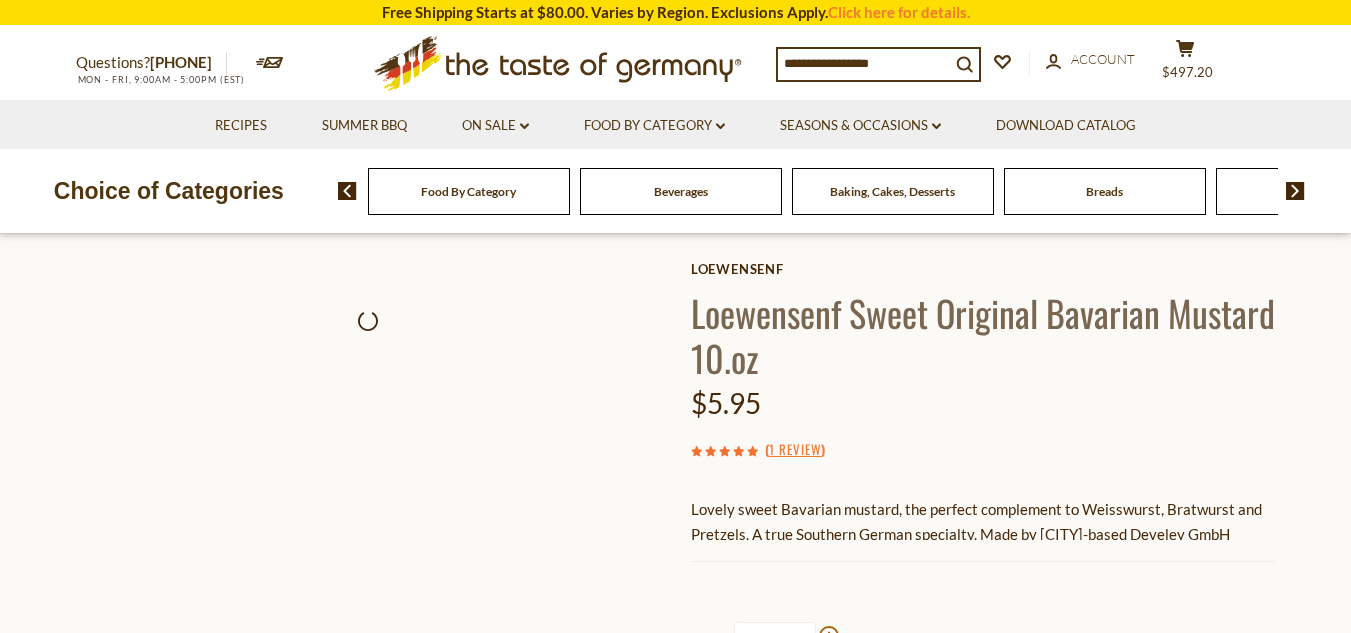 scroll, scrollTop: 0, scrollLeft: 0, axis: both 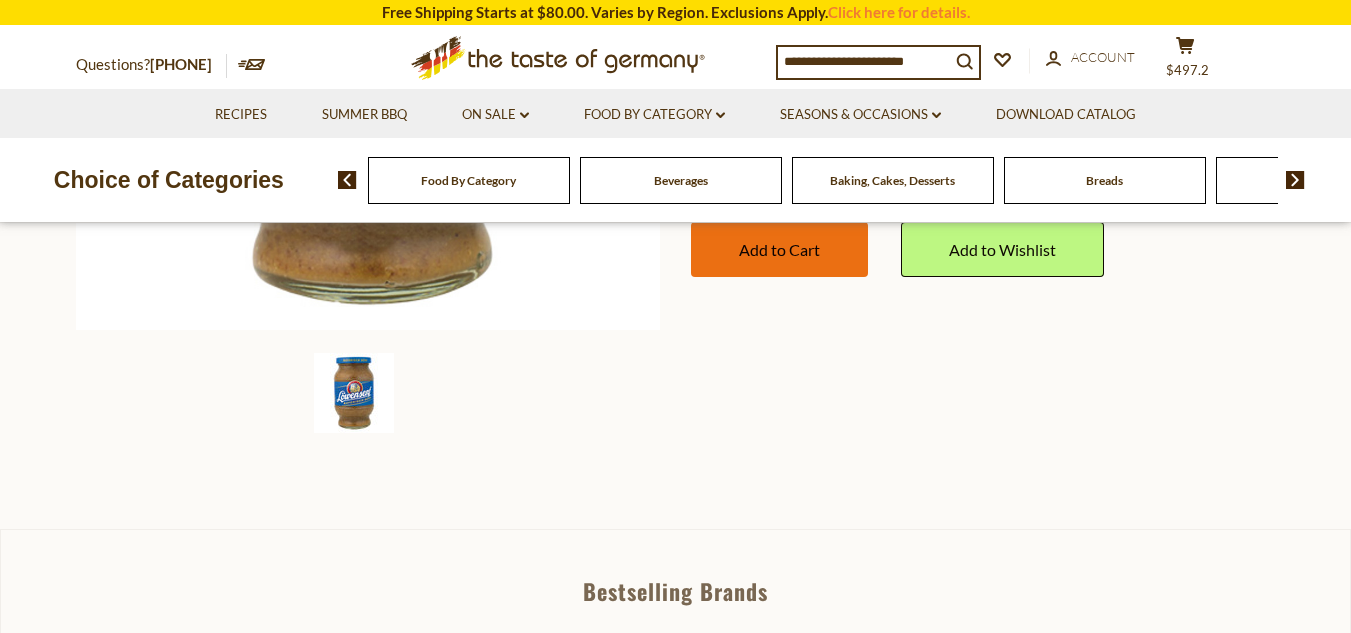 click on "Add to Cart" at bounding box center [779, 249] 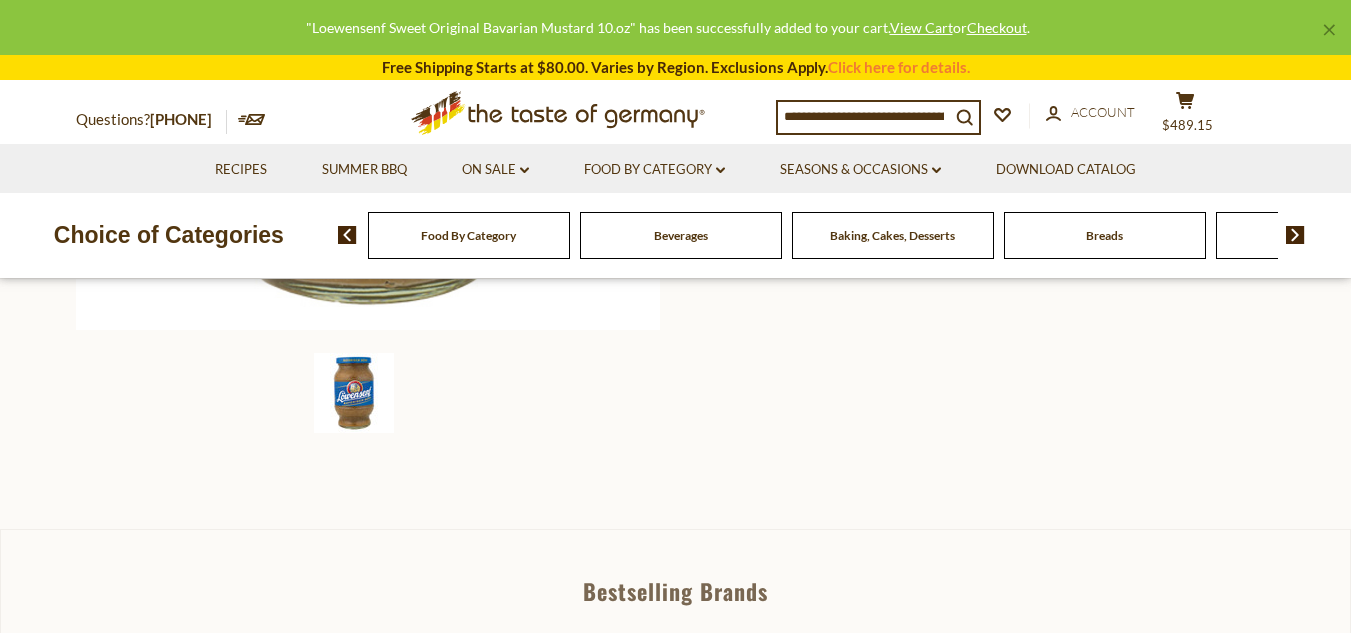 click on "Home
Summer BBQ
Loewensenf Sweet Original Bavarian Mustard 10.oz
Loewensenf
Loewensenf Sweet Original Bavarian Mustard 10.oz
$5.95
(  1 Review  )
Lovely sweet Bavarian mustard, the perfect complement to Weisswurst, Bratwurst and Pretzels. A true Southern German specialty. Made by Munich-based Develey GmbH
0" at bounding box center [676, 64] 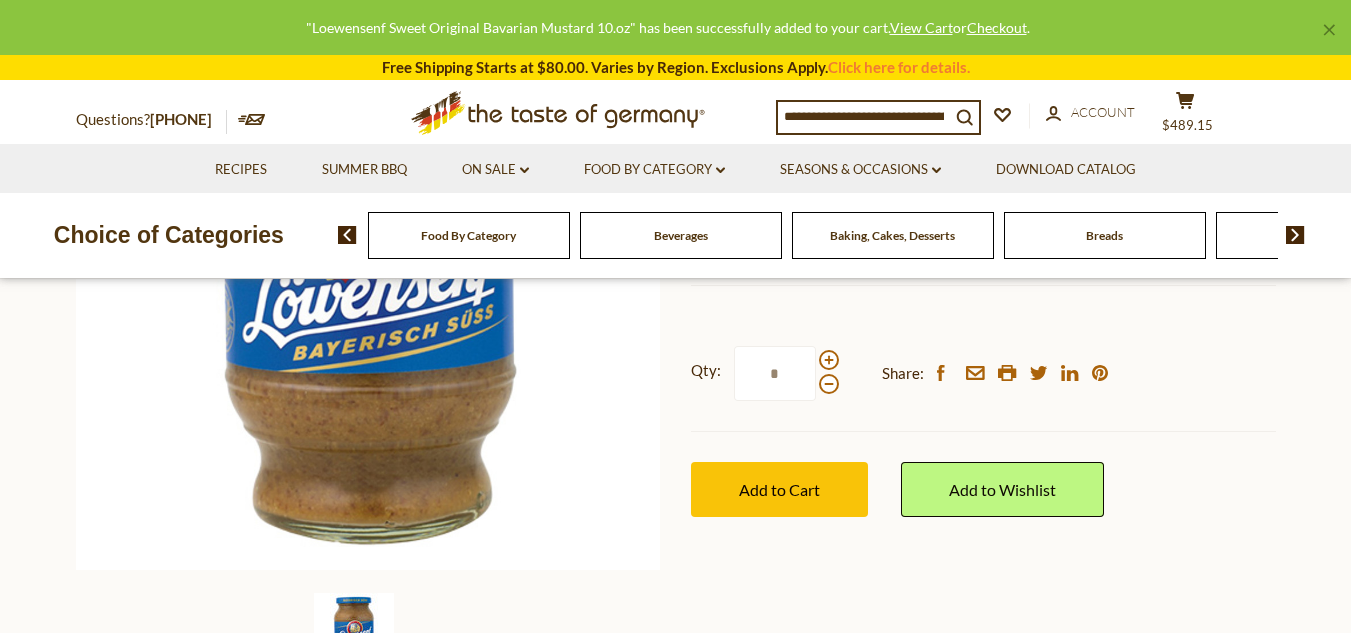 scroll, scrollTop: 264, scrollLeft: 0, axis: vertical 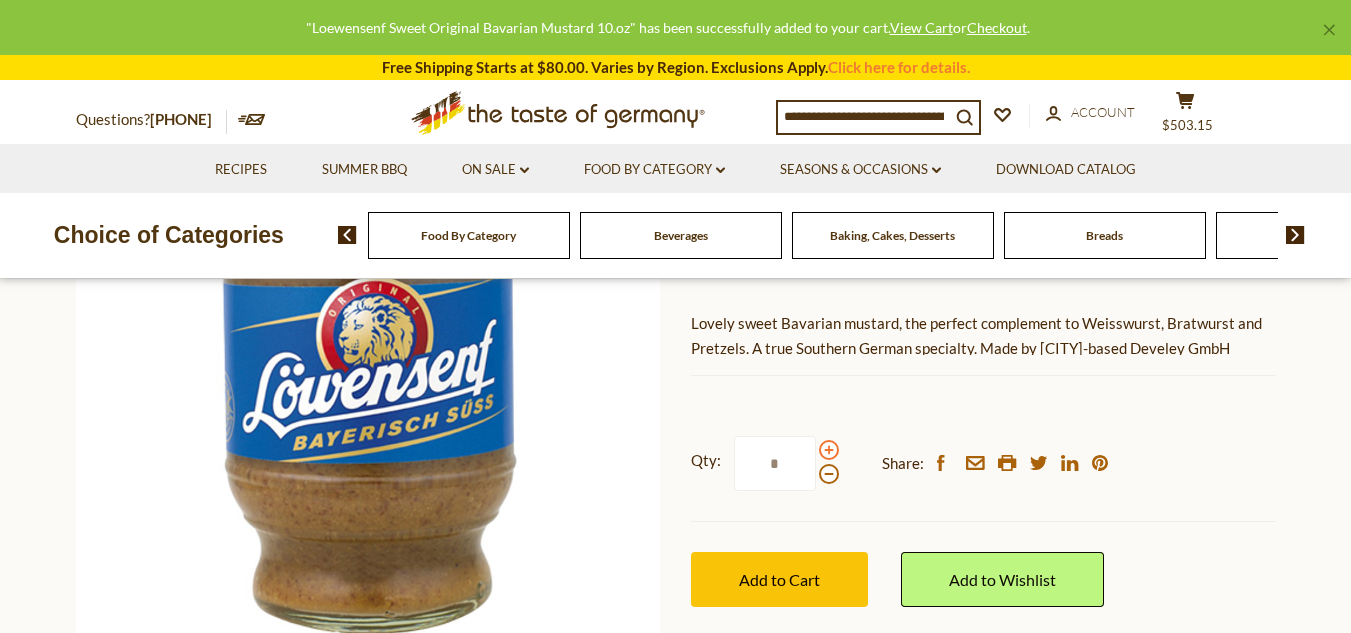 click at bounding box center [829, 450] 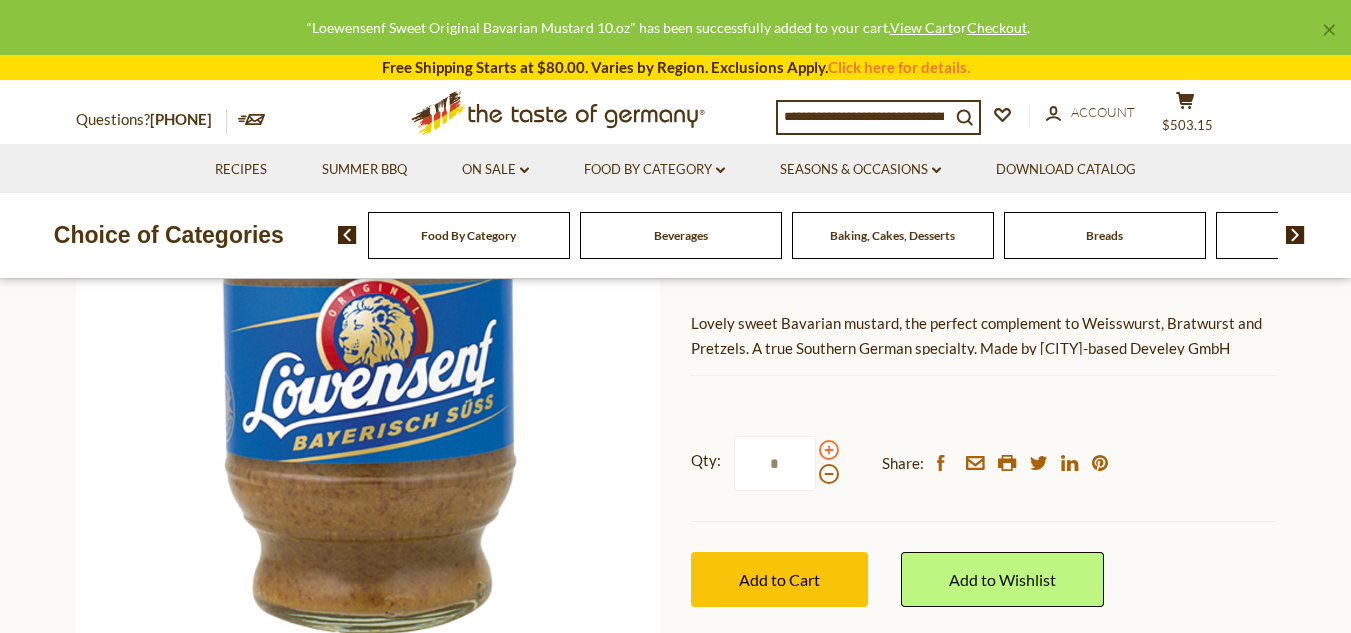 click at bounding box center [829, 450] 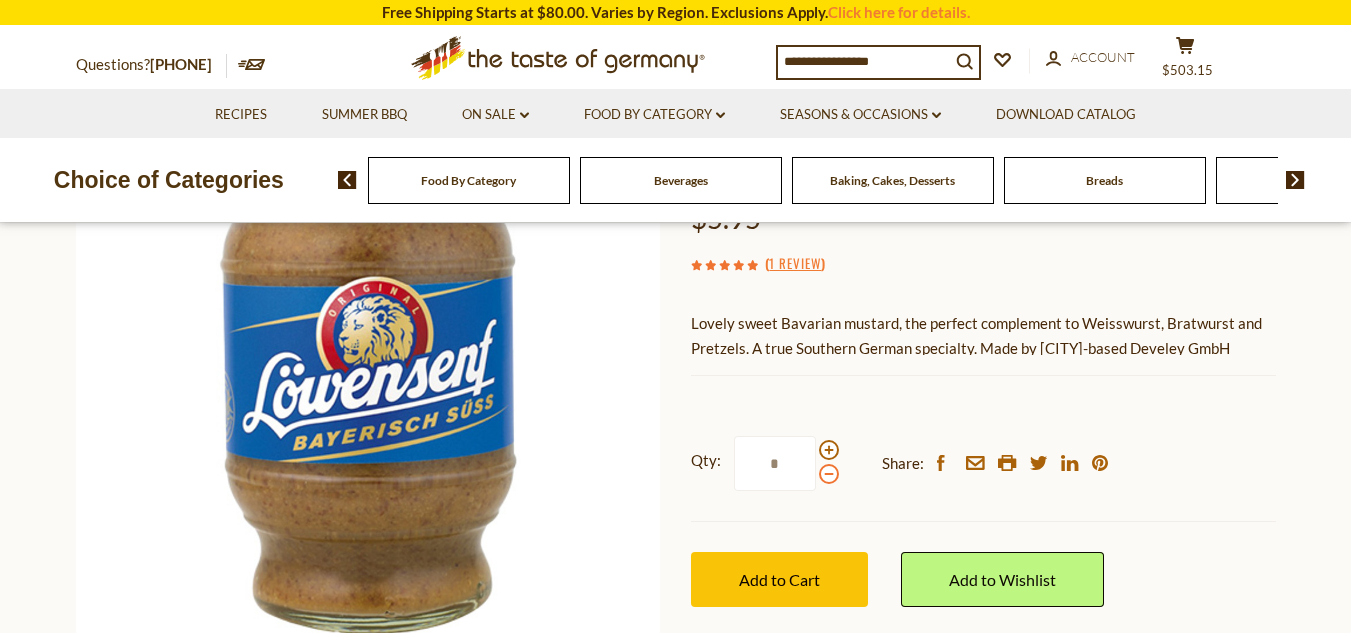click at bounding box center (829, 474) 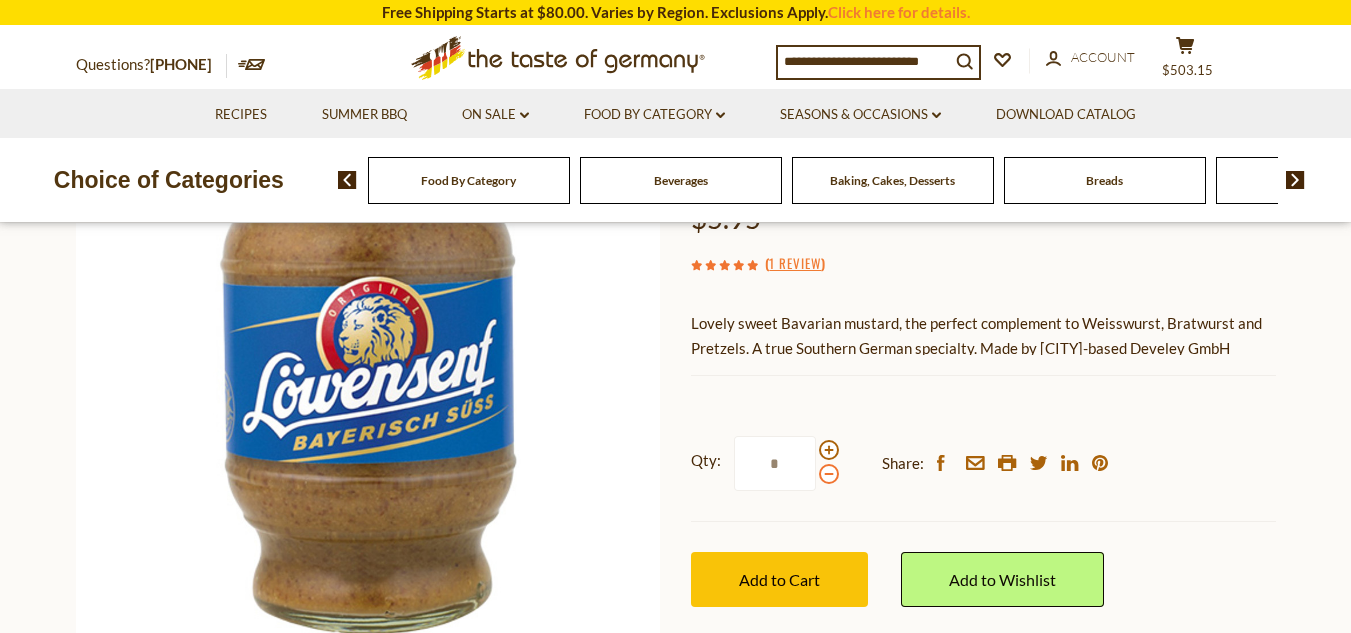 click at bounding box center (829, 474) 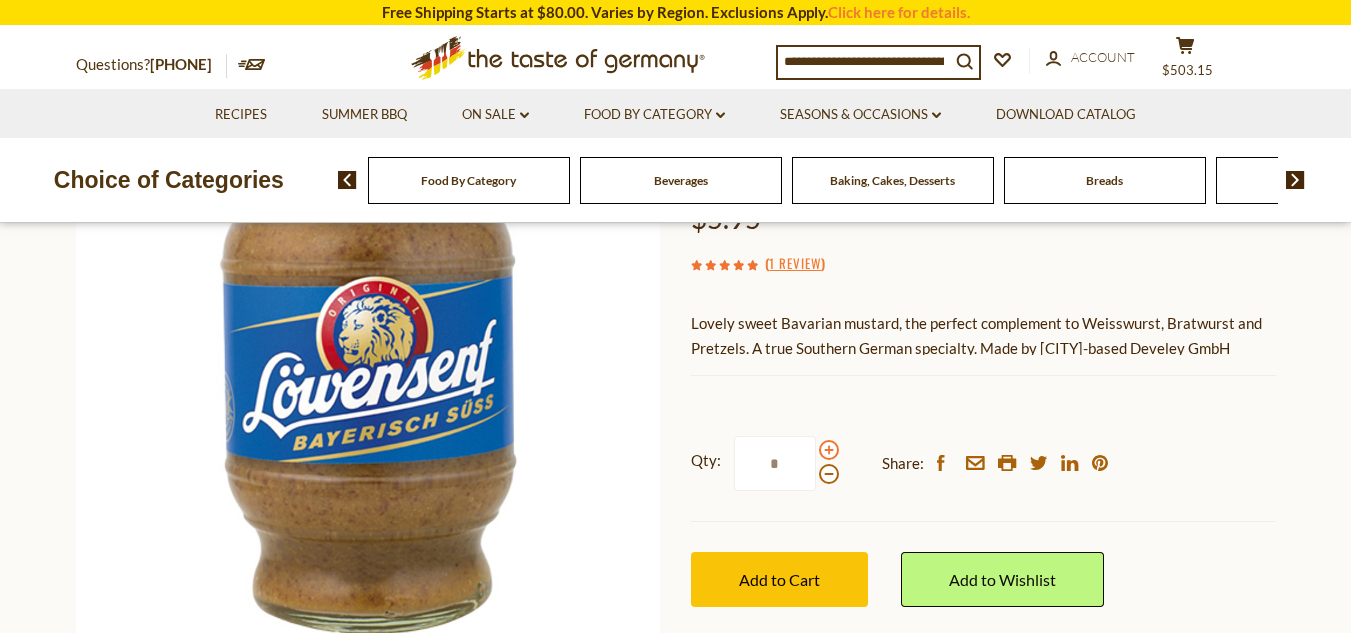 click at bounding box center (829, 450) 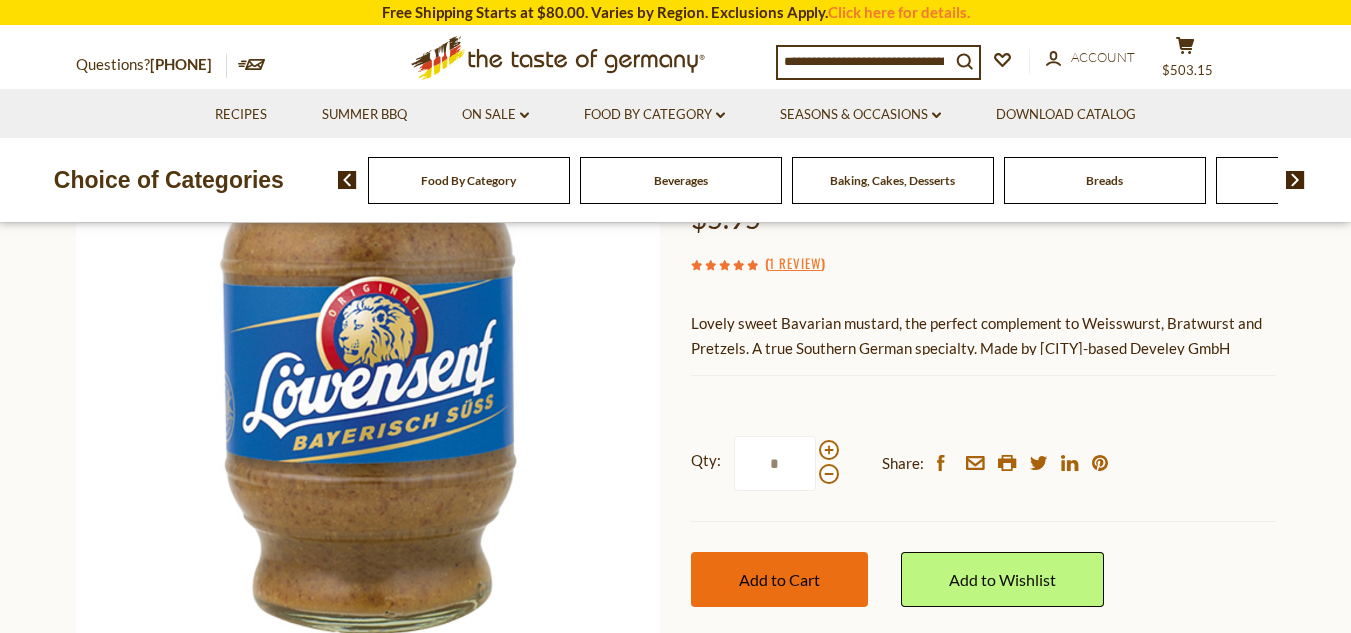 click on "Add to Cart" at bounding box center (779, 579) 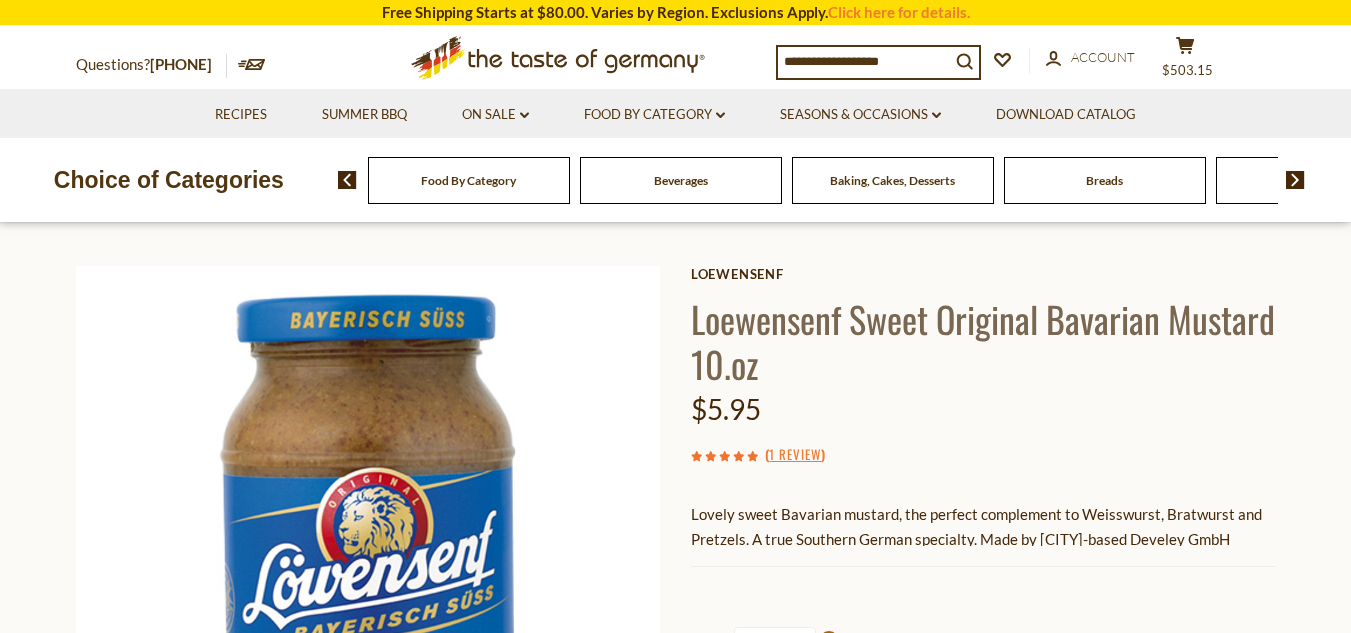 scroll, scrollTop: 0, scrollLeft: 0, axis: both 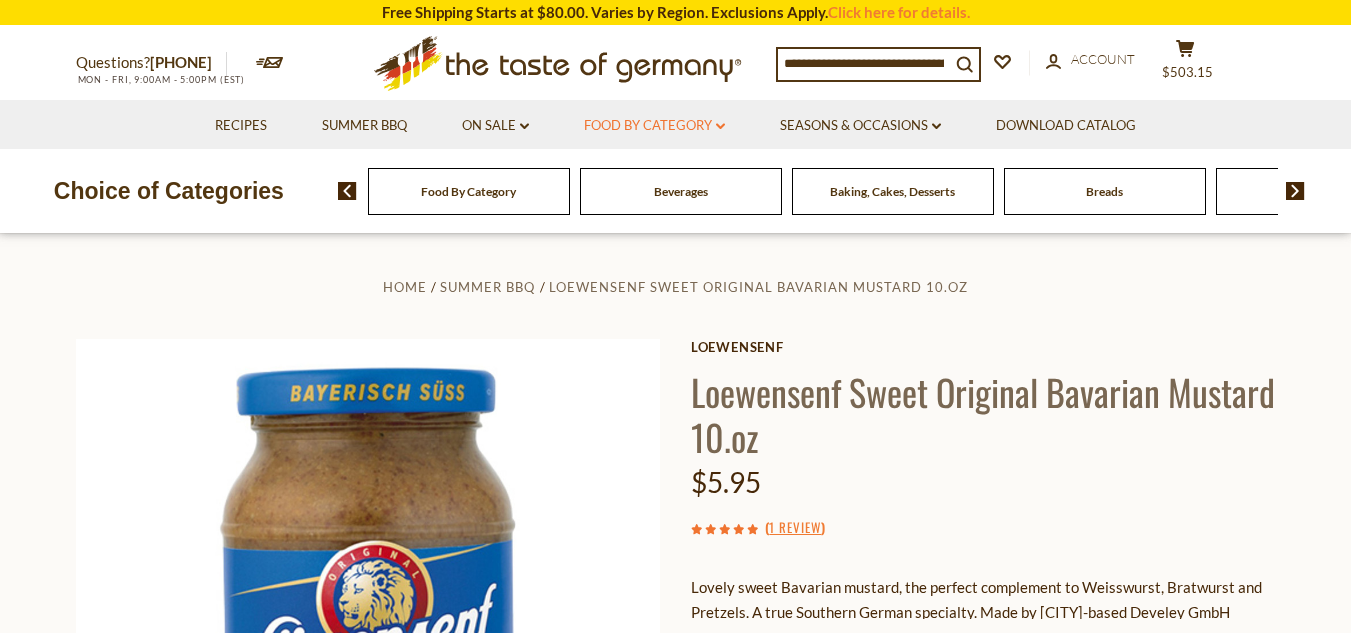 click 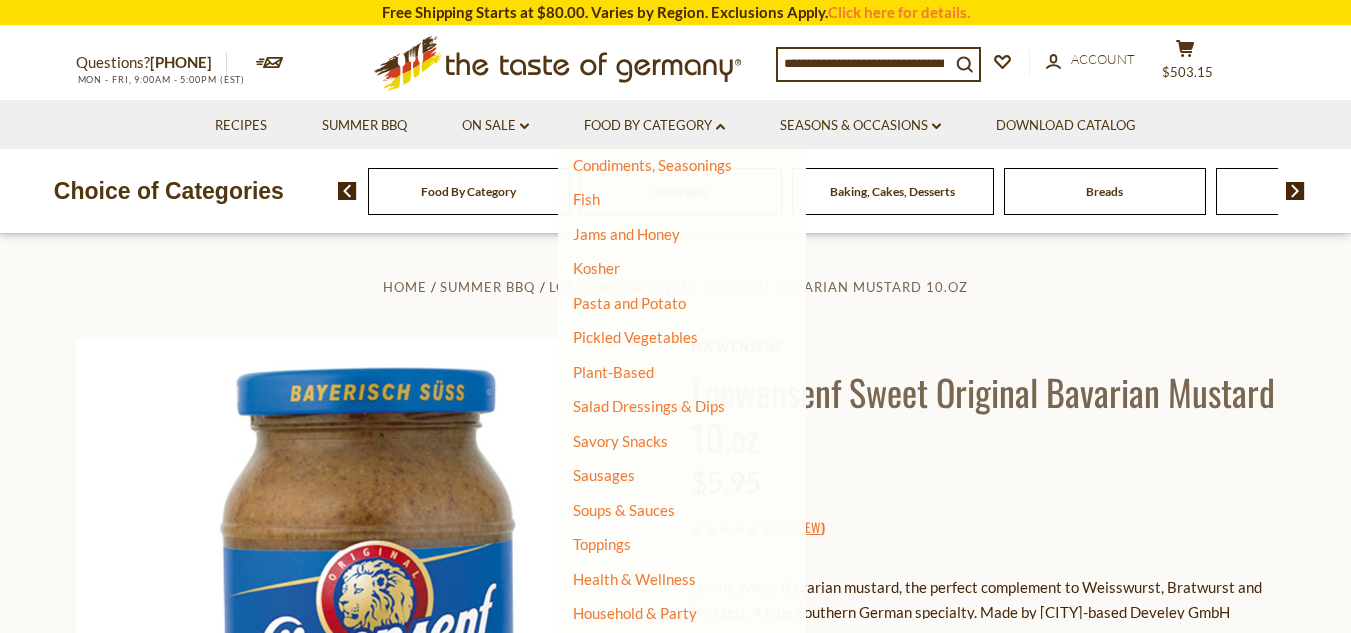 scroll, scrollTop: 428, scrollLeft: 0, axis: vertical 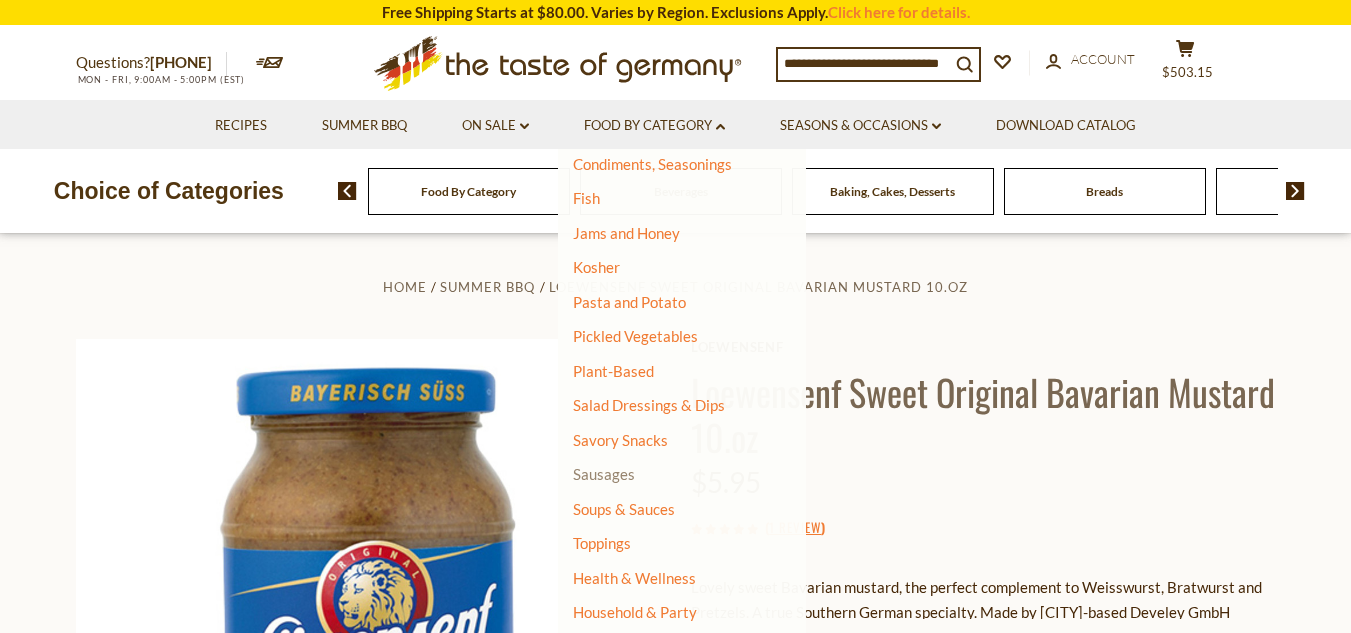 click on "Sausages" at bounding box center (604, 474) 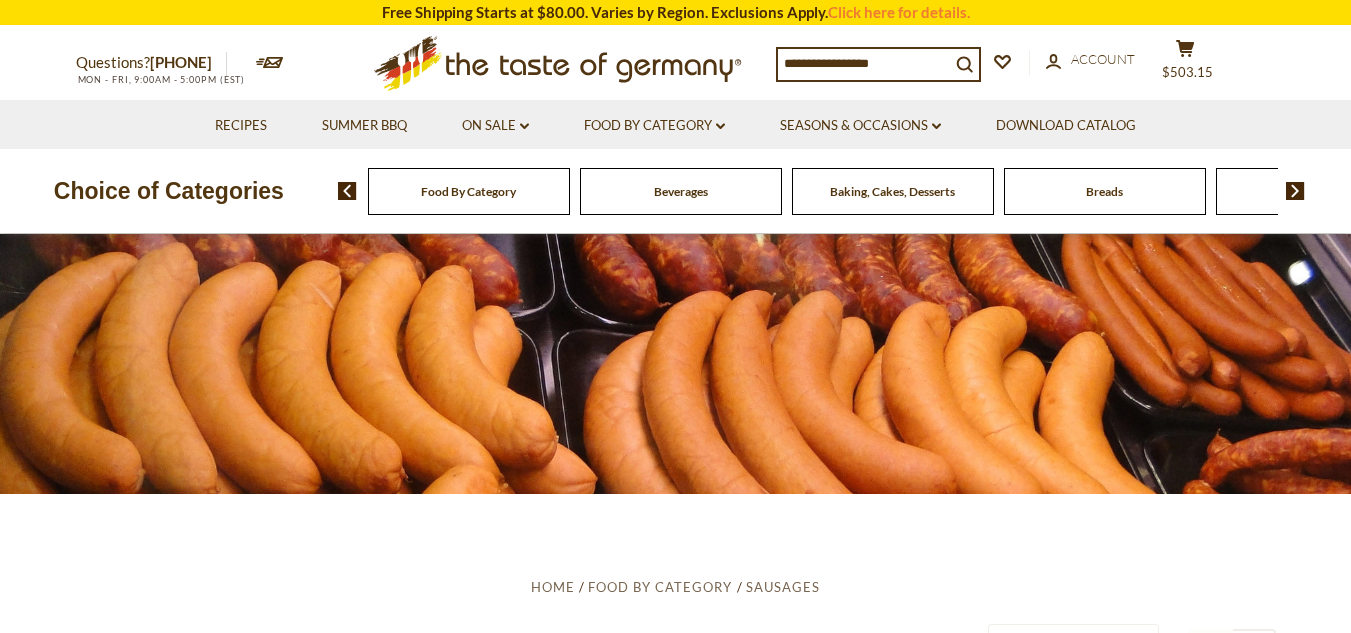 scroll, scrollTop: 0, scrollLeft: 0, axis: both 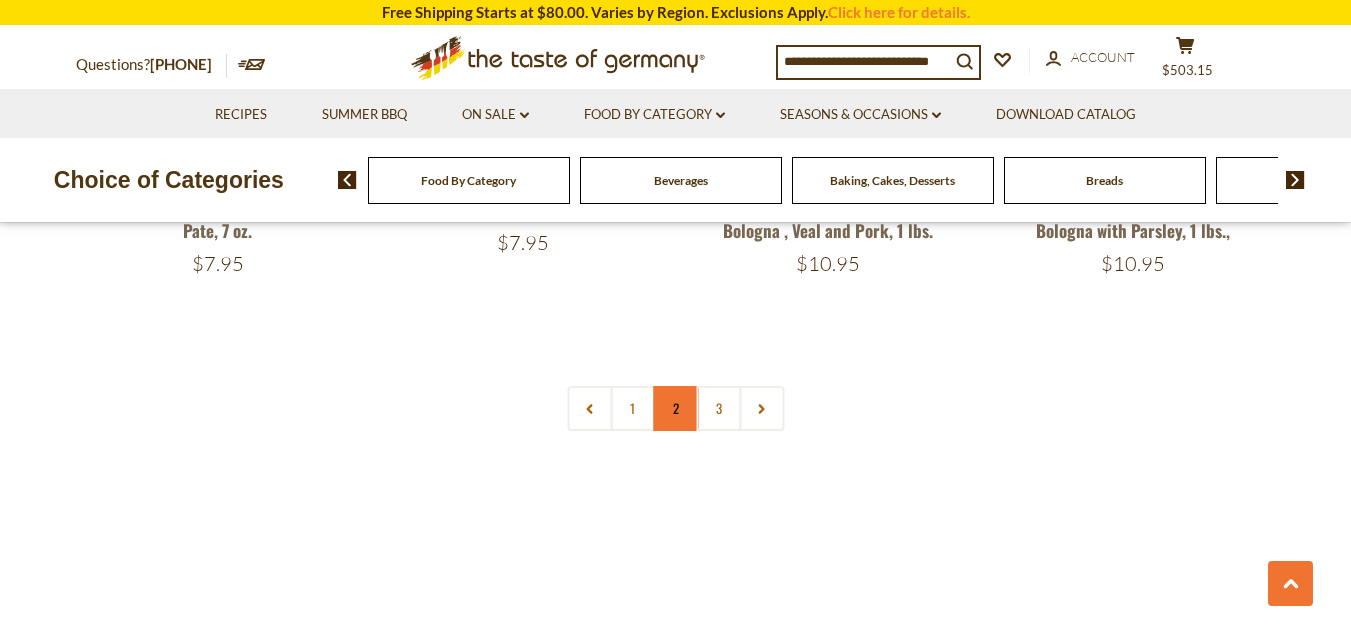 click on "2" at bounding box center (675, 408) 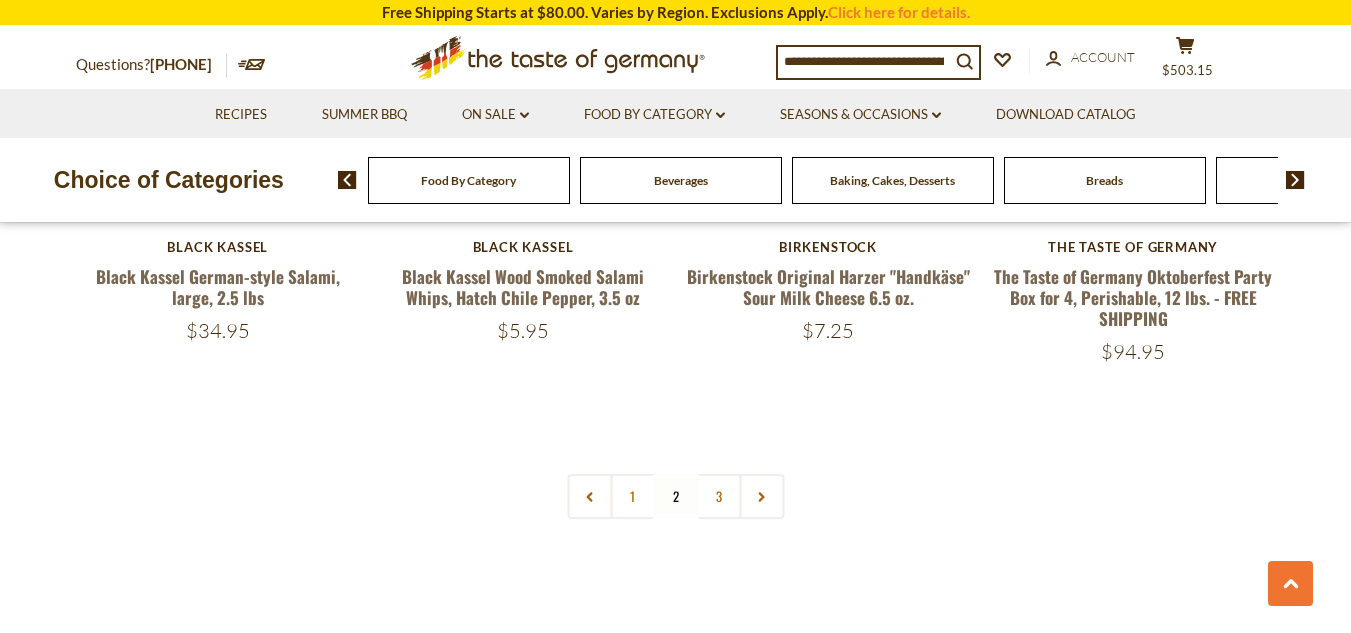 scroll, scrollTop: 4732, scrollLeft: 0, axis: vertical 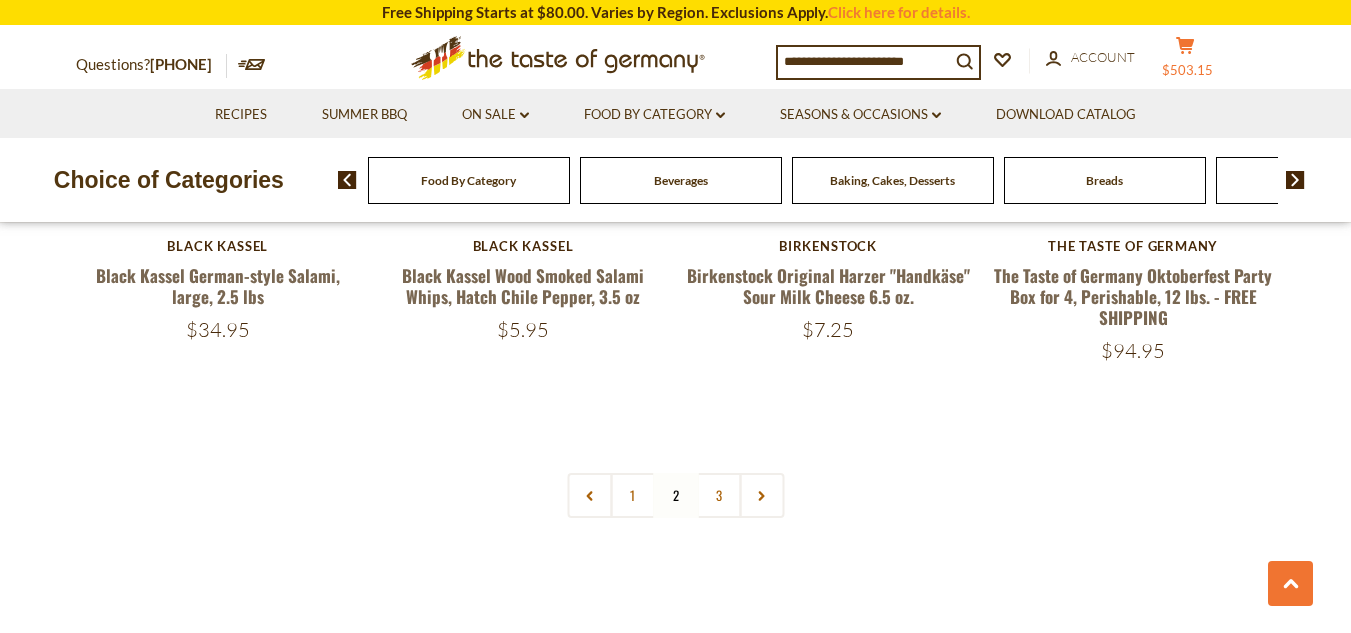 click 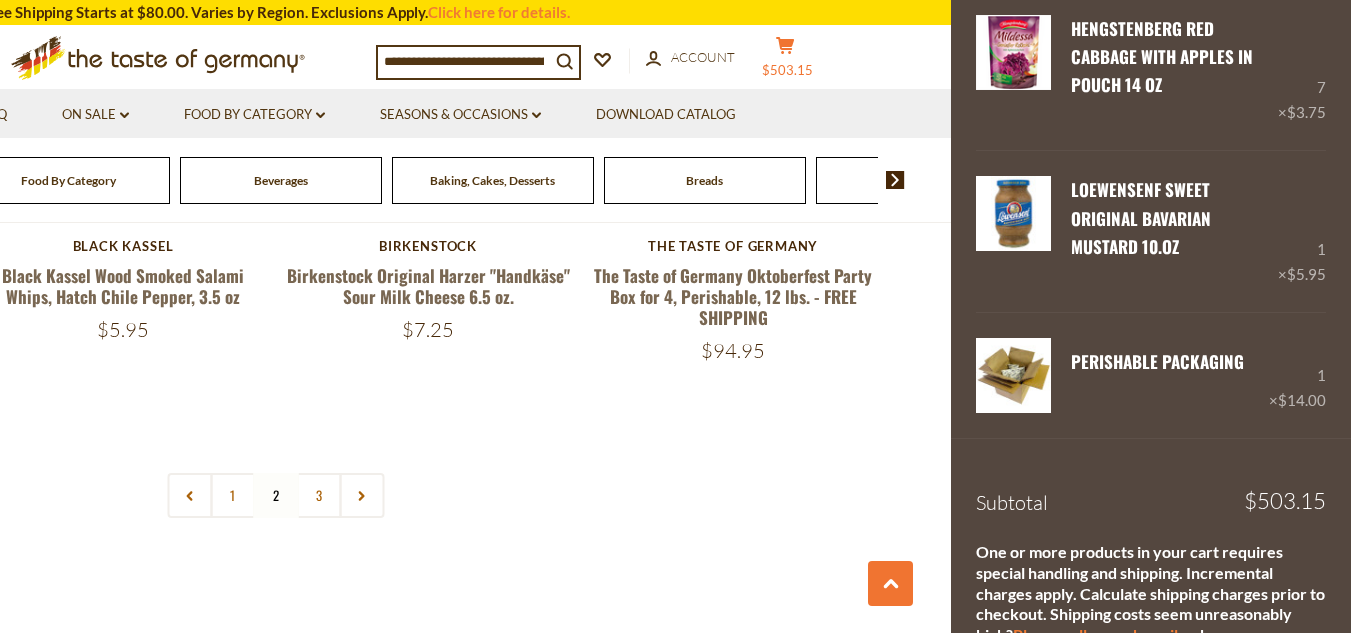 scroll, scrollTop: 1245, scrollLeft: 0, axis: vertical 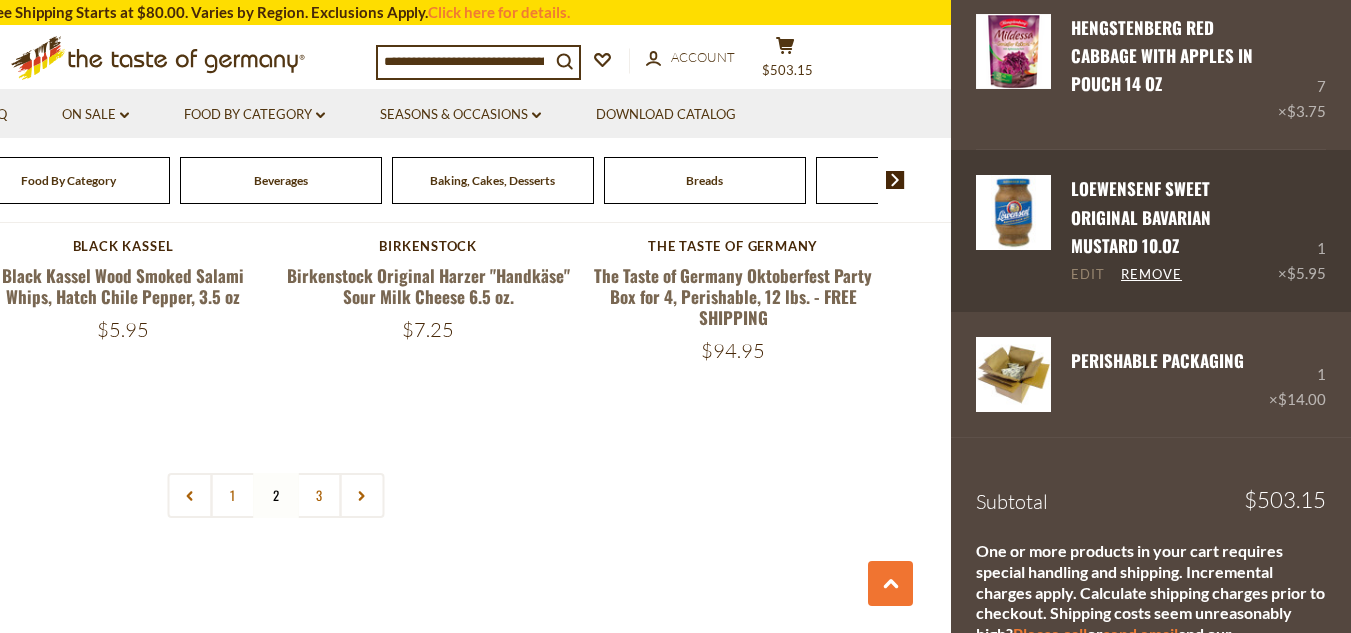 click on "Edit" at bounding box center (1088, 275) 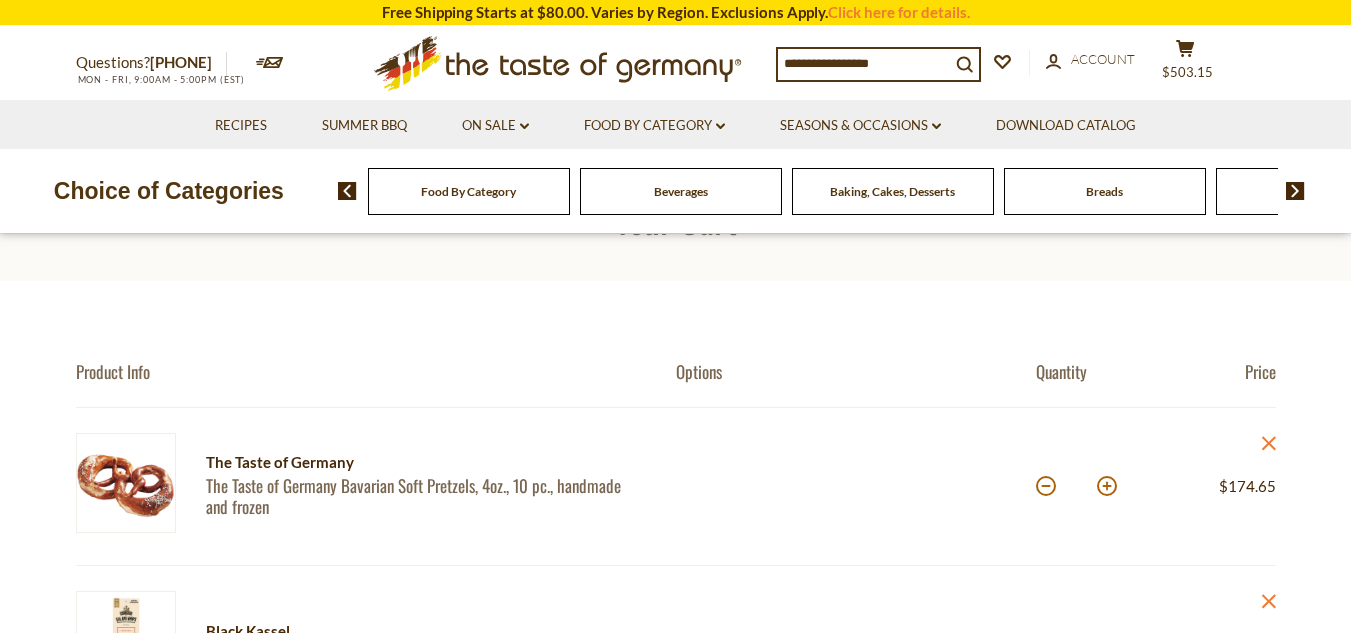 scroll, scrollTop: 0, scrollLeft: 0, axis: both 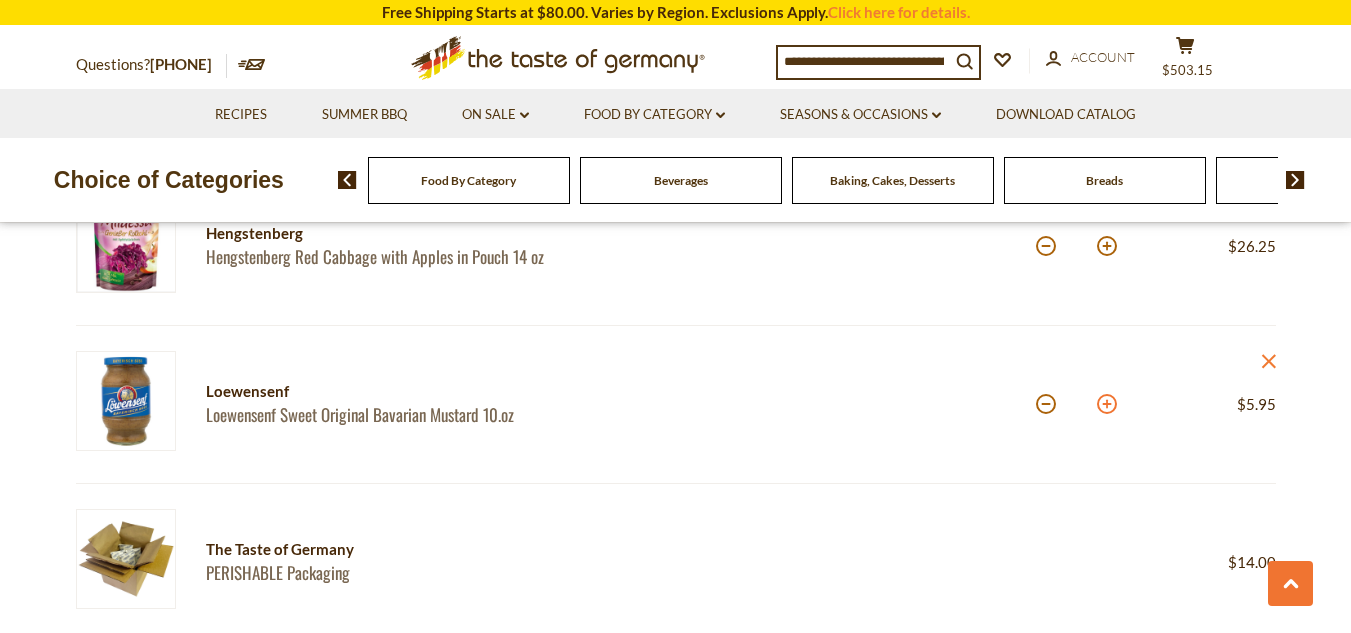 click at bounding box center (1107, 404) 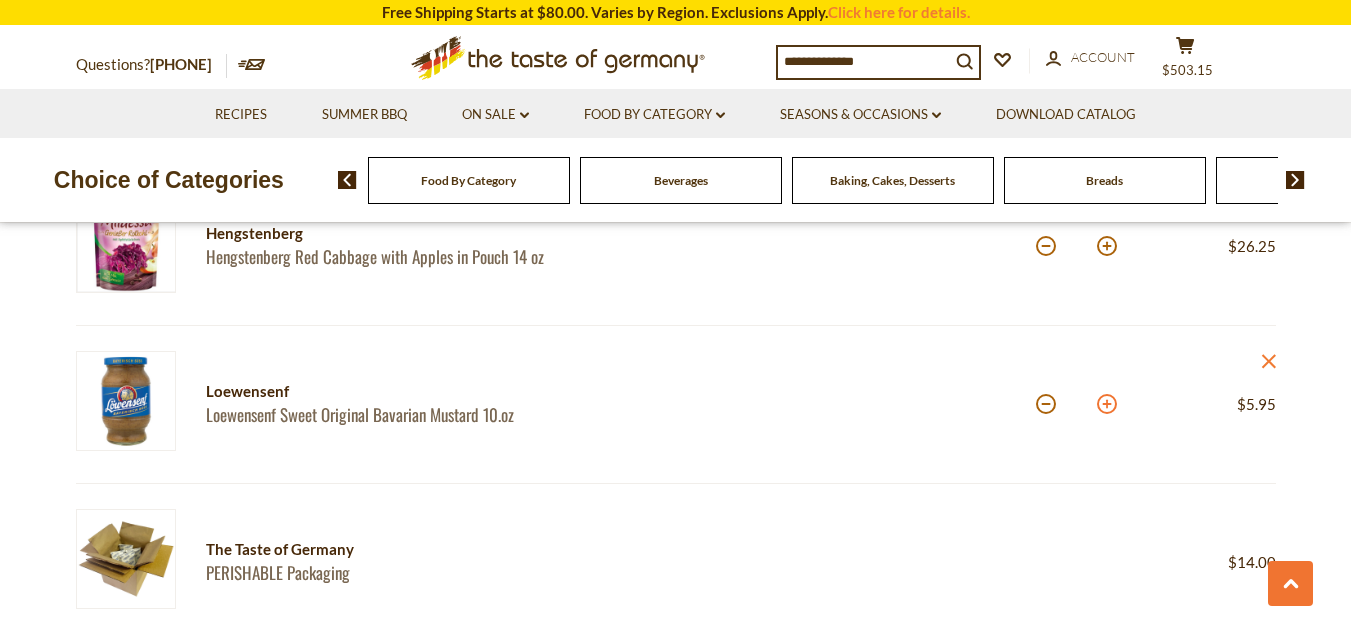 click at bounding box center (1107, 404) 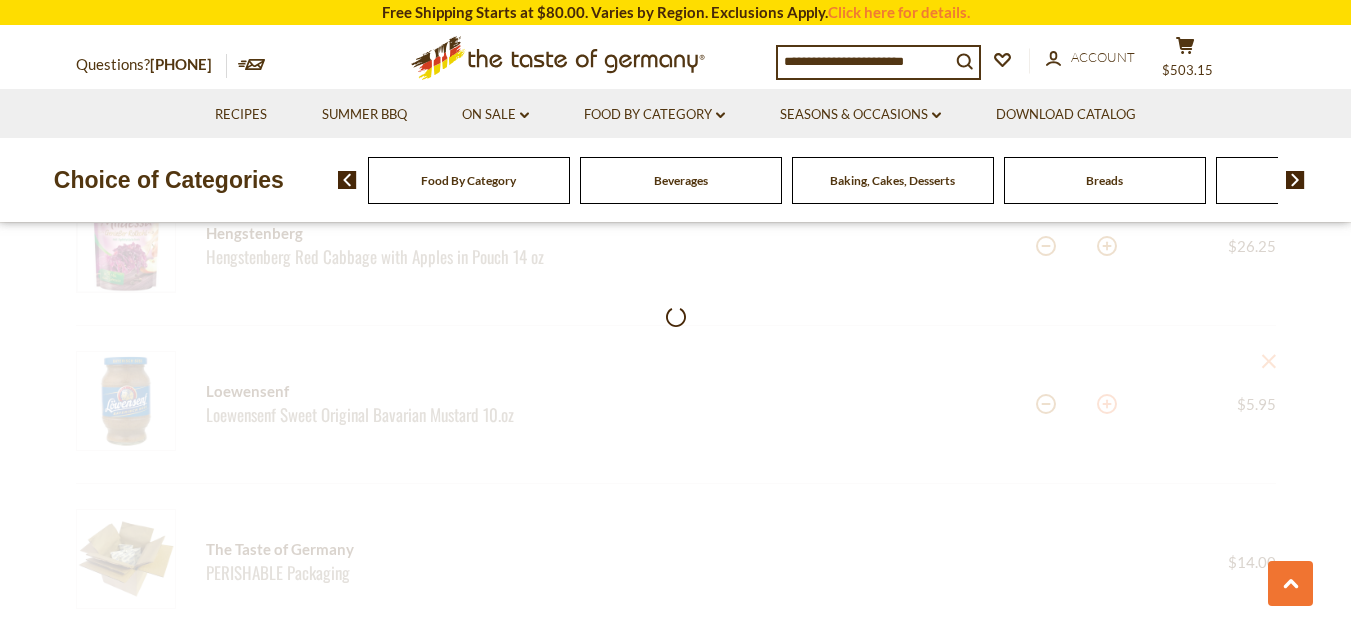 click on "Price: $174.65
Price: $41.65" at bounding box center [675, 238] 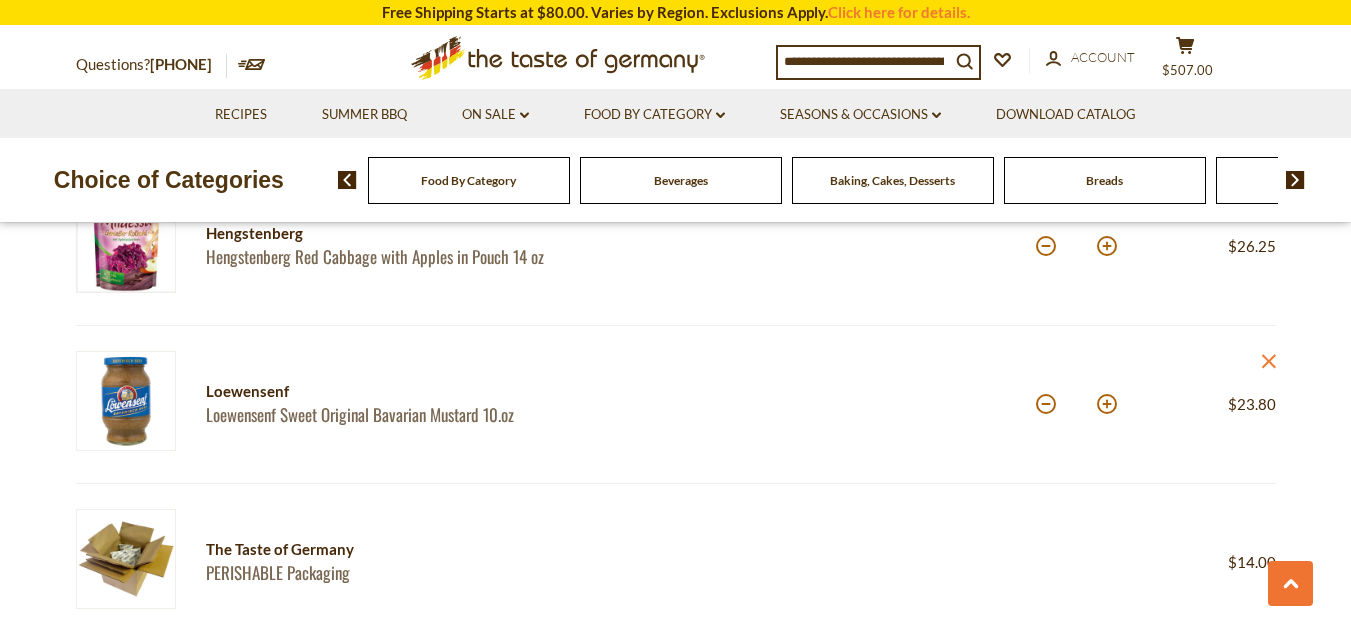 click at bounding box center [1107, 404] 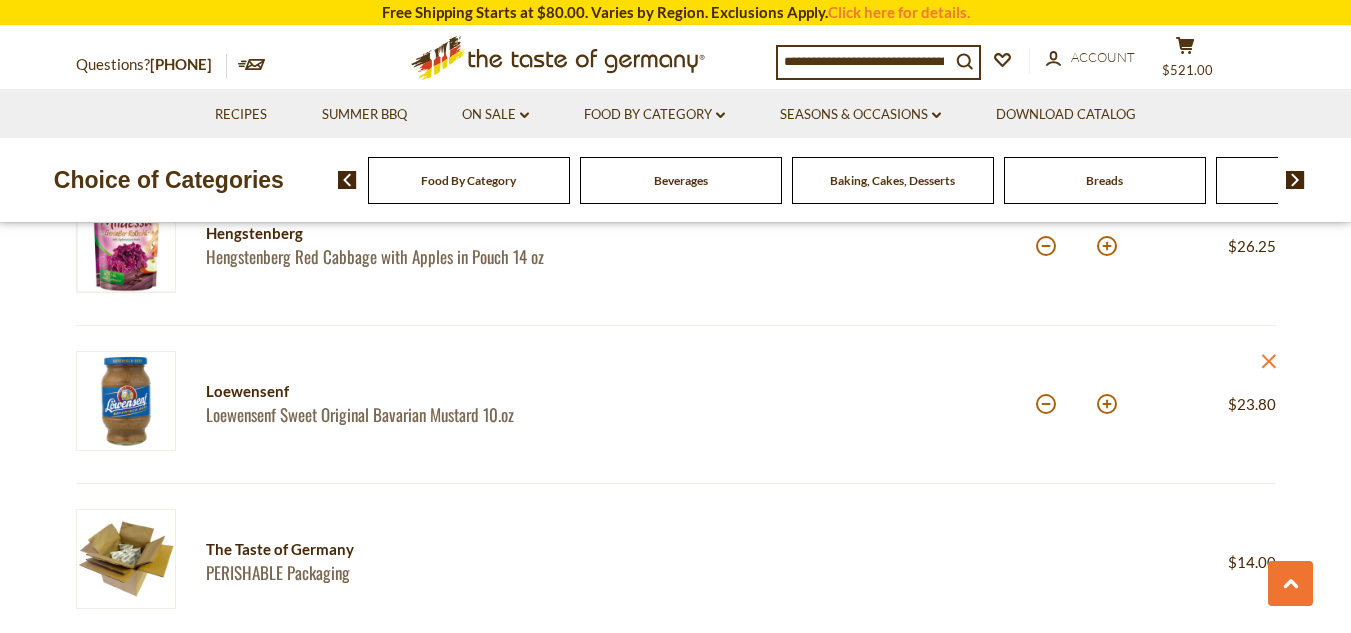 click on "Price: $174.65
Price: $41.65" at bounding box center [675, 164] 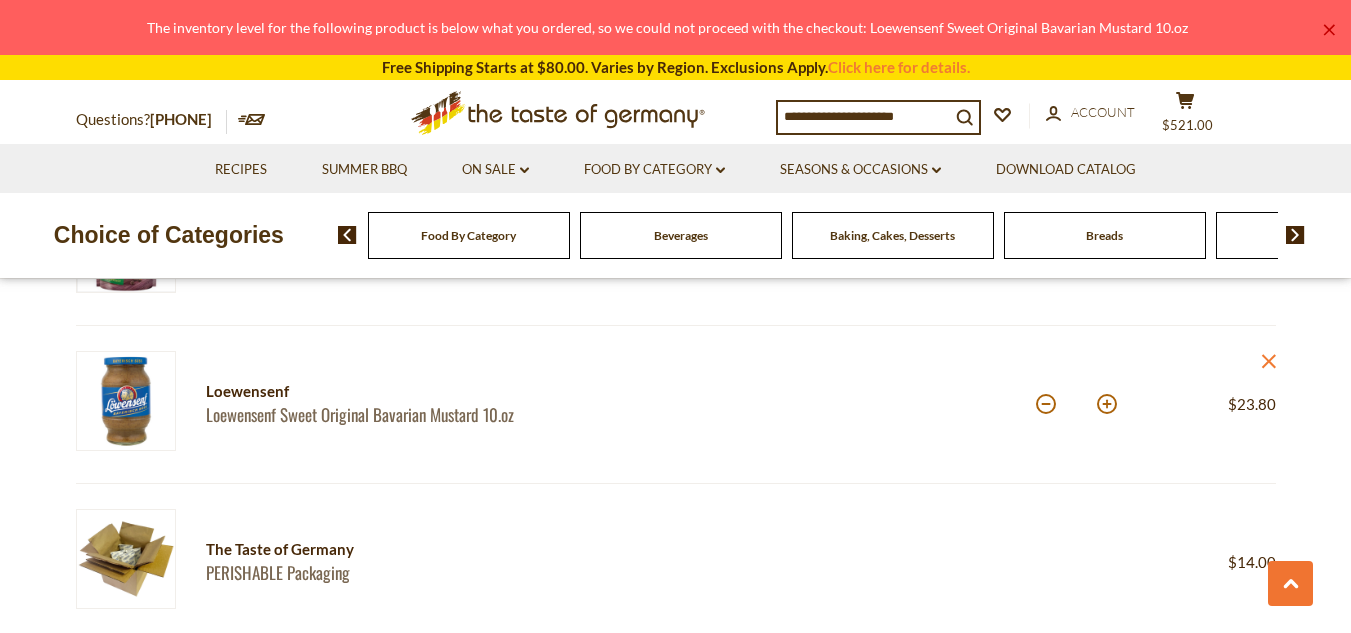 click at bounding box center [1107, 404] 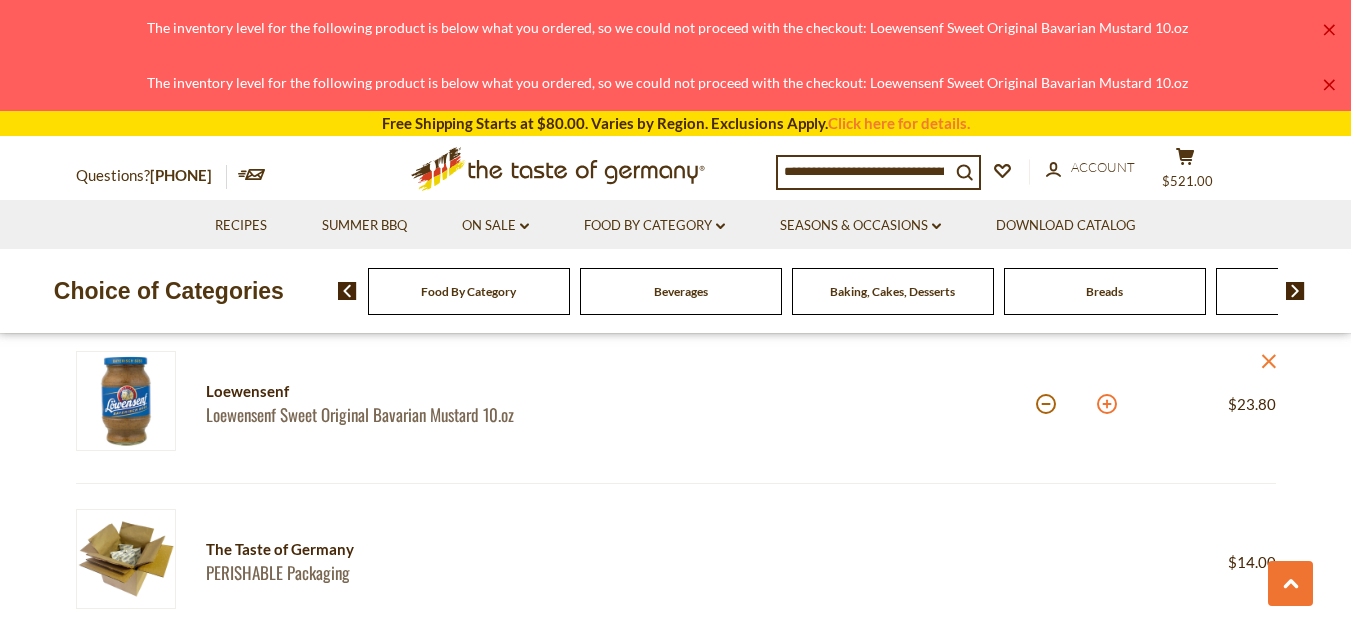 click at bounding box center (1107, 404) 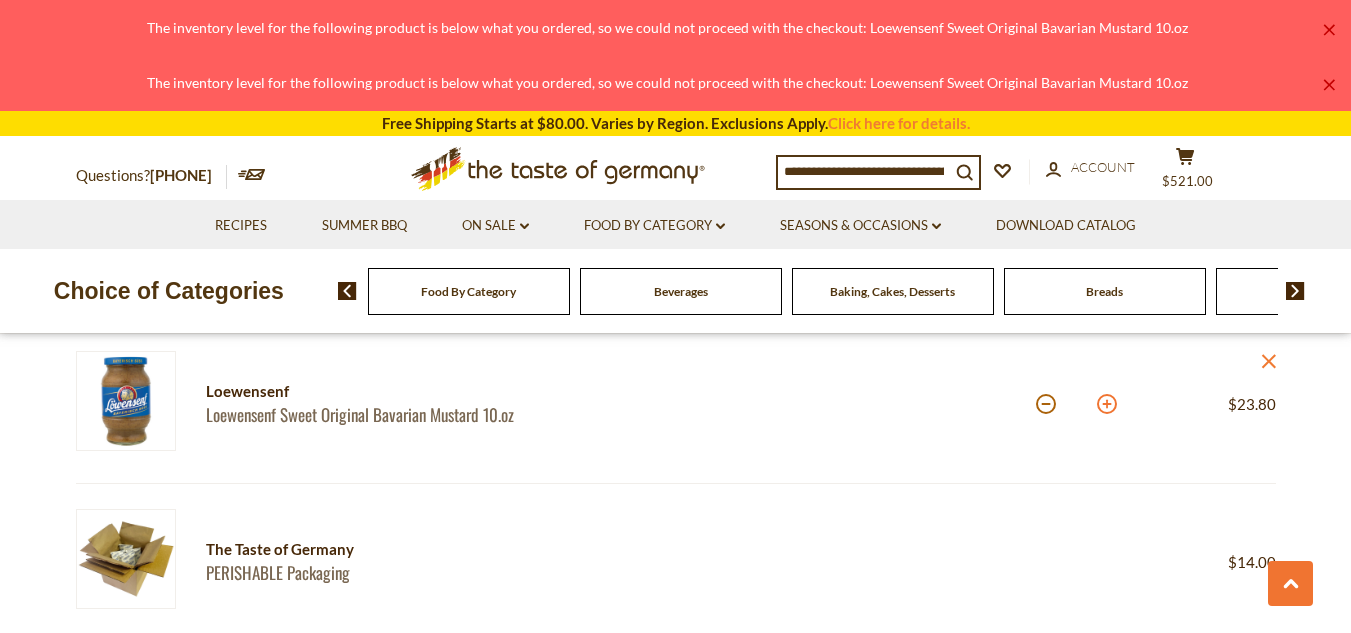 click at bounding box center [1107, 404] 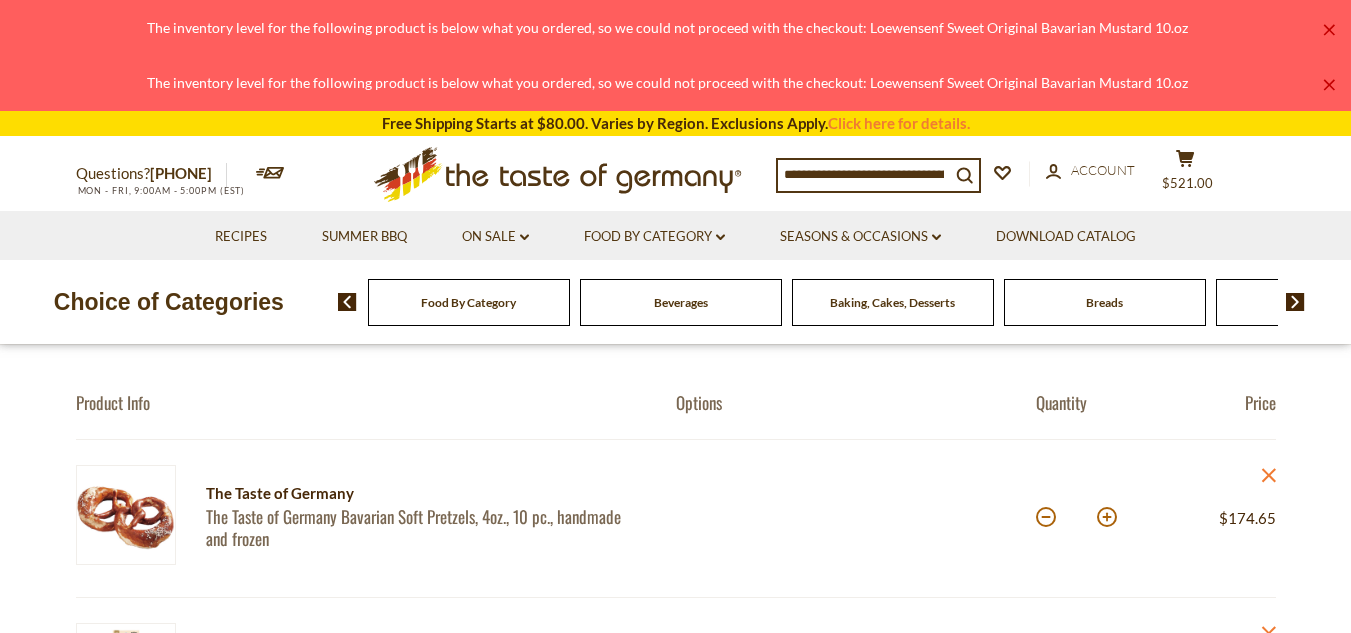 scroll, scrollTop: 0, scrollLeft: 0, axis: both 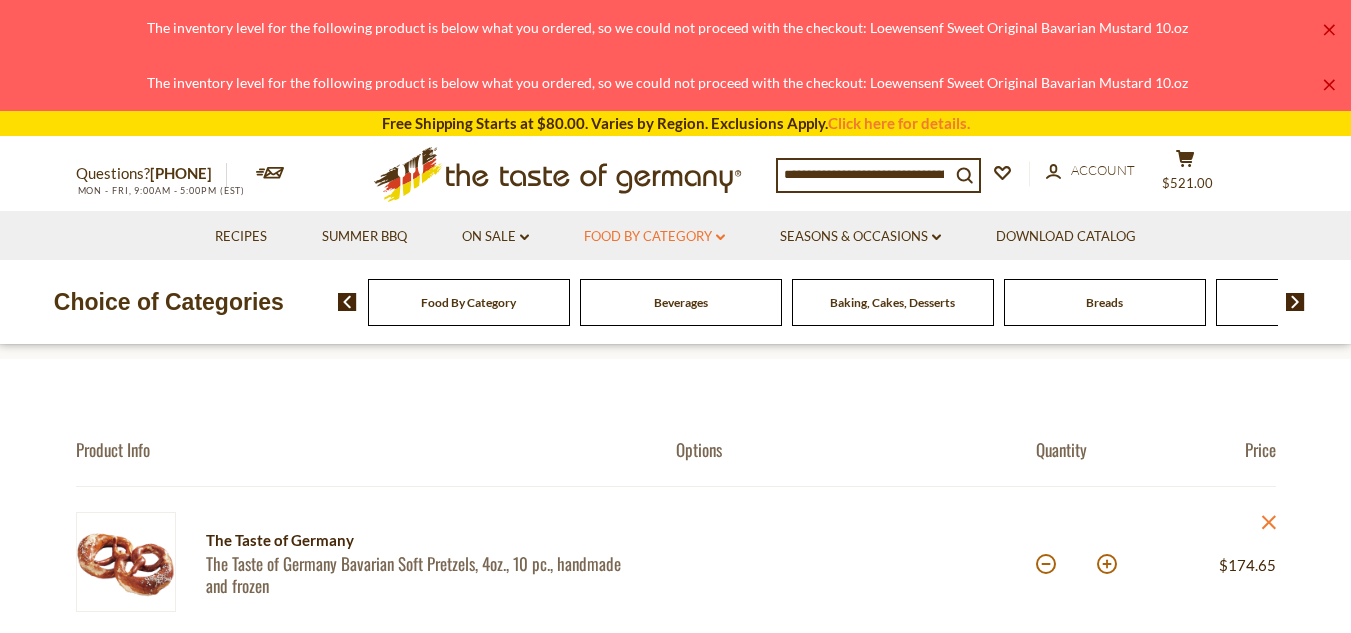 click on "dropdown_arrow" 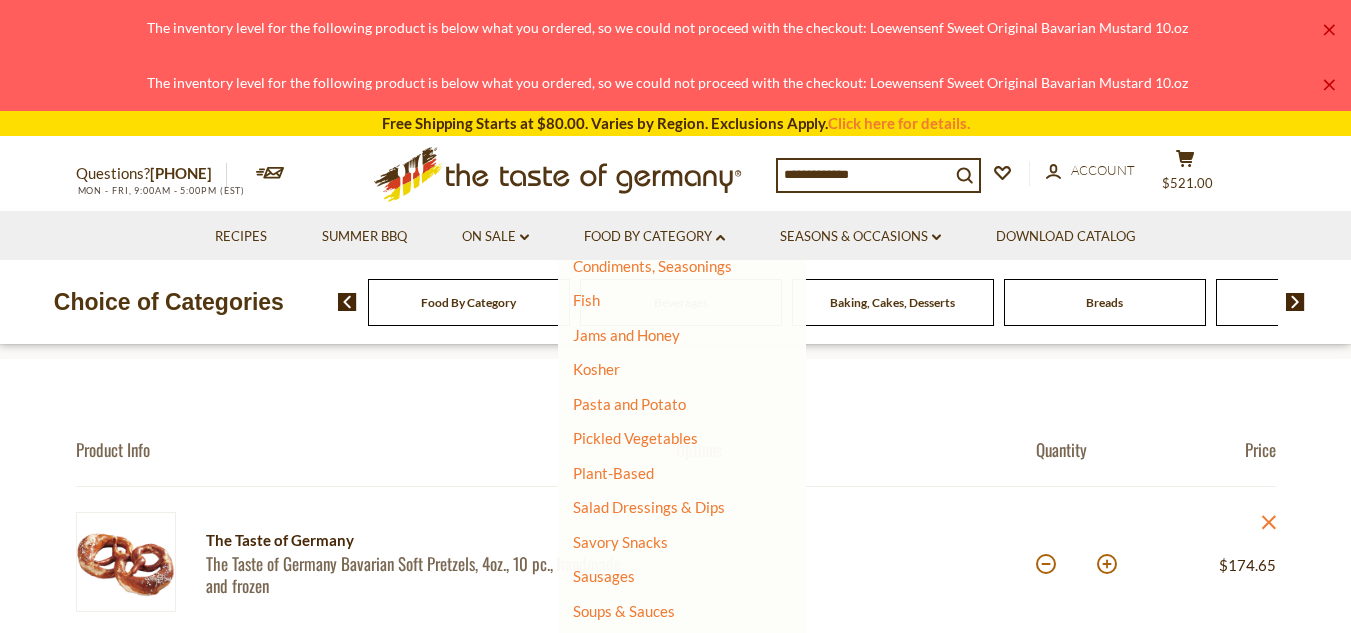 scroll, scrollTop: 445, scrollLeft: 0, axis: vertical 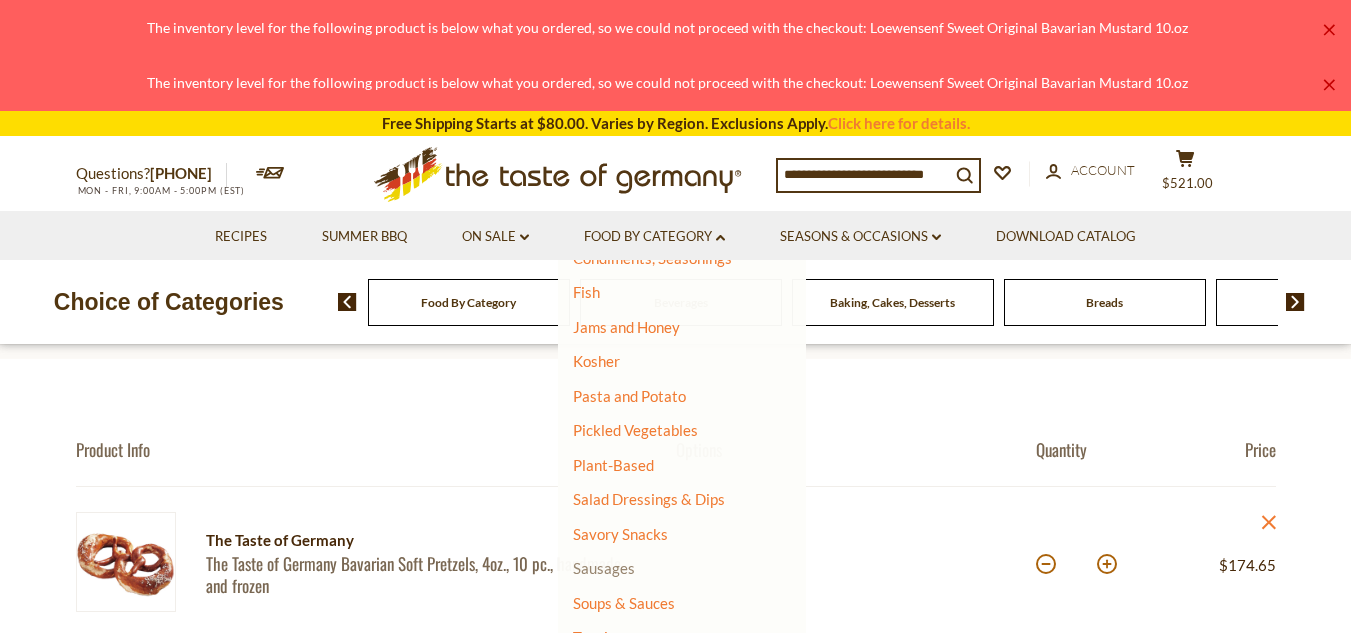 click on "Sausages" at bounding box center (604, 568) 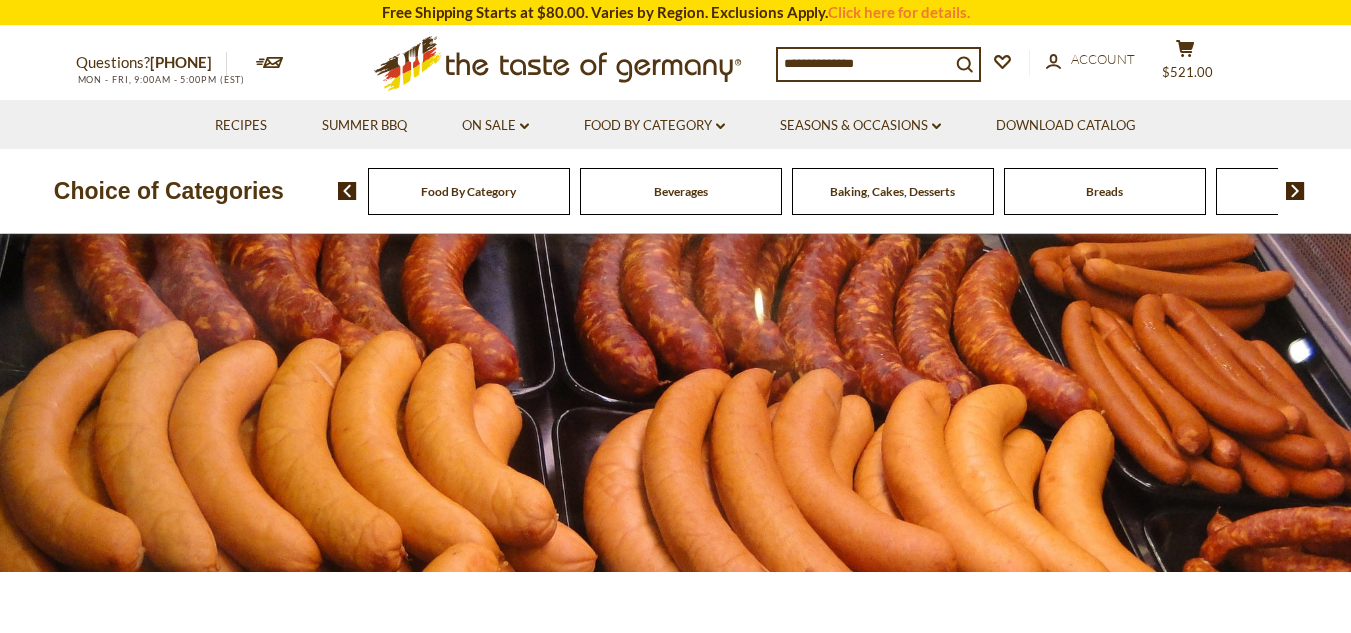 scroll, scrollTop: 262, scrollLeft: 0, axis: vertical 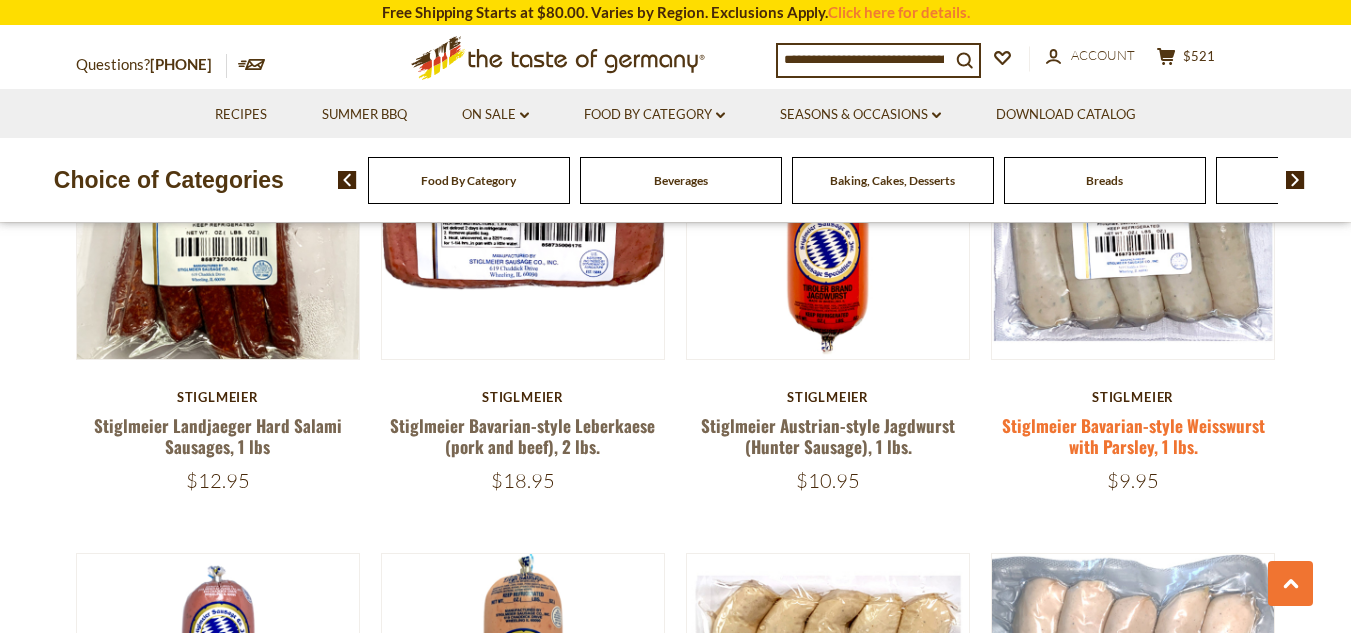 click on "Stiglmeier Bavarian-style Weisswurst with Parsley, 1 lbs." at bounding box center (1133, 436) 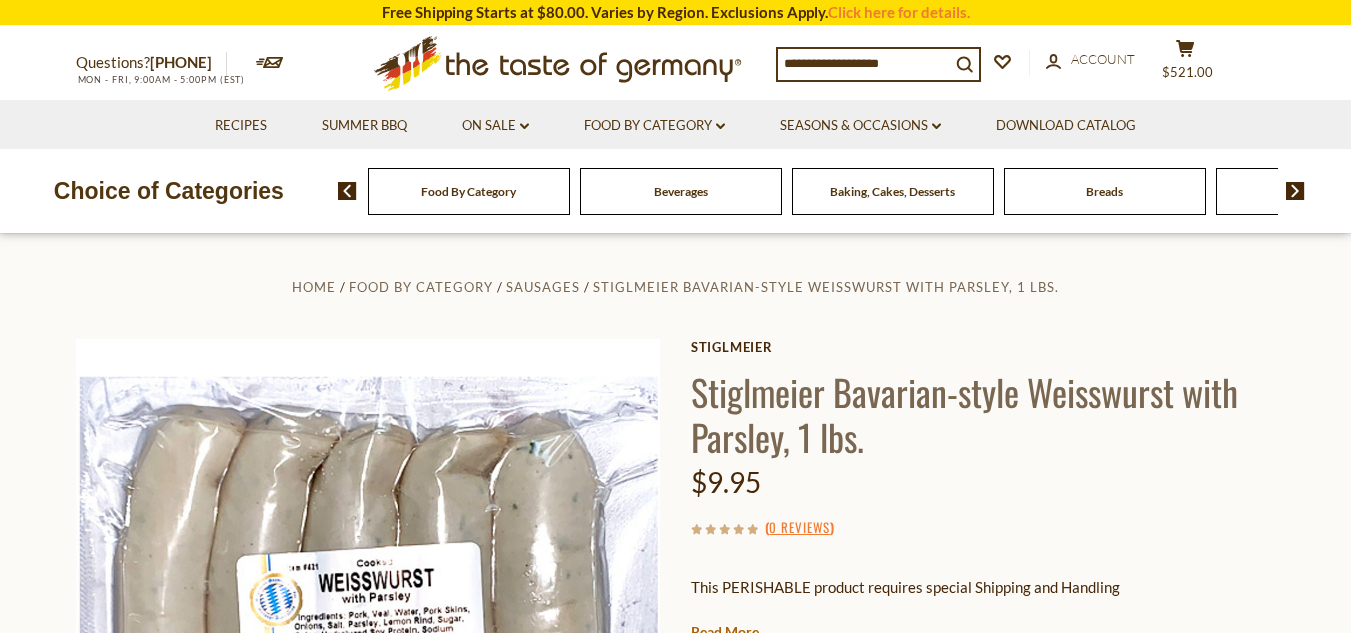 scroll, scrollTop: 229, scrollLeft: 0, axis: vertical 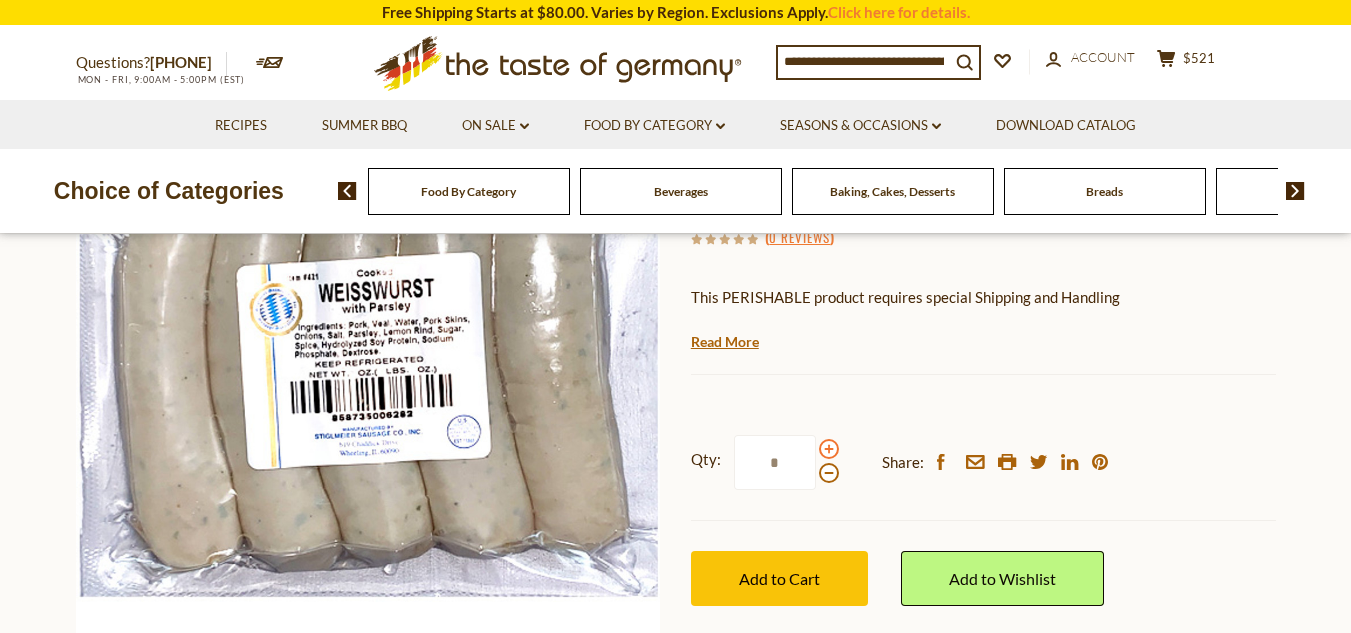 click at bounding box center (829, 449) 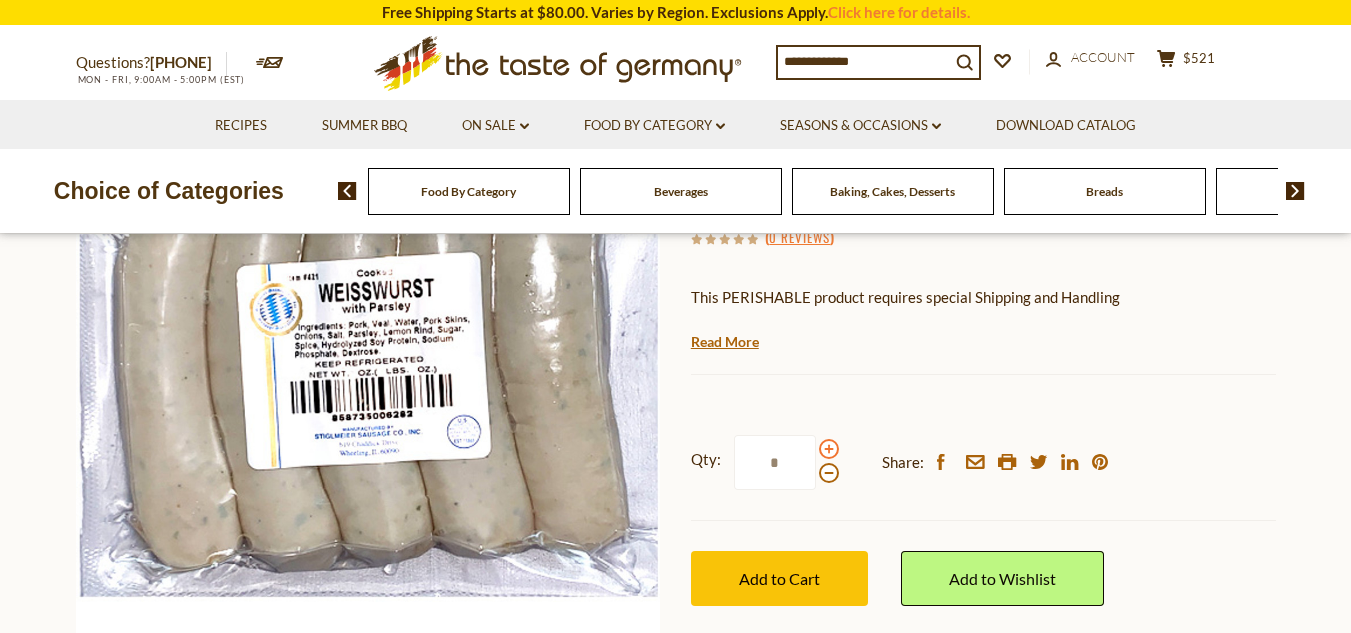 click at bounding box center [829, 449] 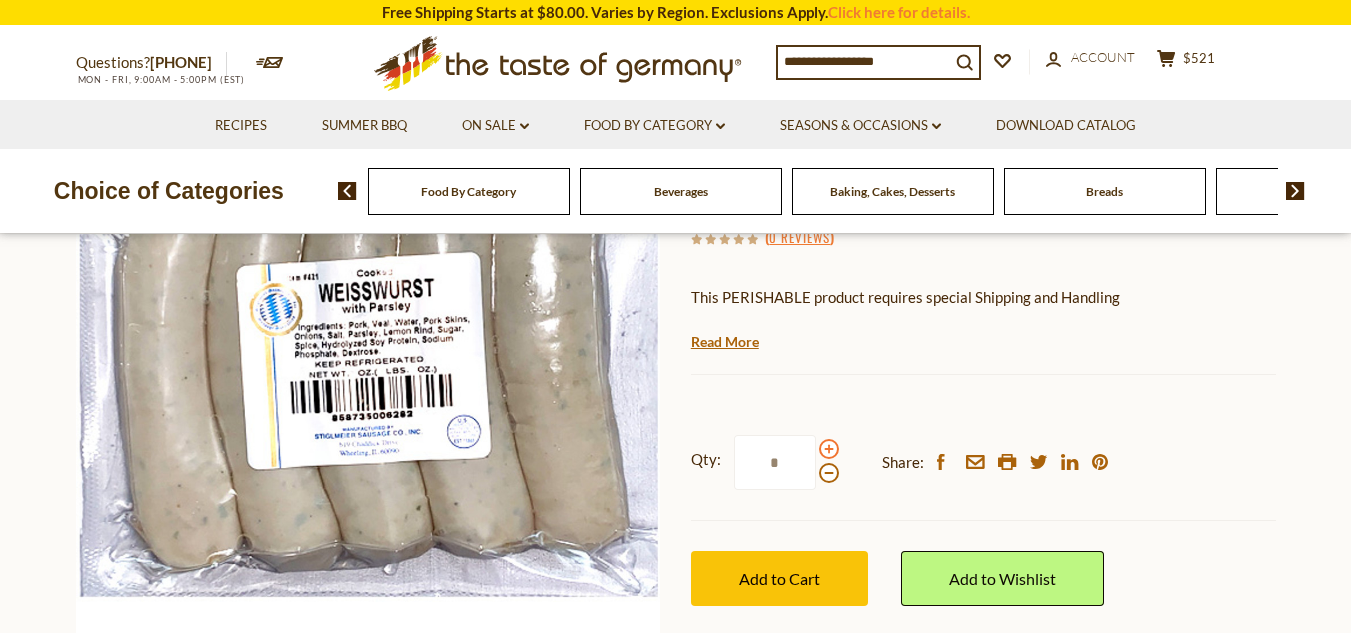 click at bounding box center (829, 449) 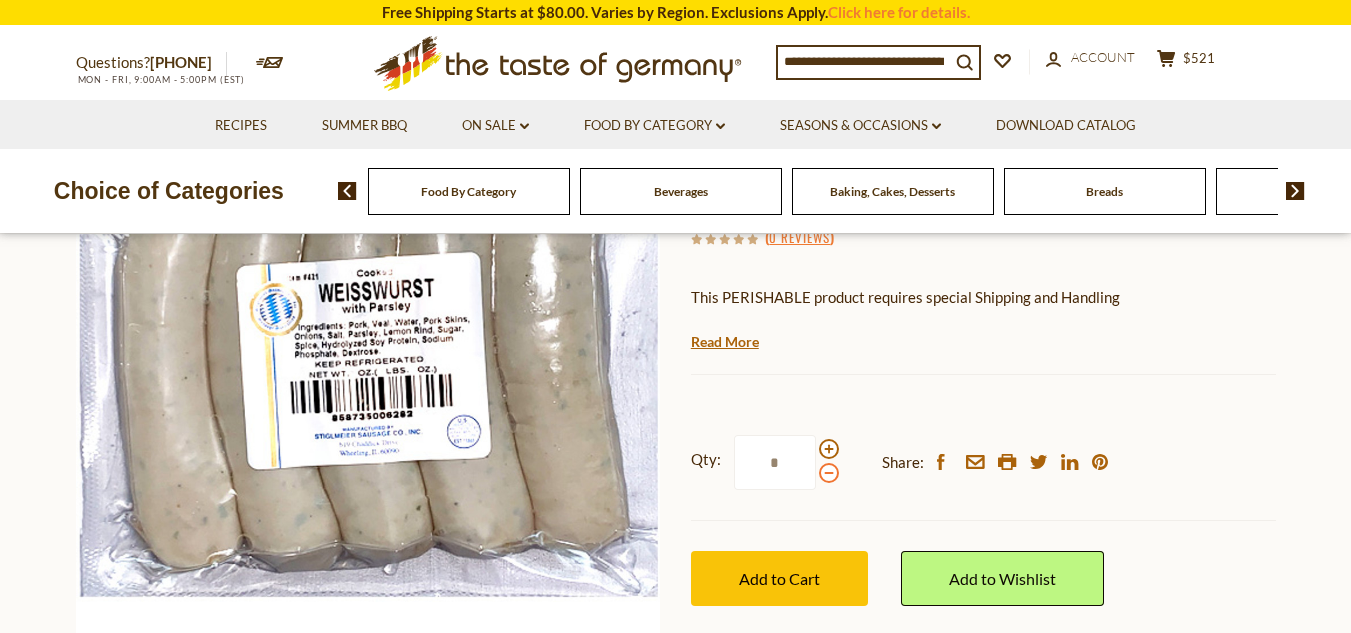 click at bounding box center (829, 473) 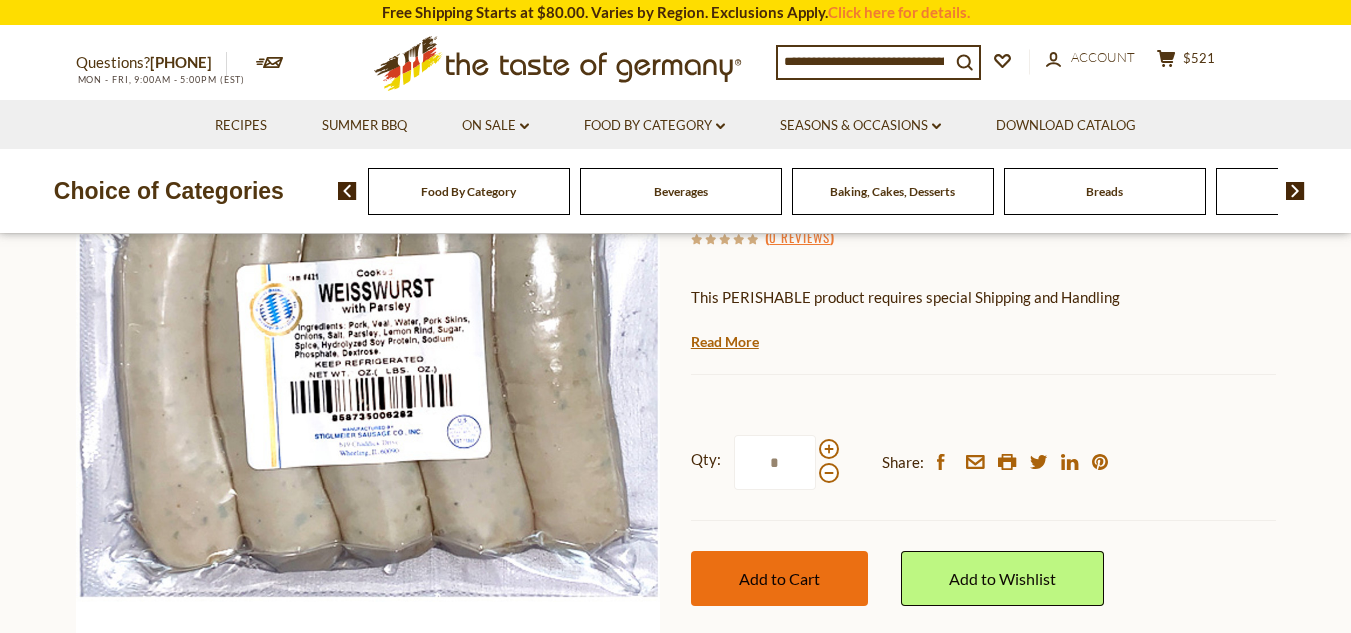 click on "Add to Cart" at bounding box center (779, 578) 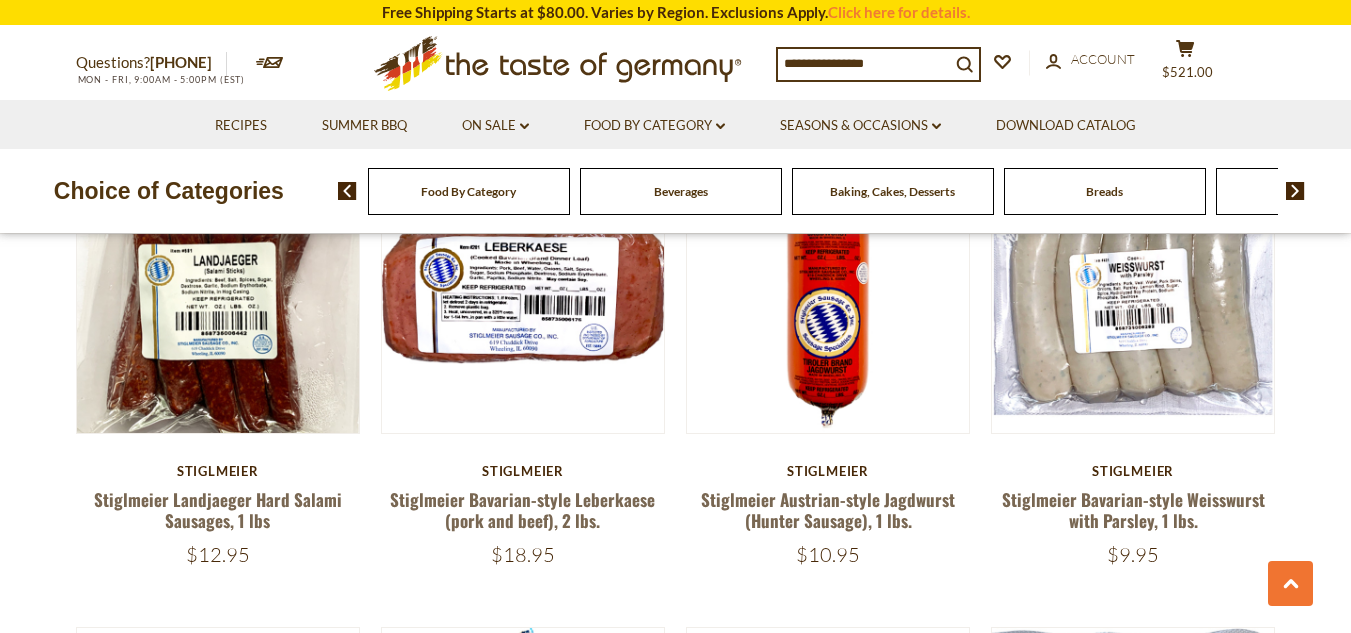 scroll, scrollTop: 719, scrollLeft: 0, axis: vertical 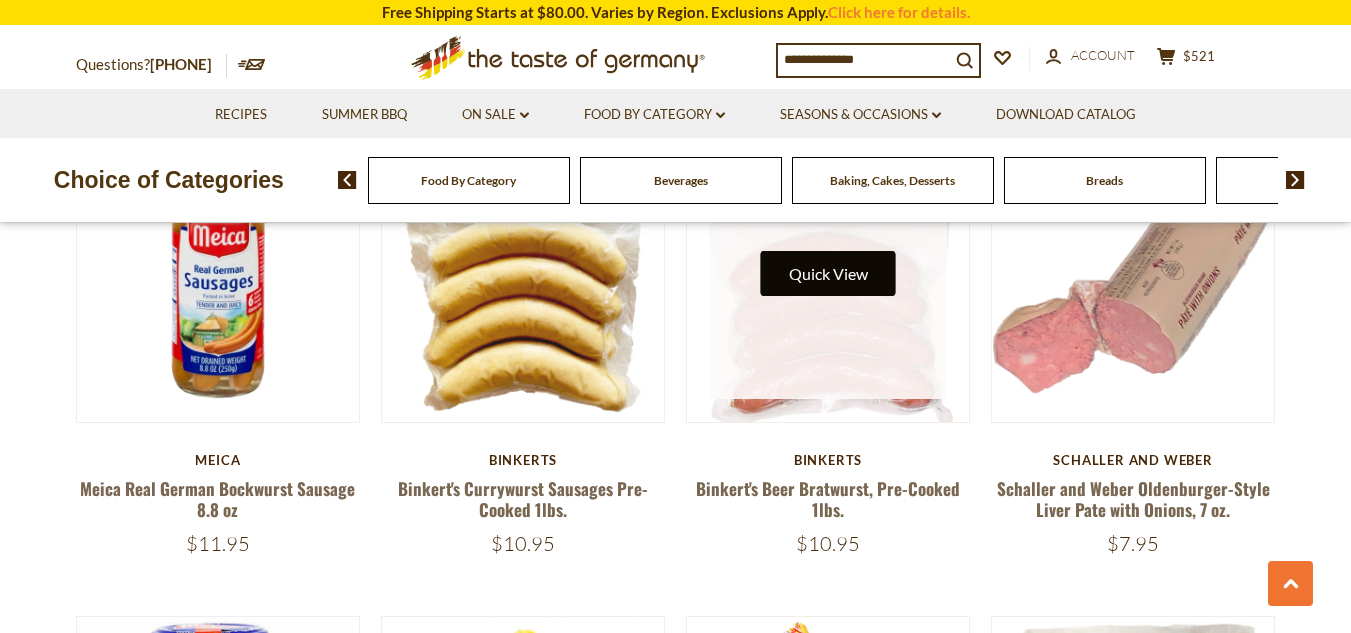 click on "Quick View" at bounding box center [828, 273] 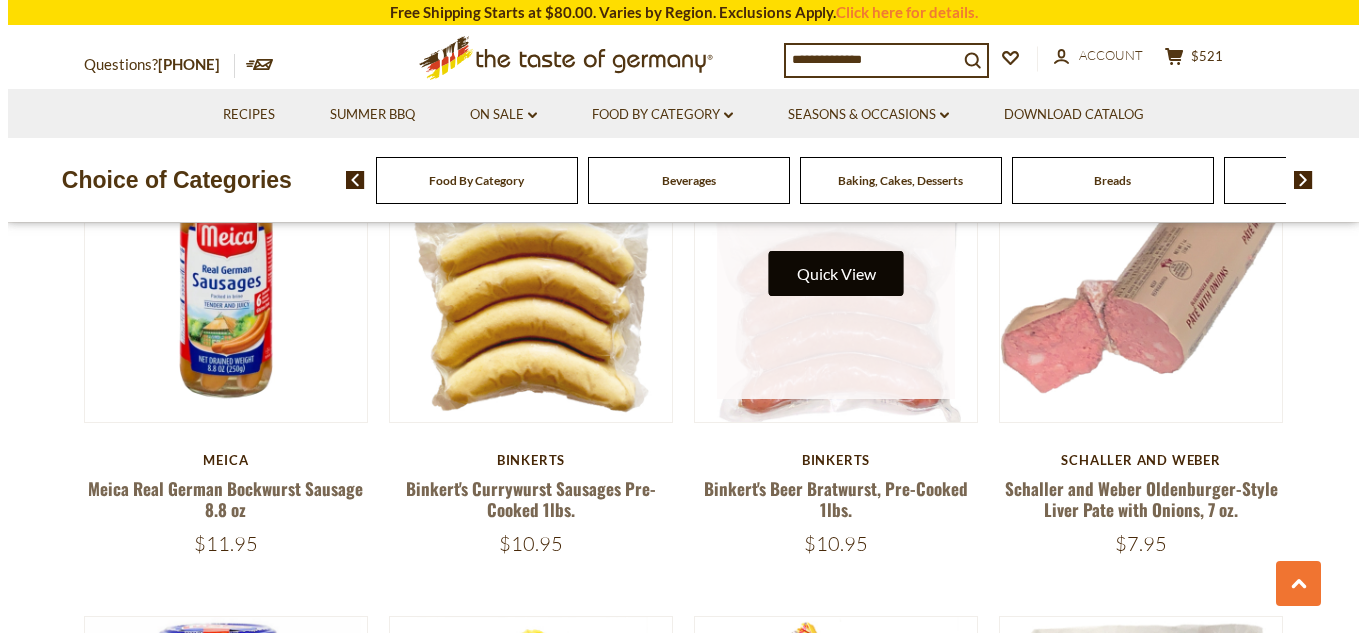 scroll, scrollTop: 1614, scrollLeft: 0, axis: vertical 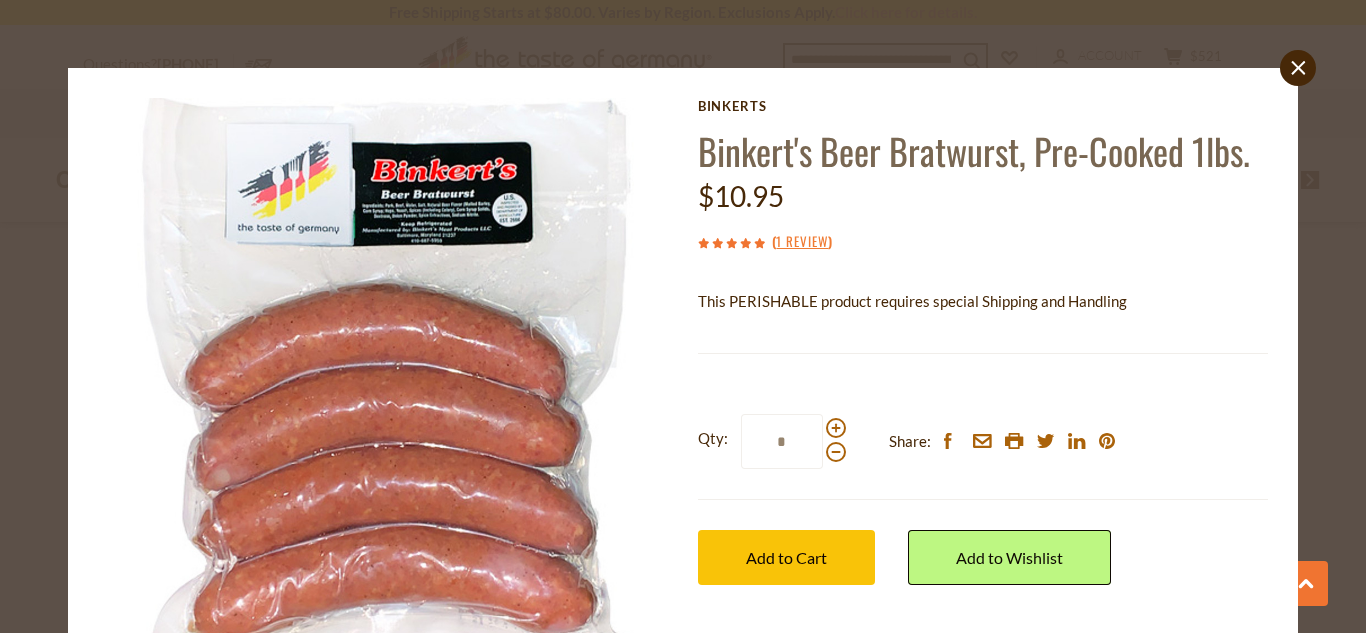 click on "Qty:
*" at bounding box center (772, 441) 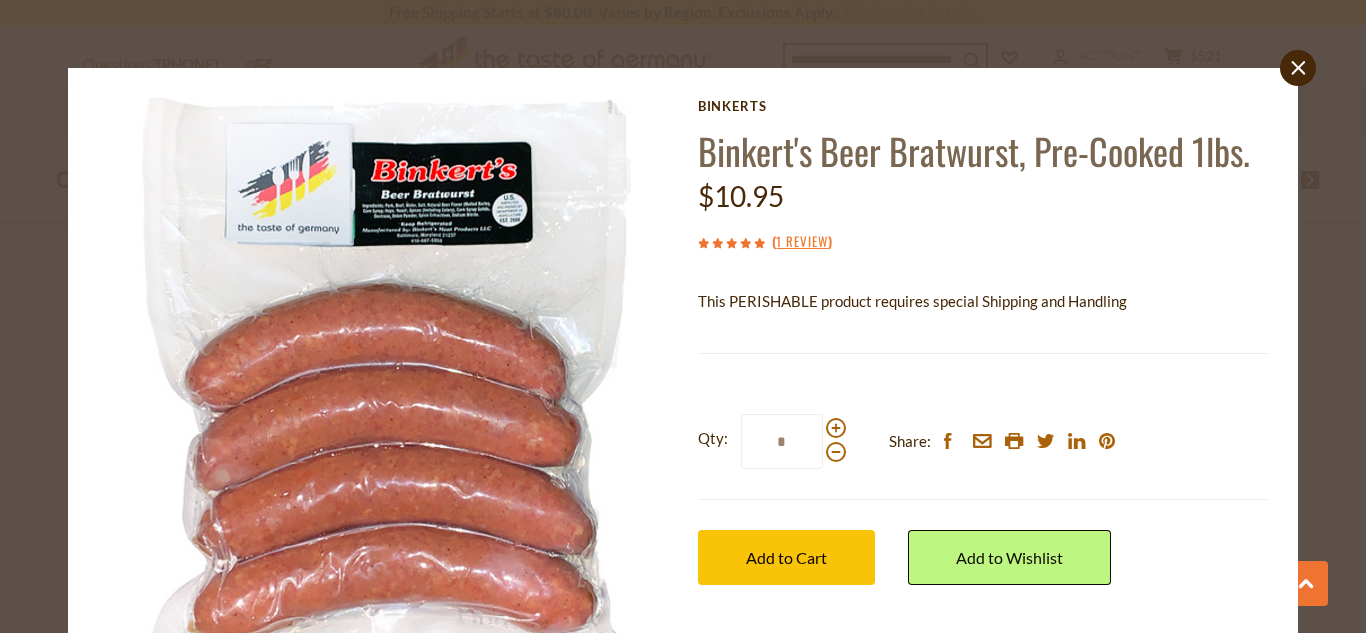 click on "Qty:
*" at bounding box center (772, 441) 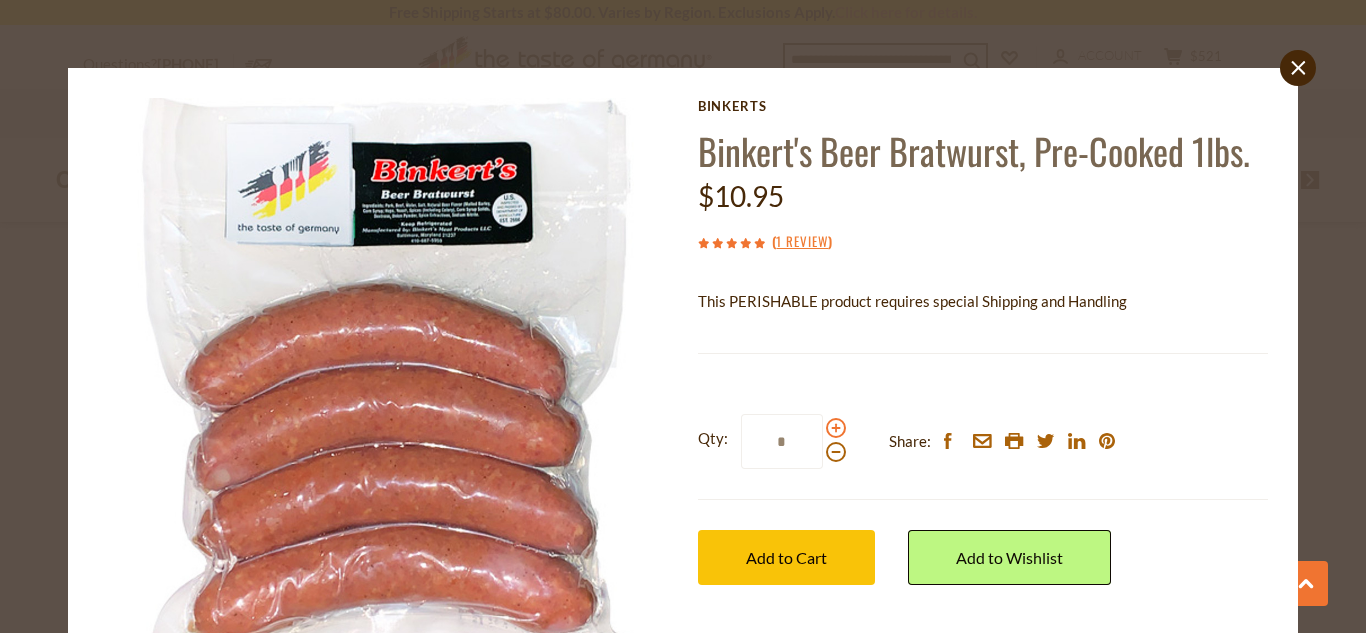 click at bounding box center (836, 428) 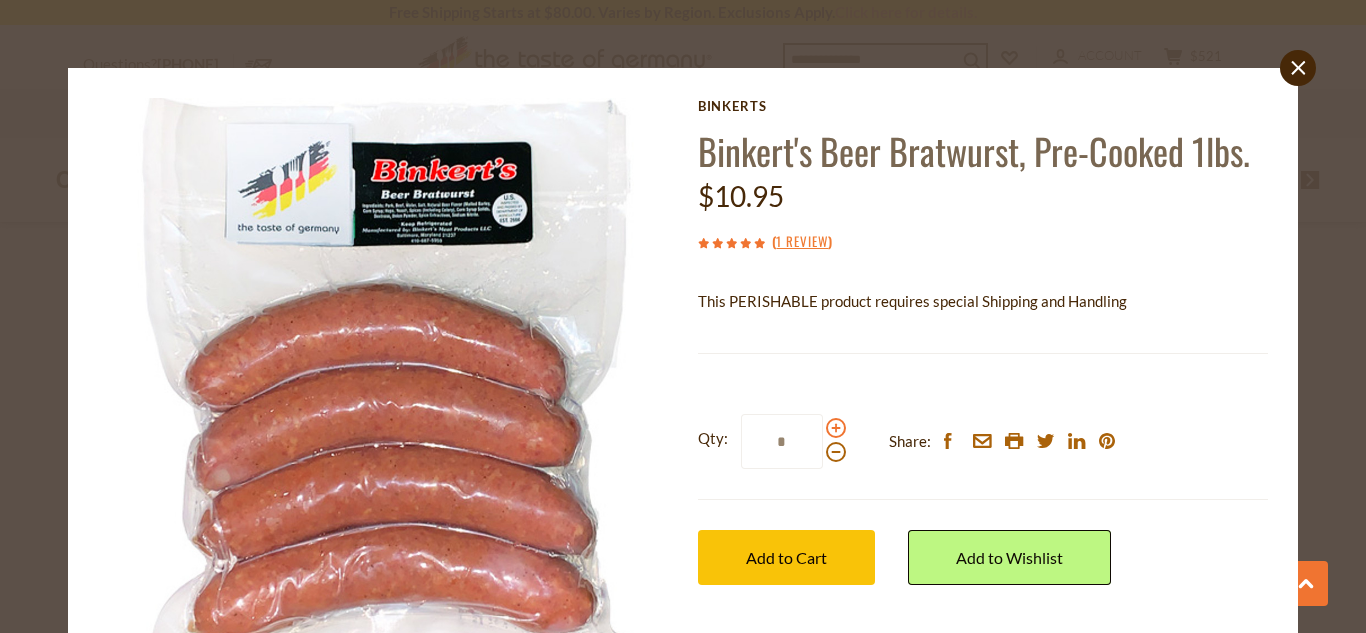 click at bounding box center (836, 428) 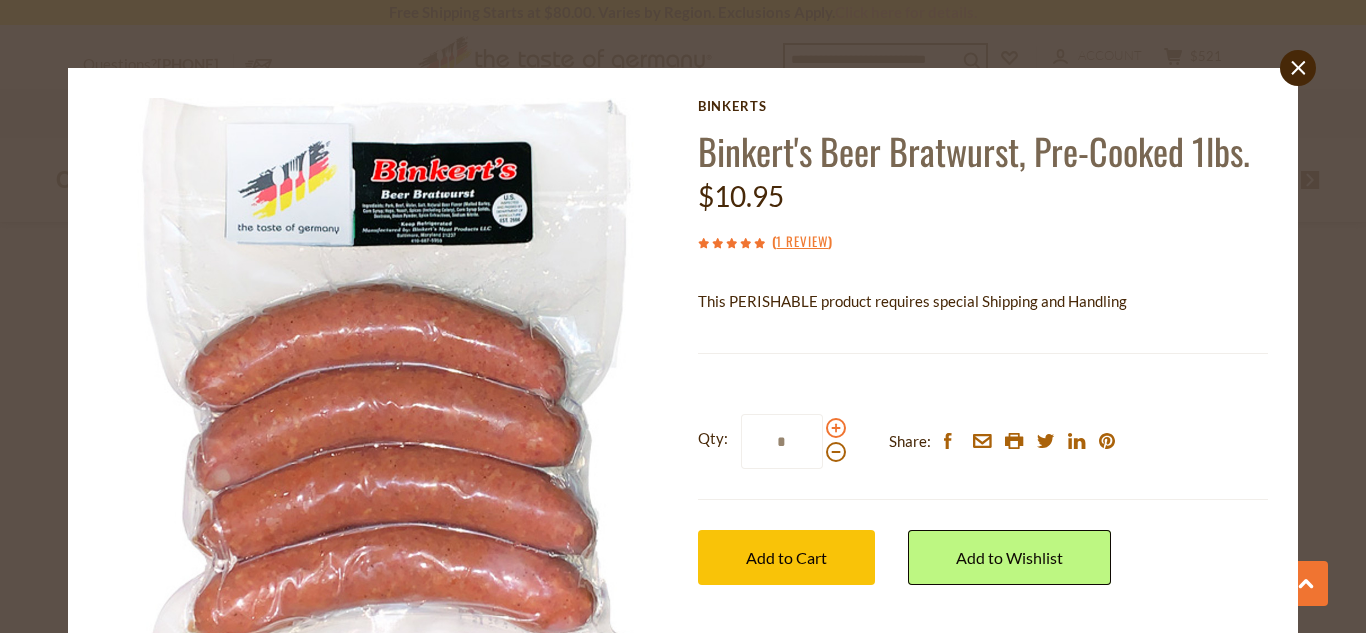 click at bounding box center (836, 428) 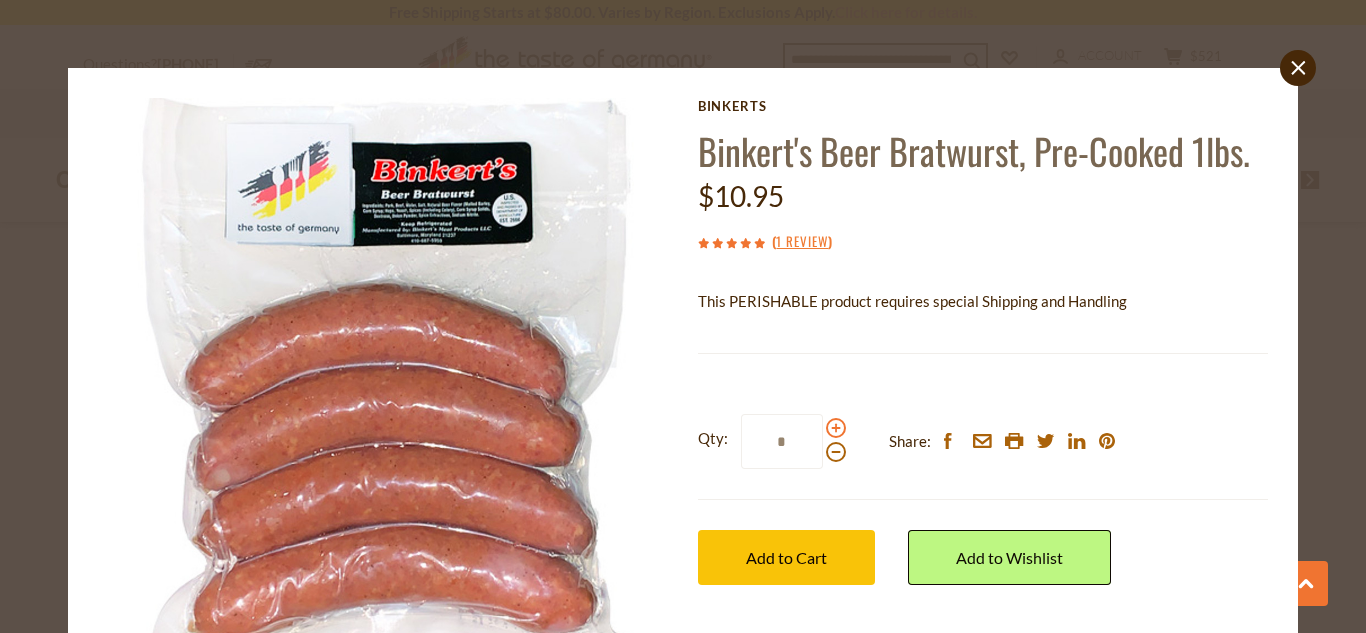 click at bounding box center (836, 428) 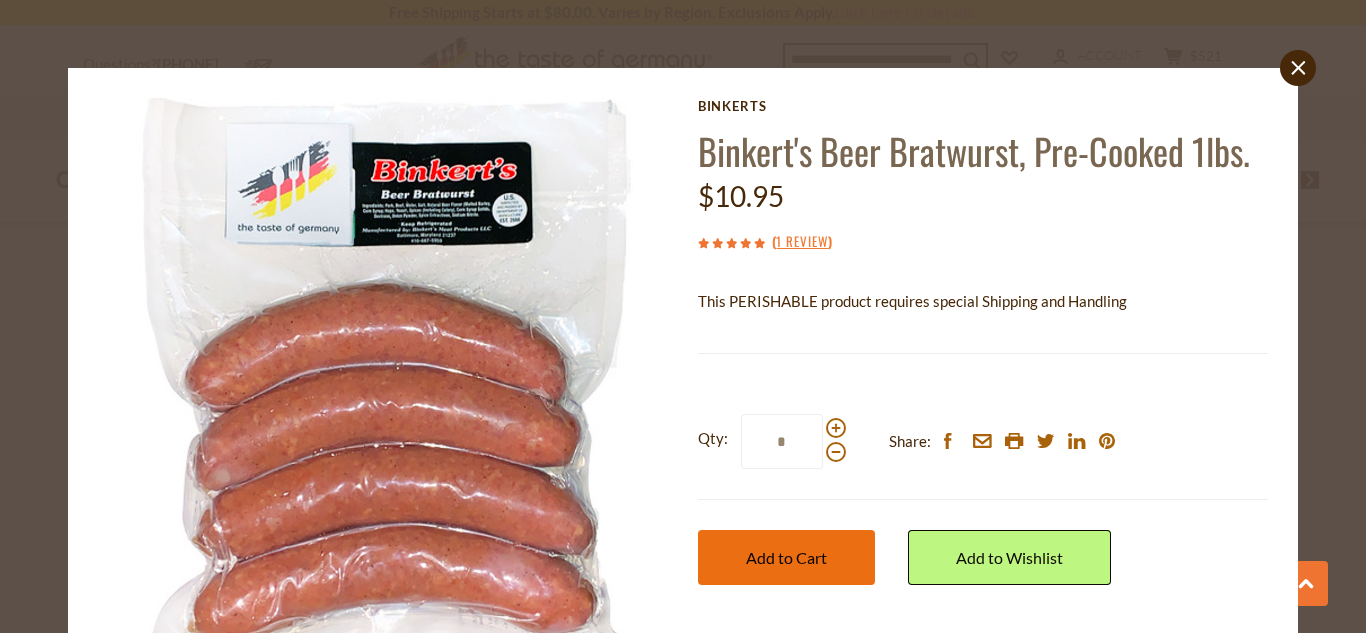 click on "Add to Cart" at bounding box center [786, 557] 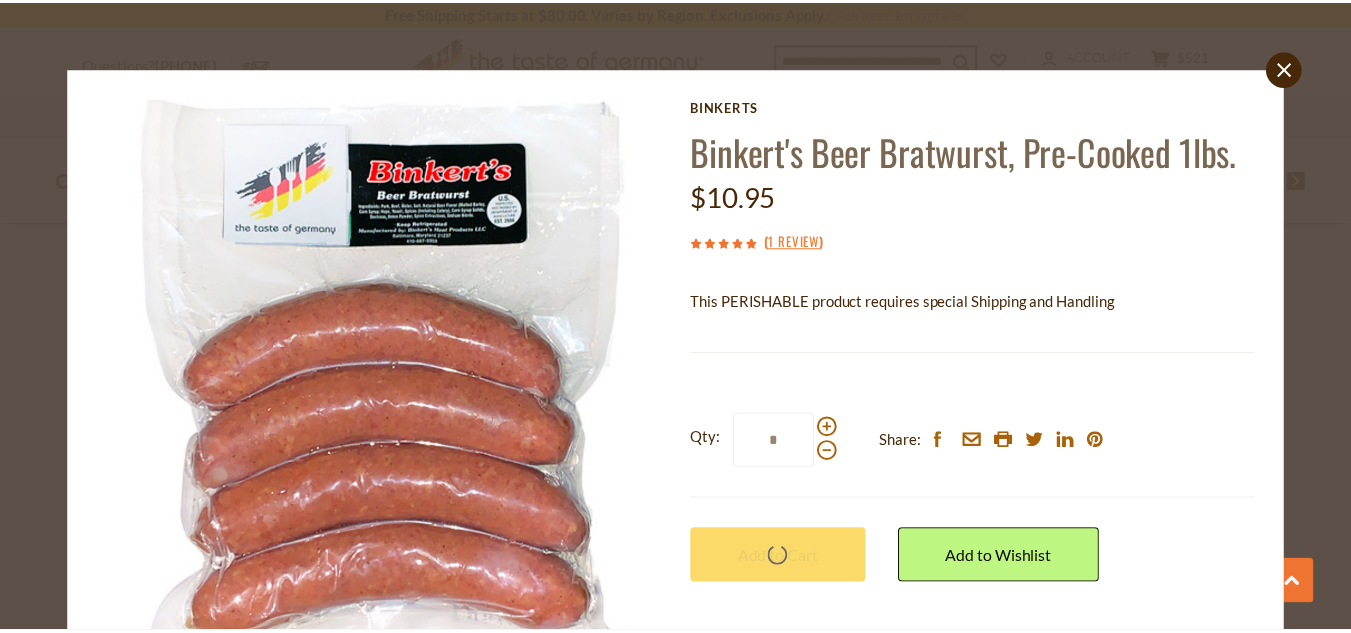 scroll, scrollTop: 1611, scrollLeft: 0, axis: vertical 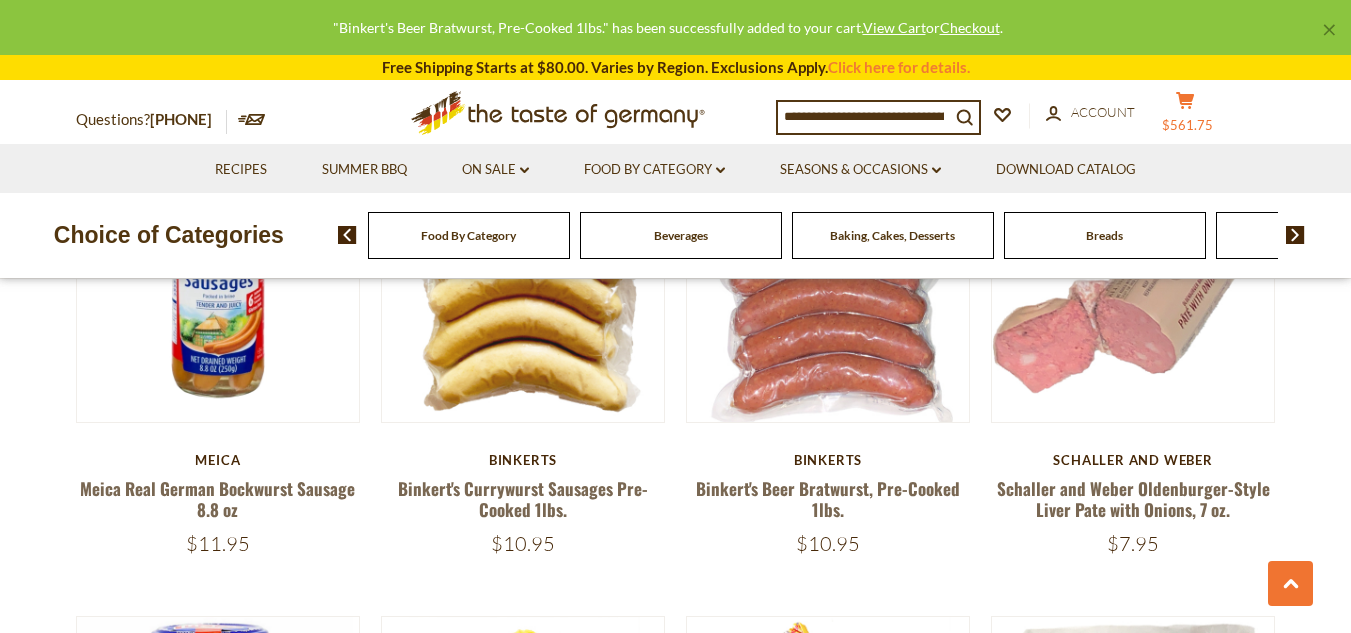 click on "$561.75" at bounding box center (1187, 125) 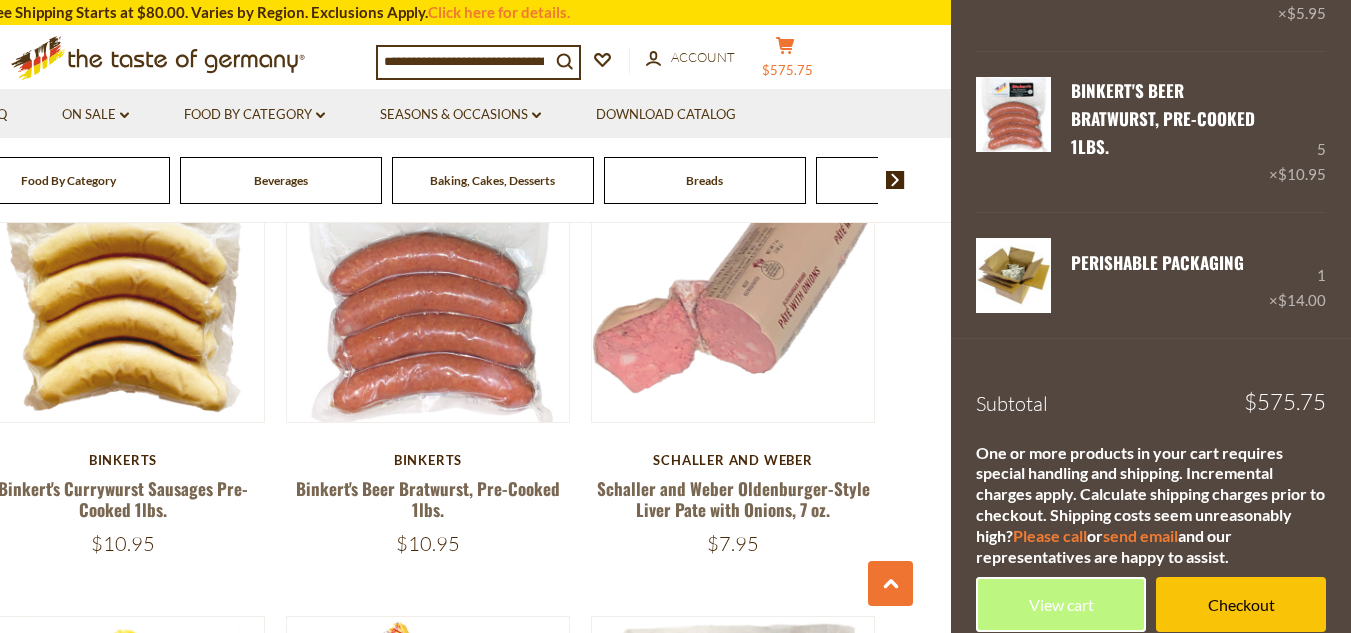 scroll, scrollTop: 1558, scrollLeft: 0, axis: vertical 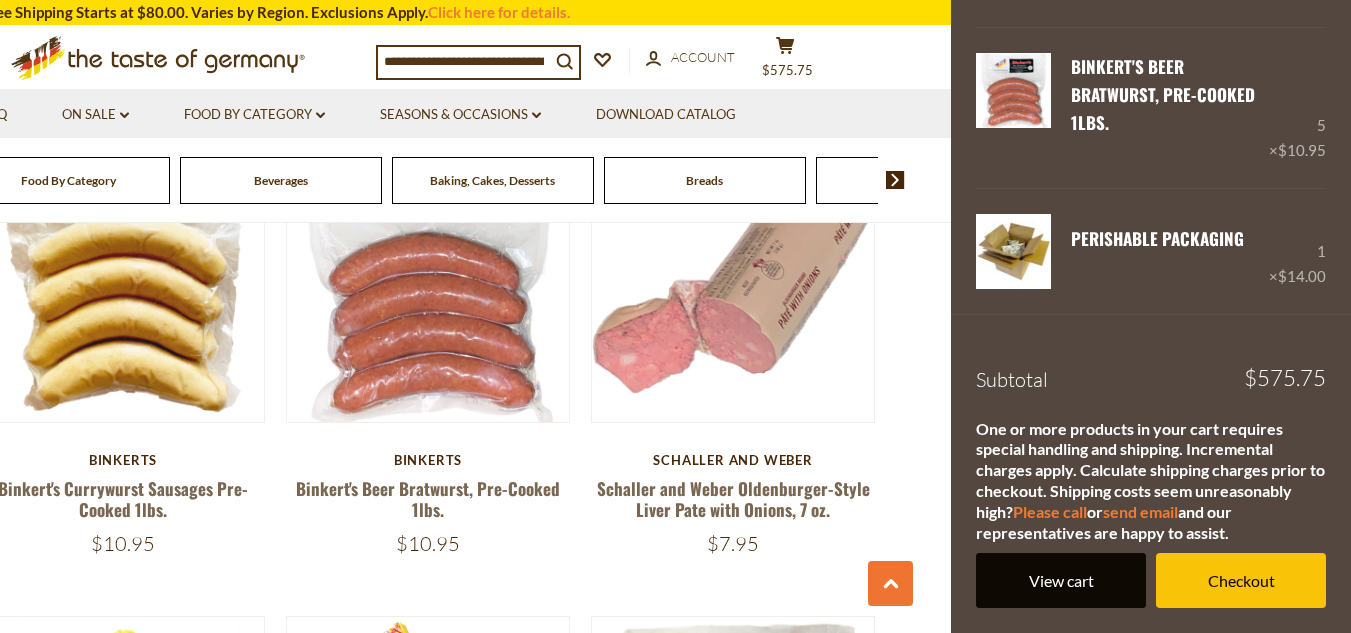 click on "View cart" at bounding box center [1061, 580] 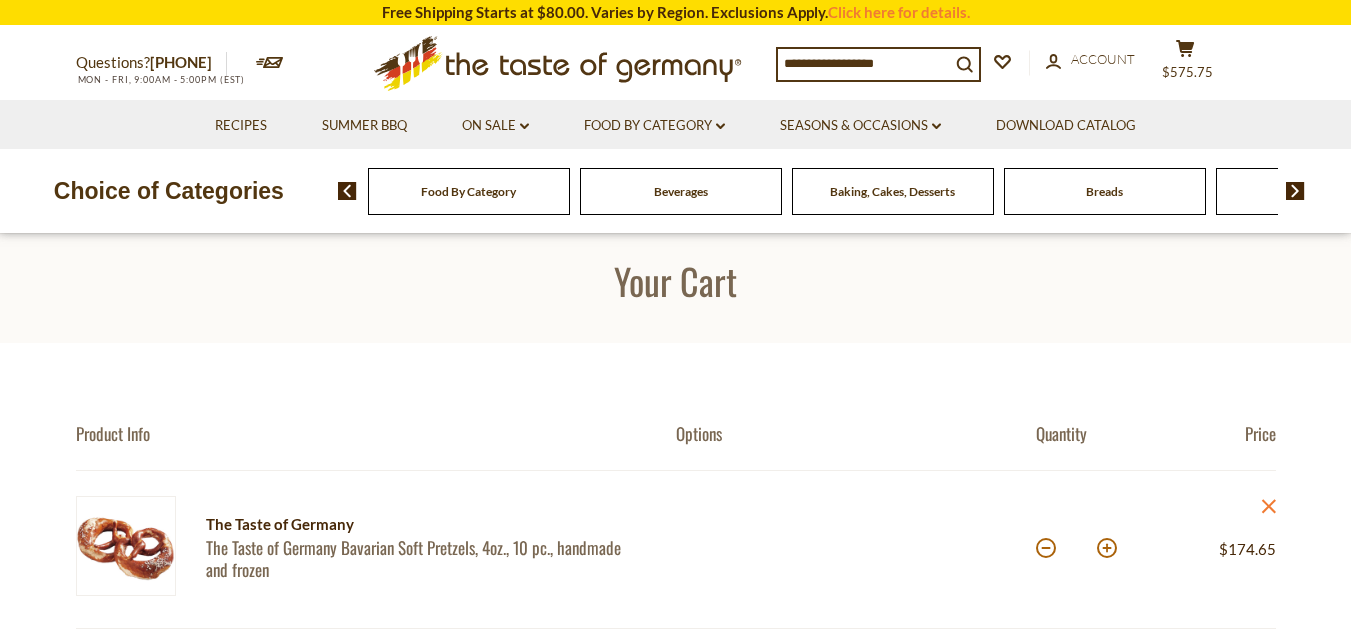 scroll, scrollTop: 116, scrollLeft: 0, axis: vertical 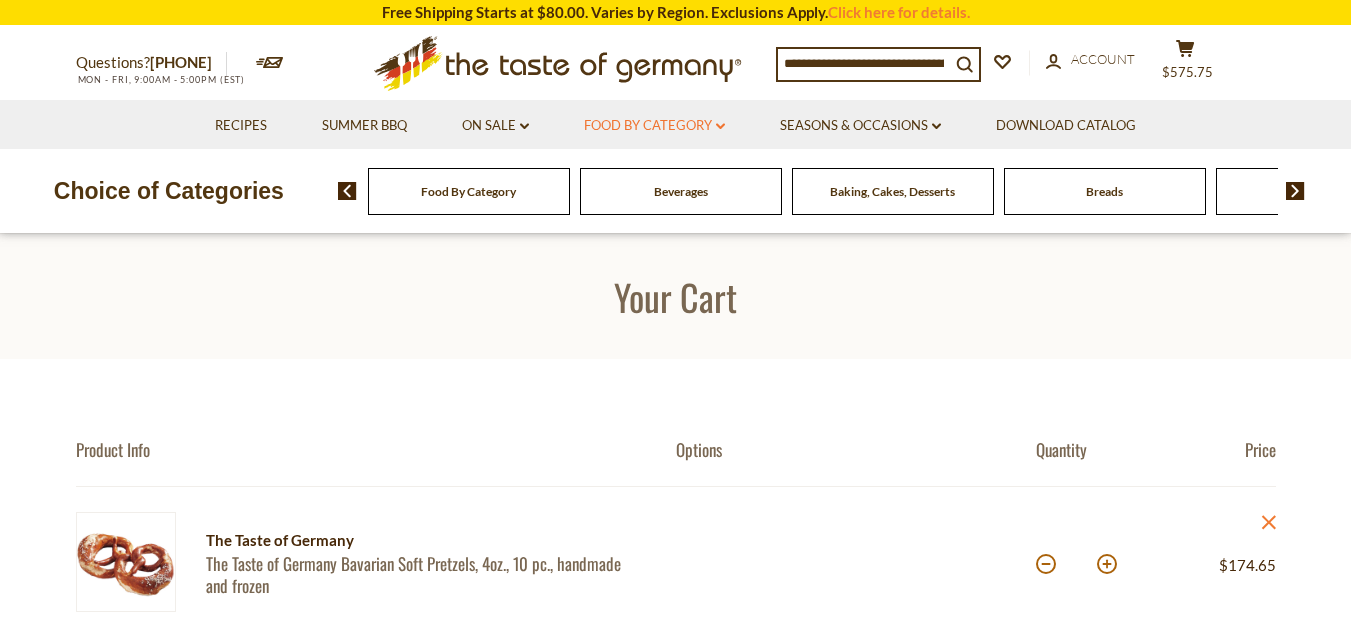 click on "Food By Category
dropdown_arrow" at bounding box center [654, 126] 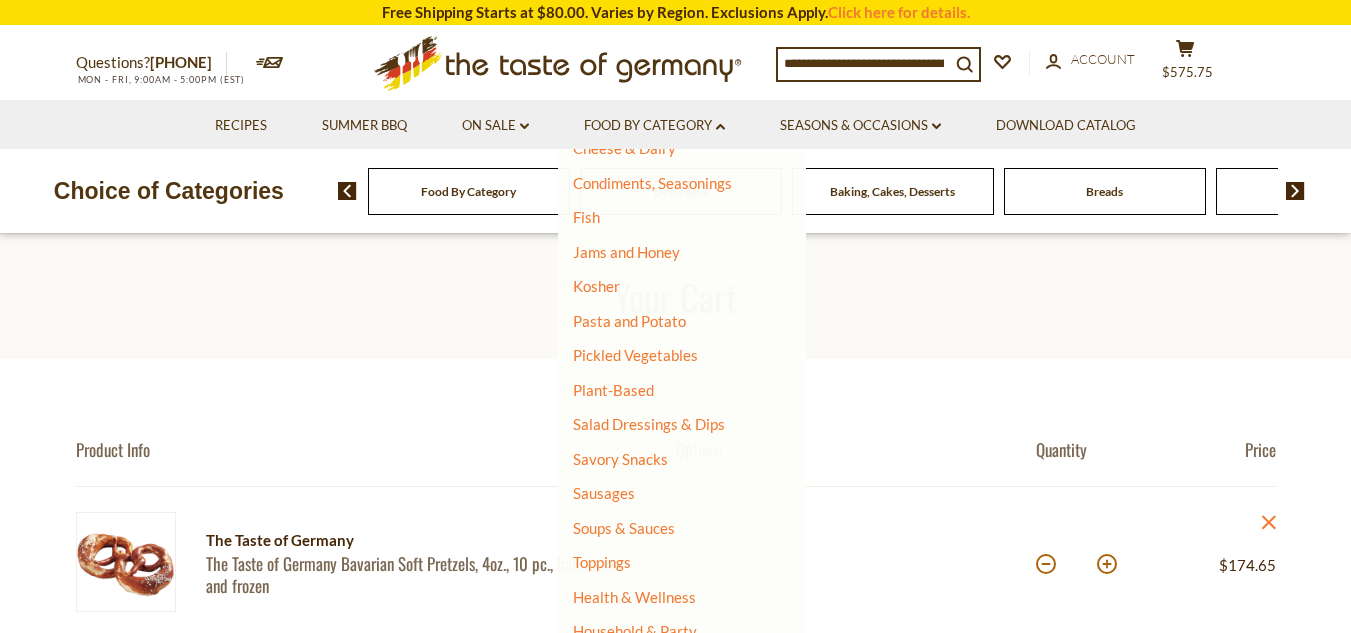 scroll, scrollTop: 410, scrollLeft: 0, axis: vertical 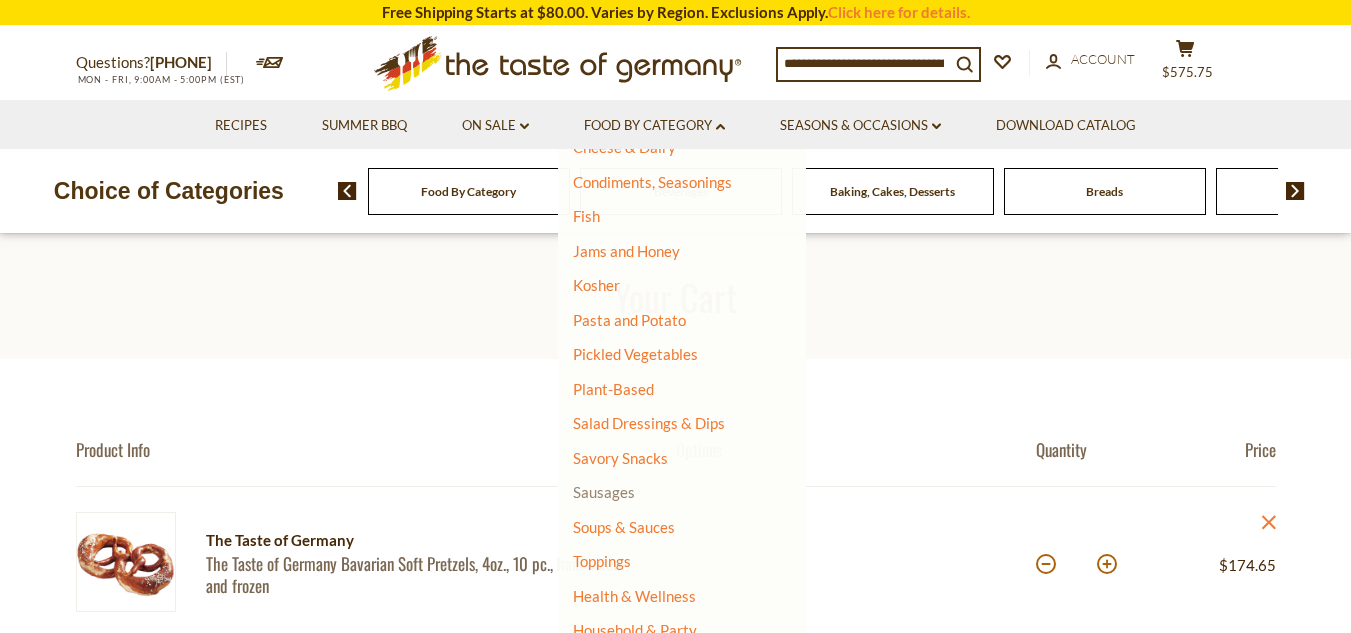 click on "Sausages" at bounding box center (604, 492) 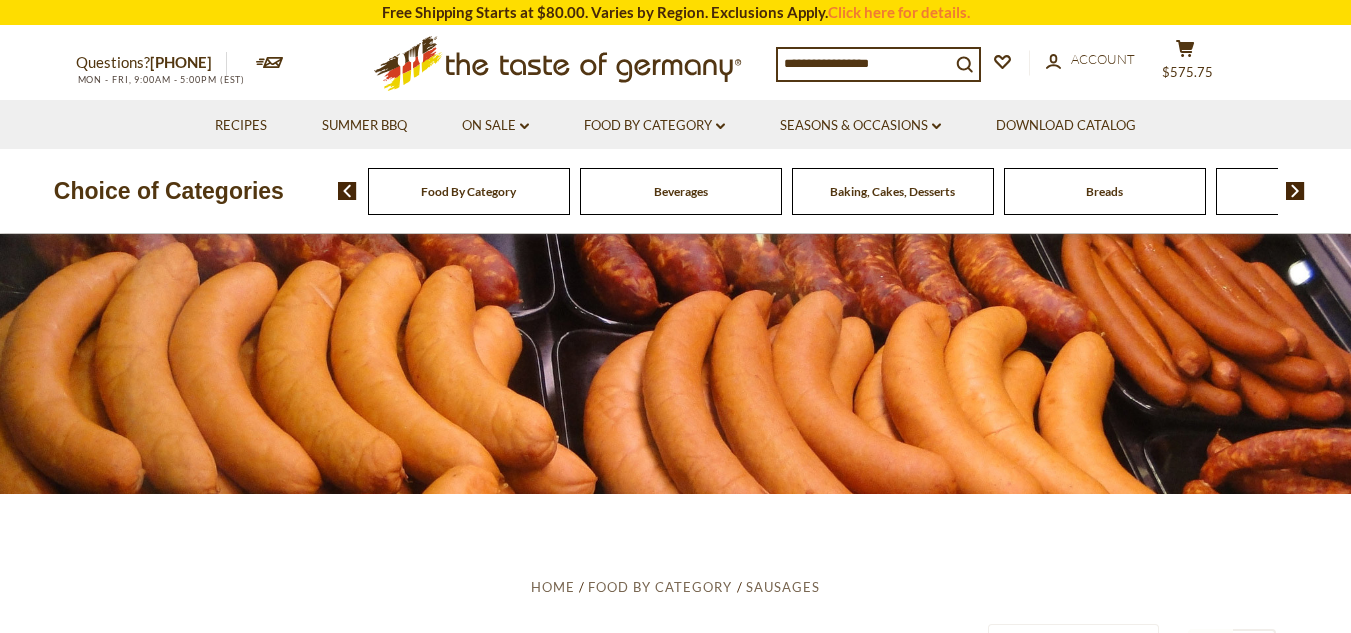 scroll, scrollTop: 0, scrollLeft: 0, axis: both 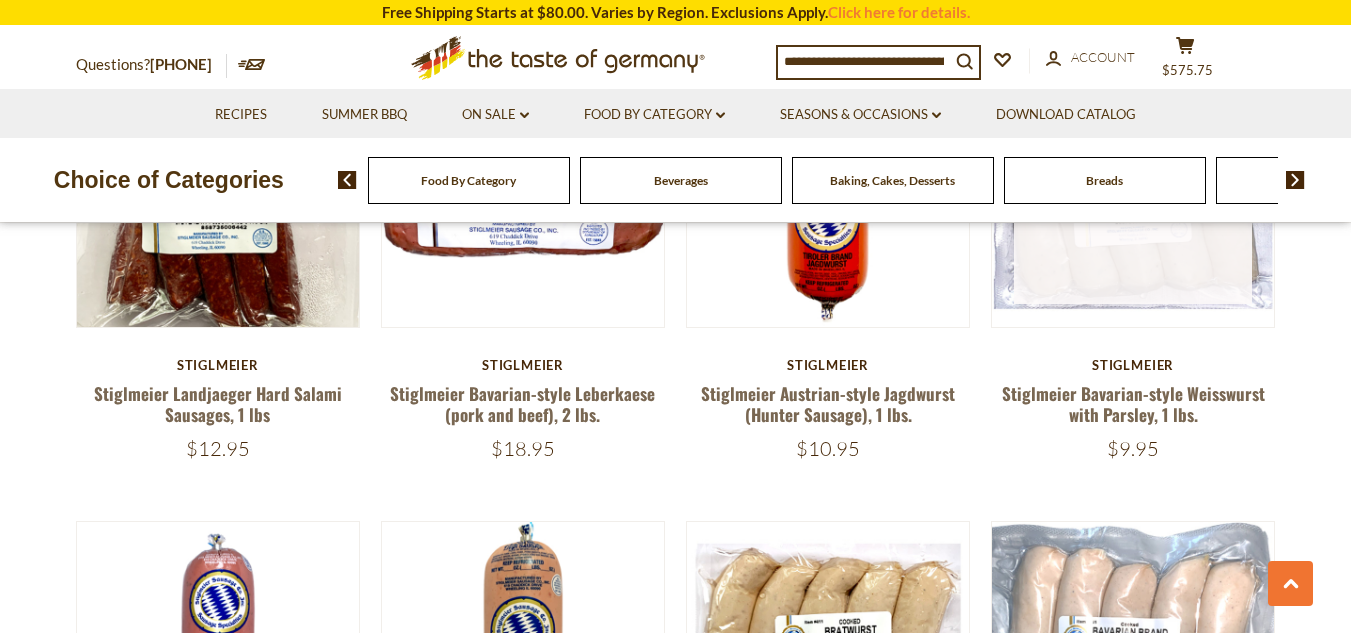 click at bounding box center [1133, 186] 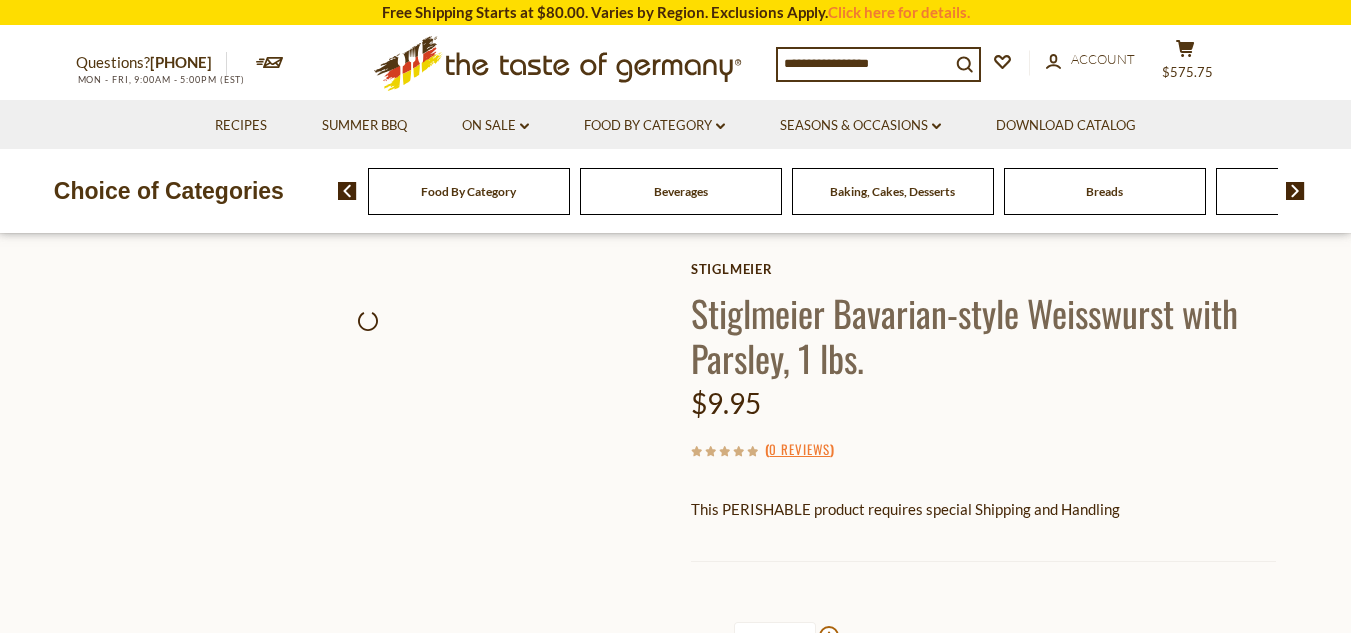 scroll, scrollTop: 0, scrollLeft: 0, axis: both 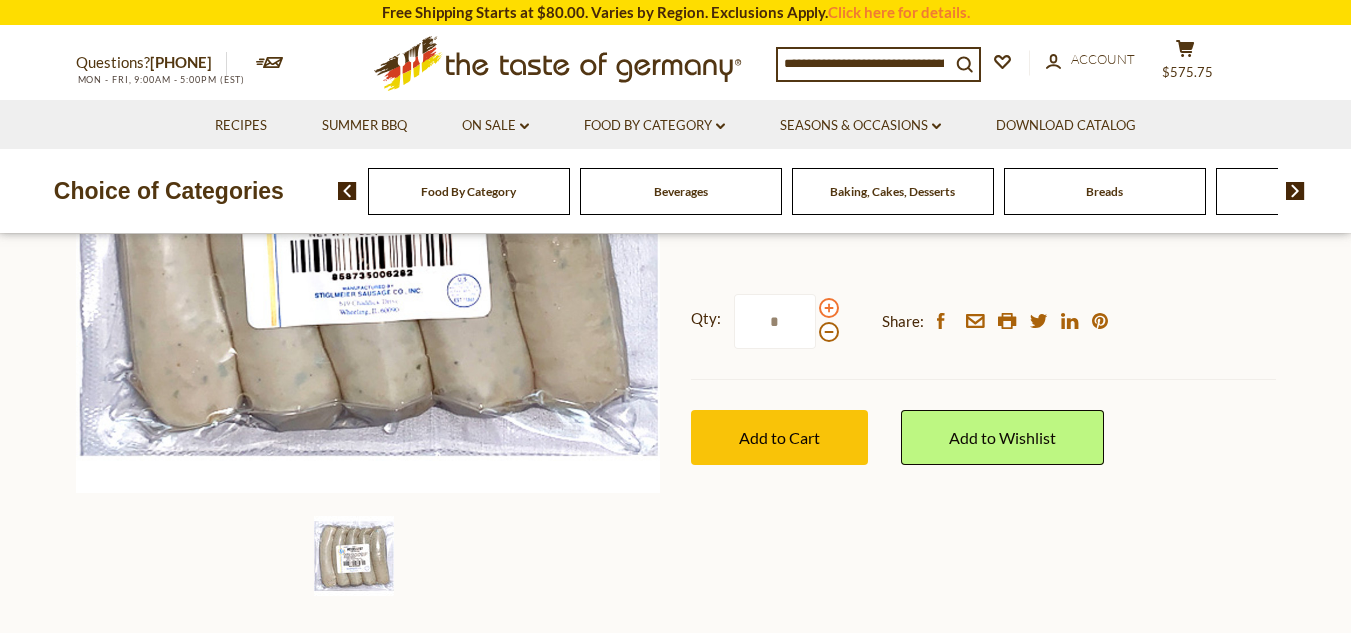 click at bounding box center [829, 308] 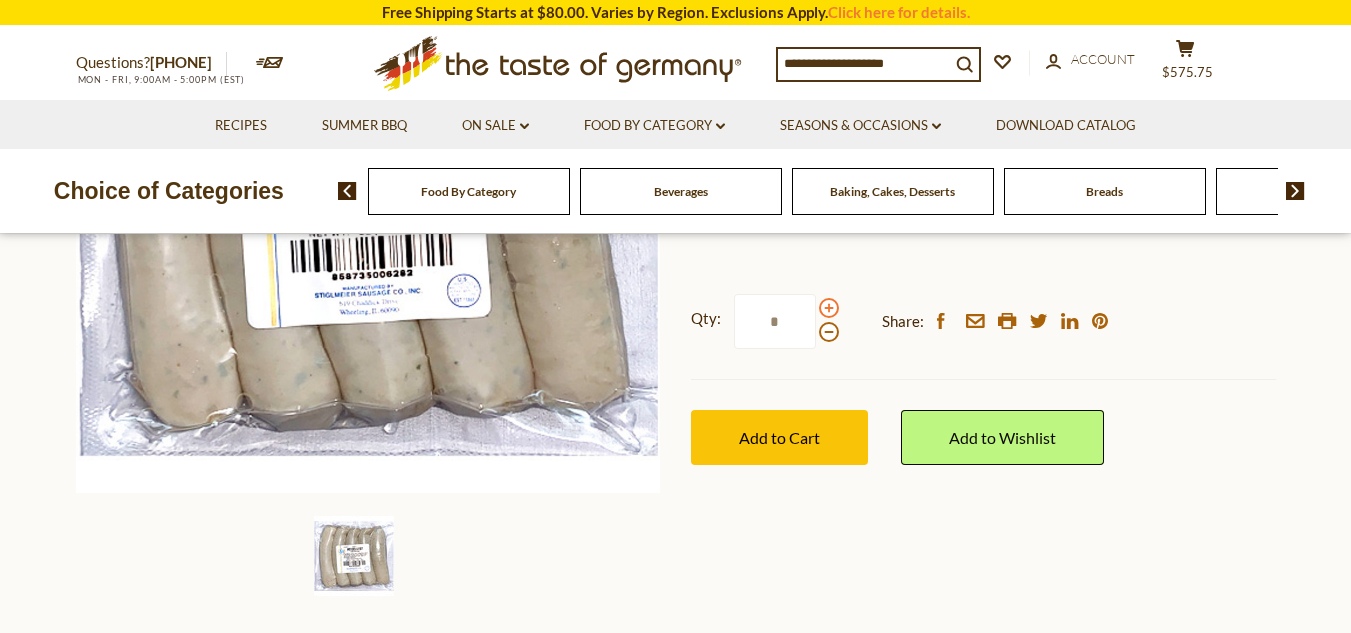 click at bounding box center (829, 308) 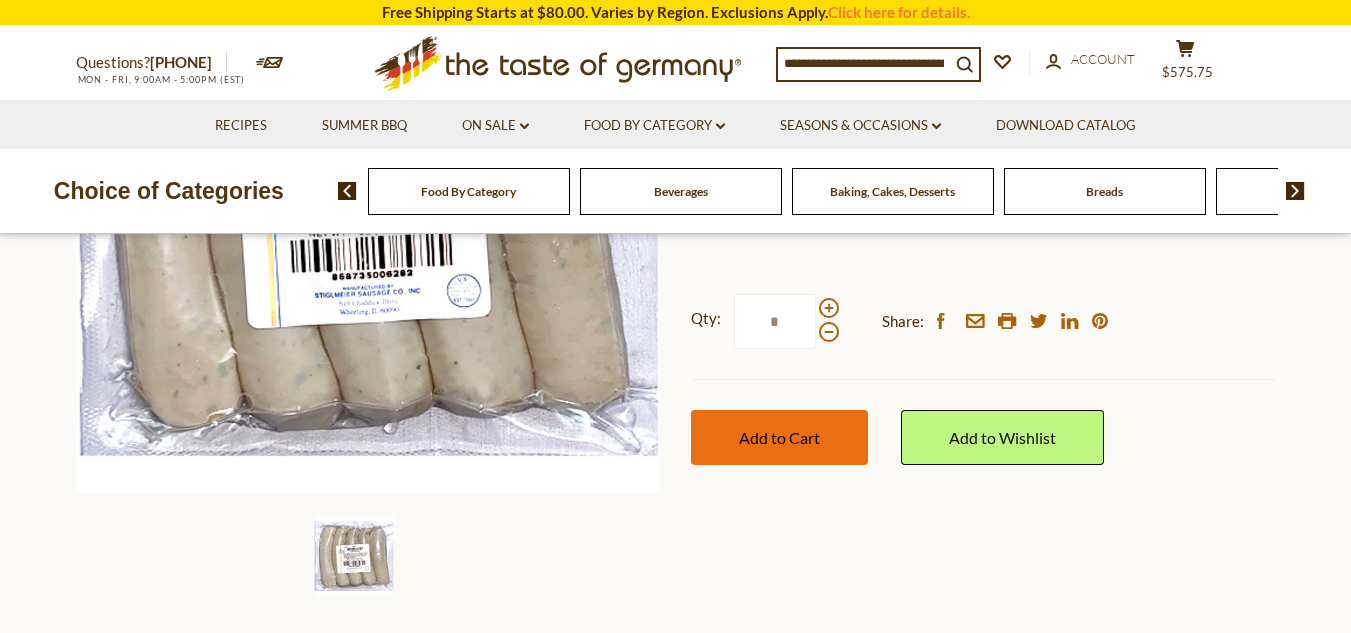 click on "Add to Cart" at bounding box center [779, 437] 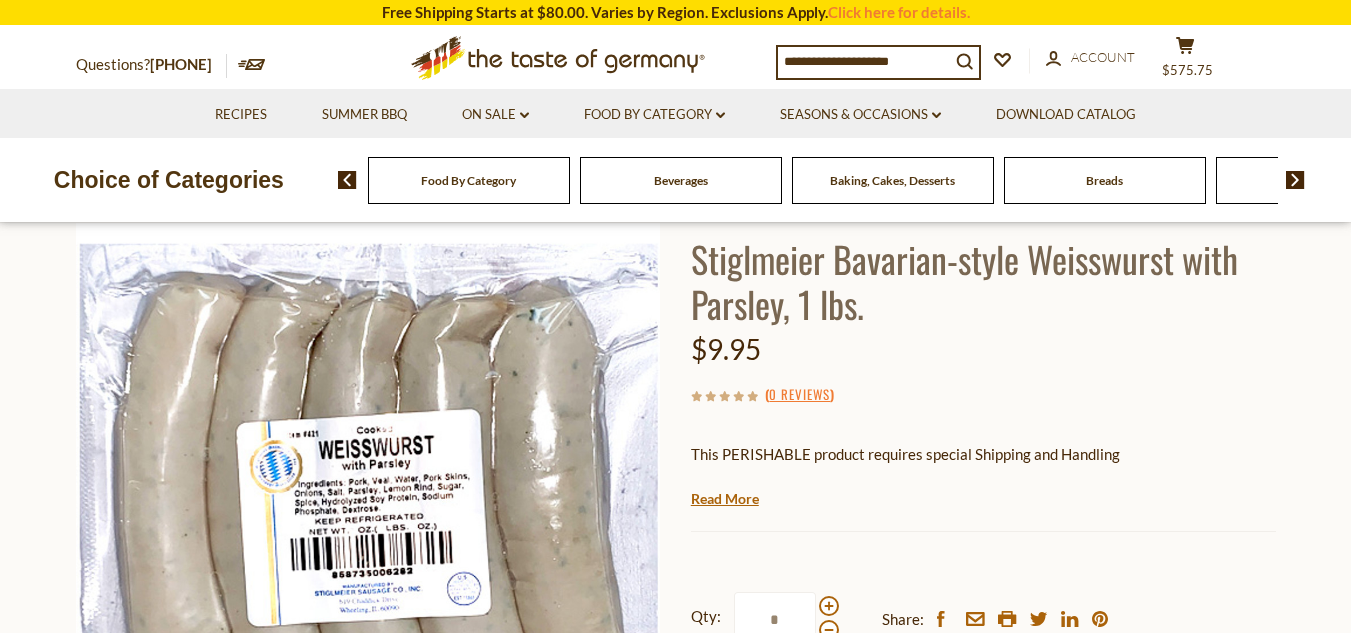 scroll, scrollTop: 132, scrollLeft: 0, axis: vertical 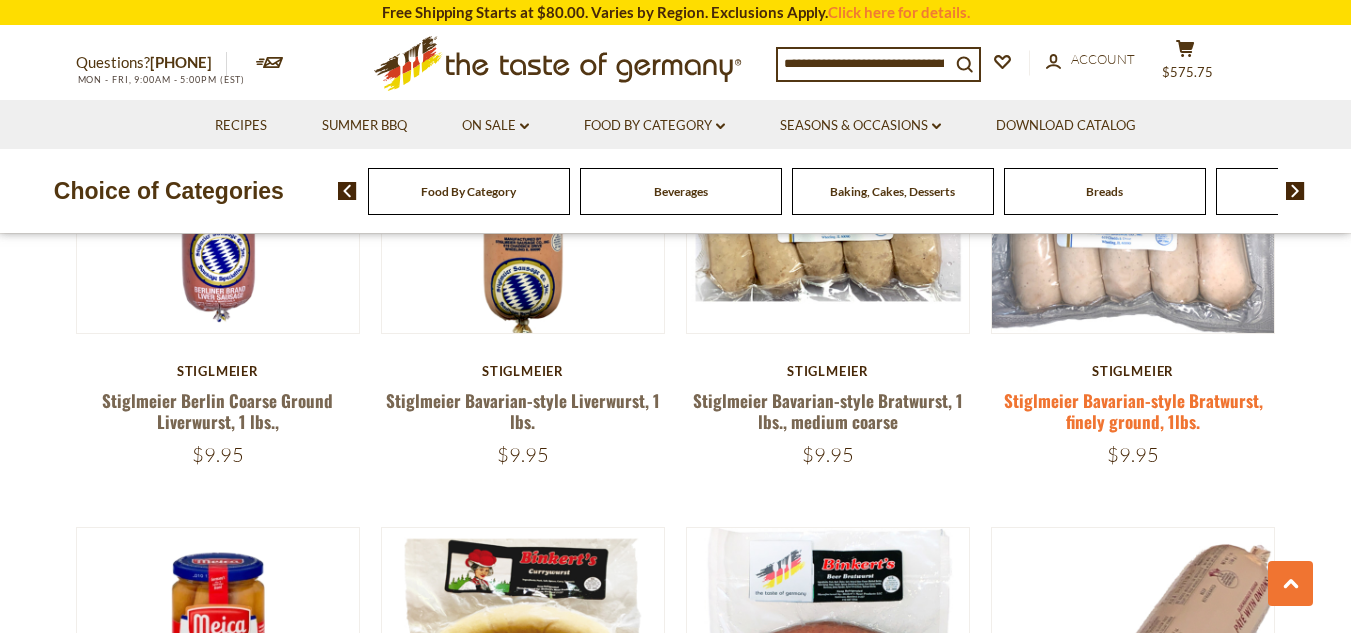 click on "Stiglmeier Bavarian-style Bratwurst, finely ground,  1lbs." at bounding box center (1133, 411) 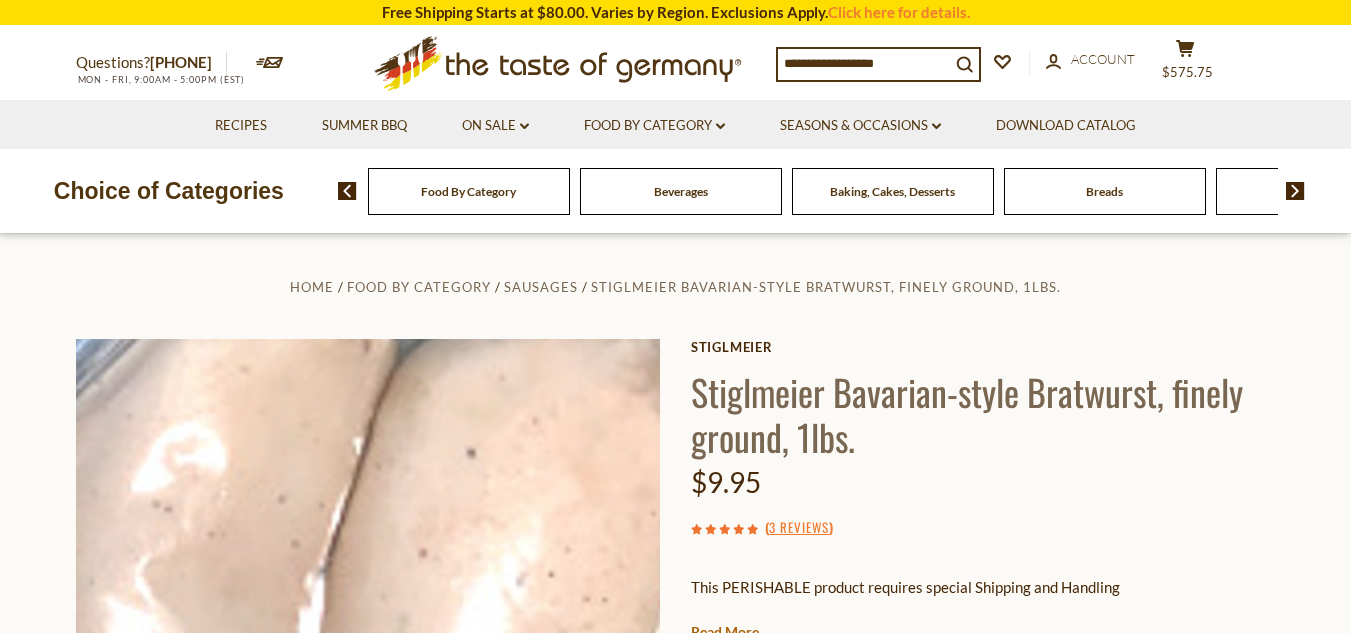 scroll, scrollTop: 236, scrollLeft: 0, axis: vertical 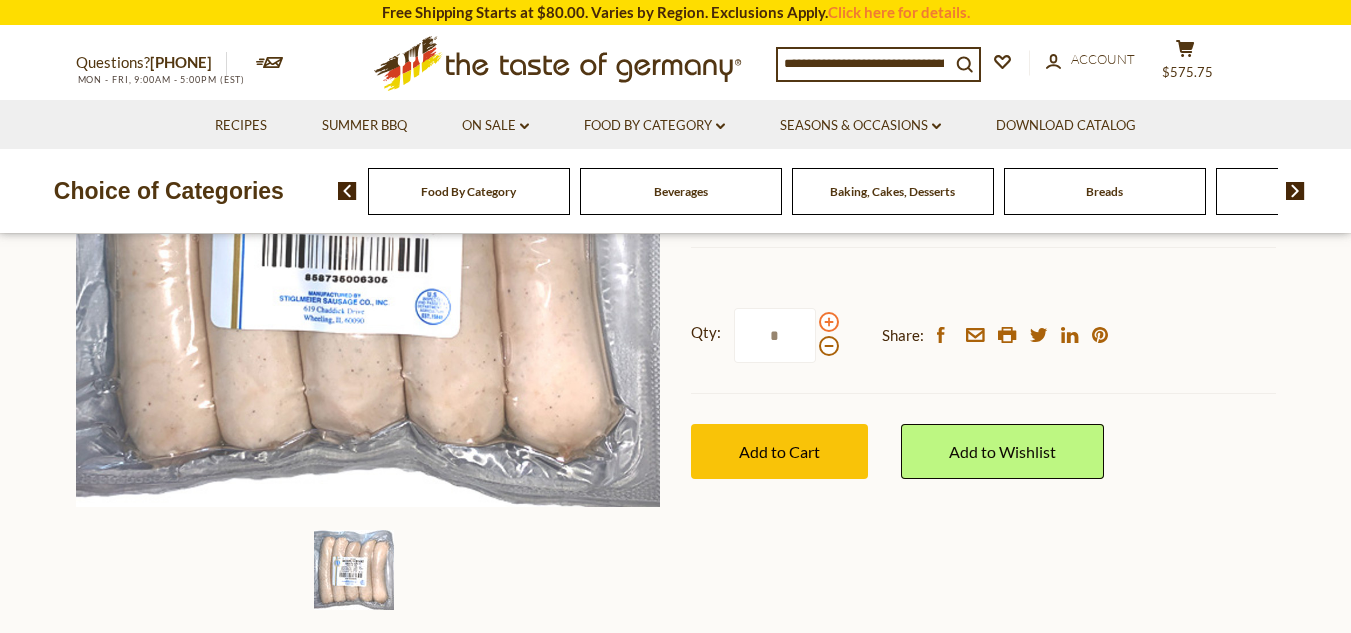 click at bounding box center (829, 322) 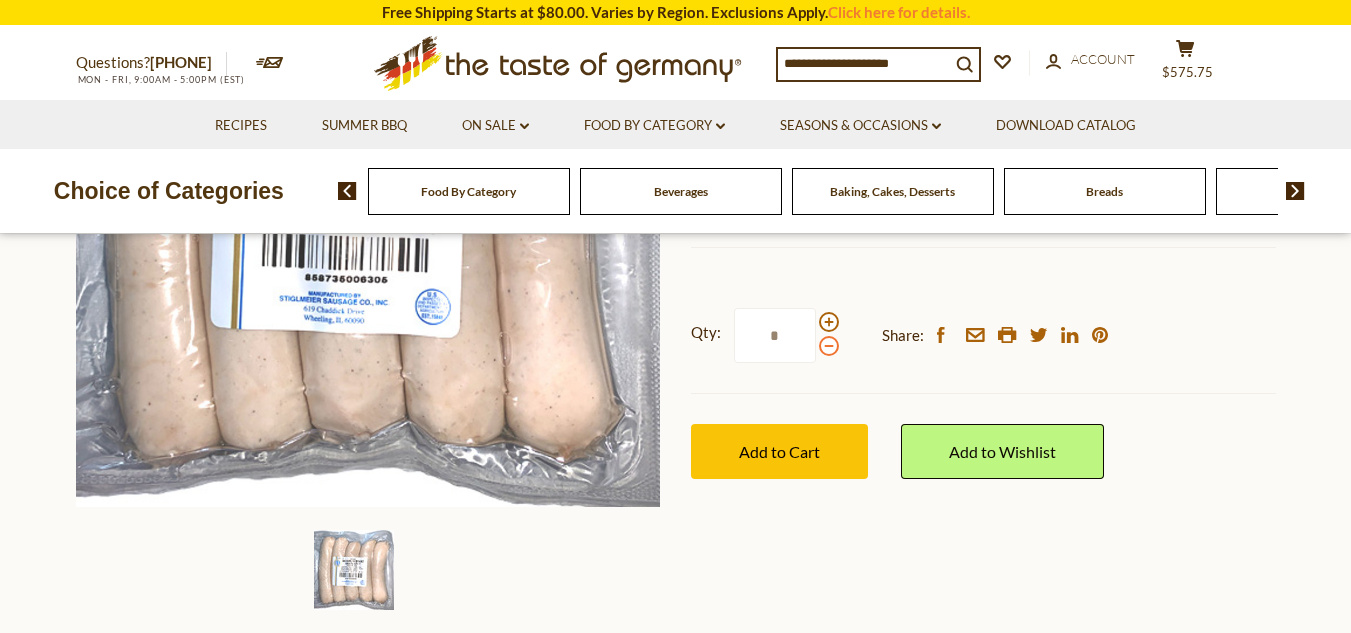 click at bounding box center (829, 346) 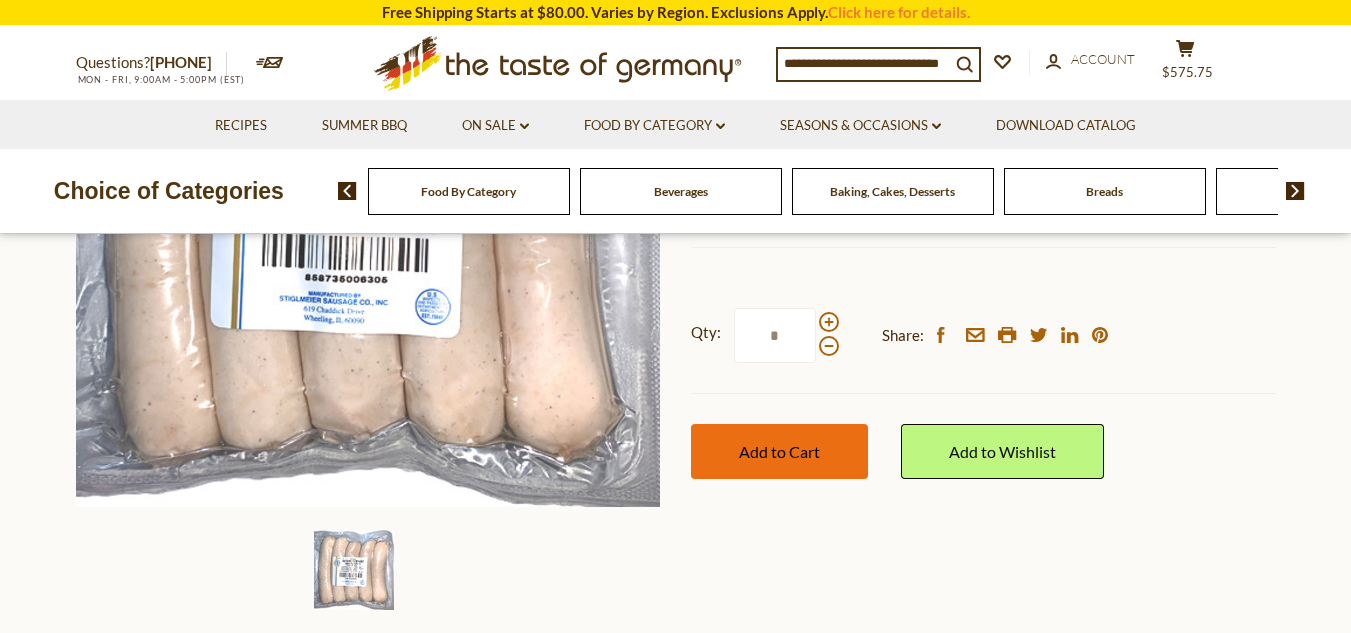 click on "Add to Cart" at bounding box center (779, 451) 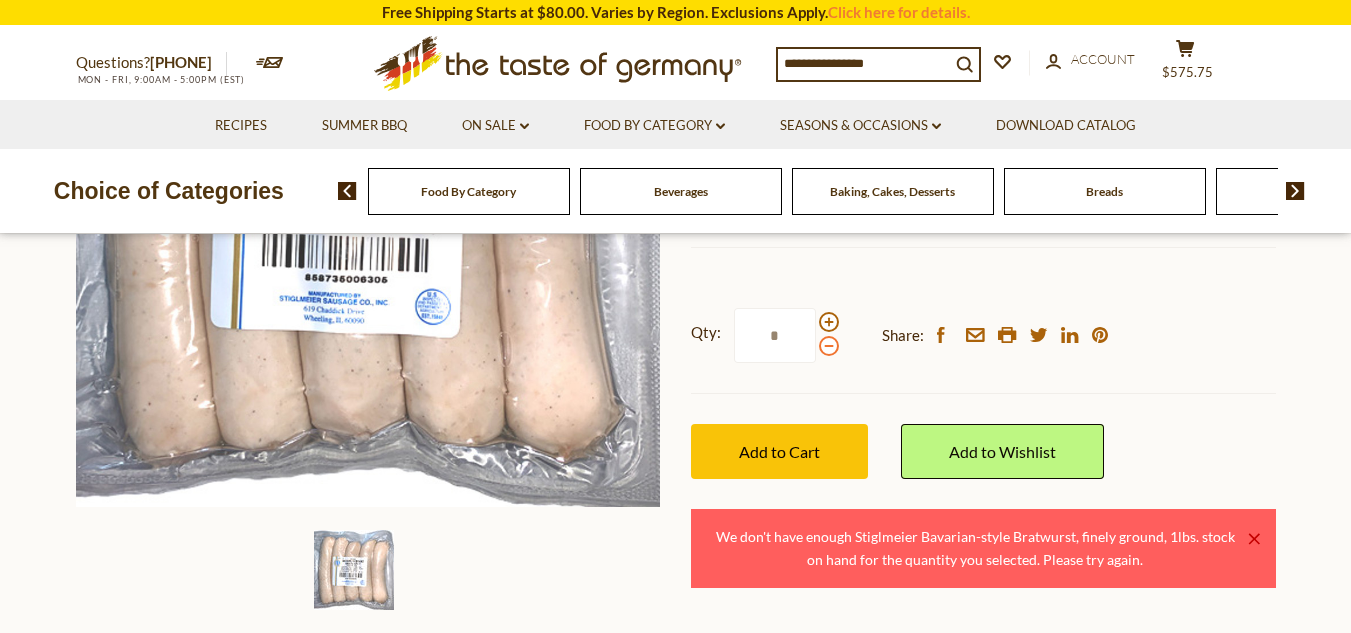 click at bounding box center (829, 346) 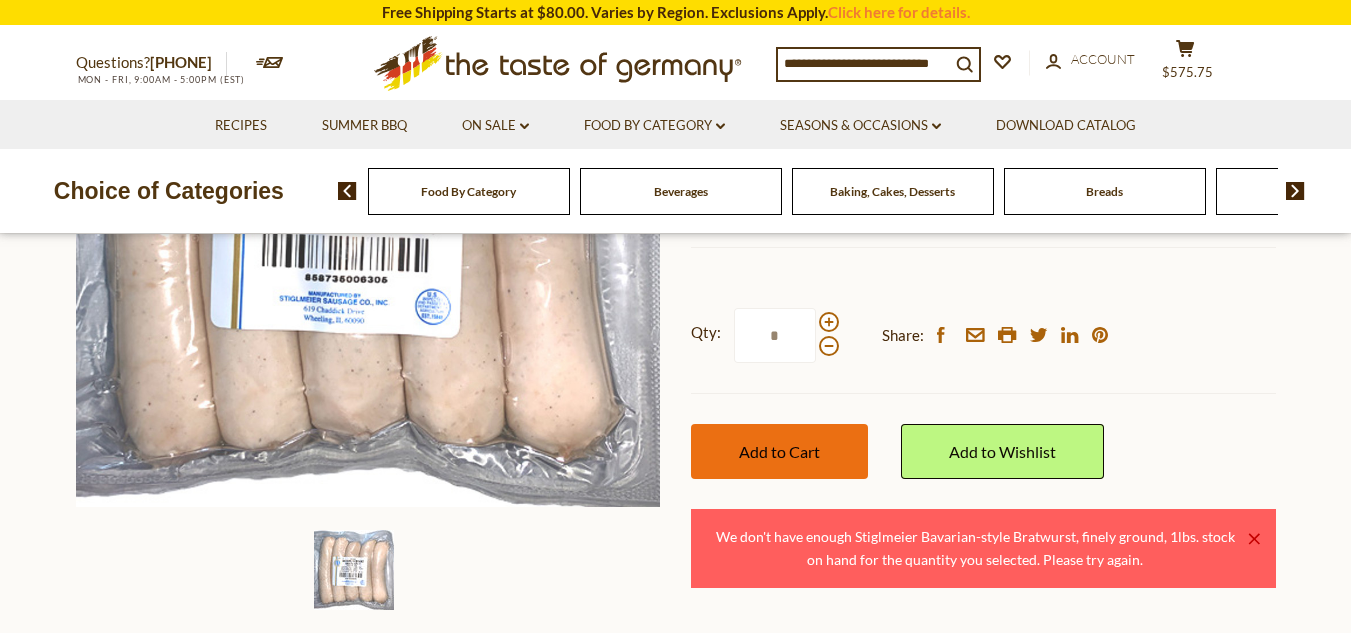 click on "Add to Cart" at bounding box center [779, 451] 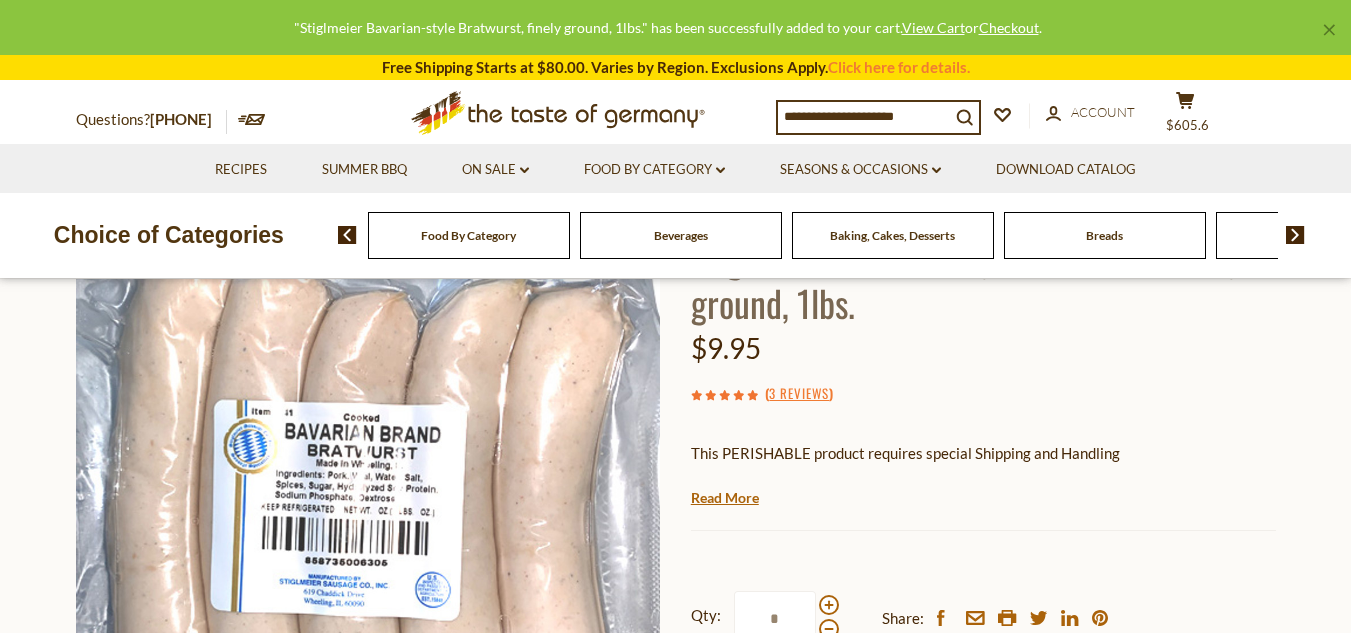 scroll, scrollTop: 0, scrollLeft: 0, axis: both 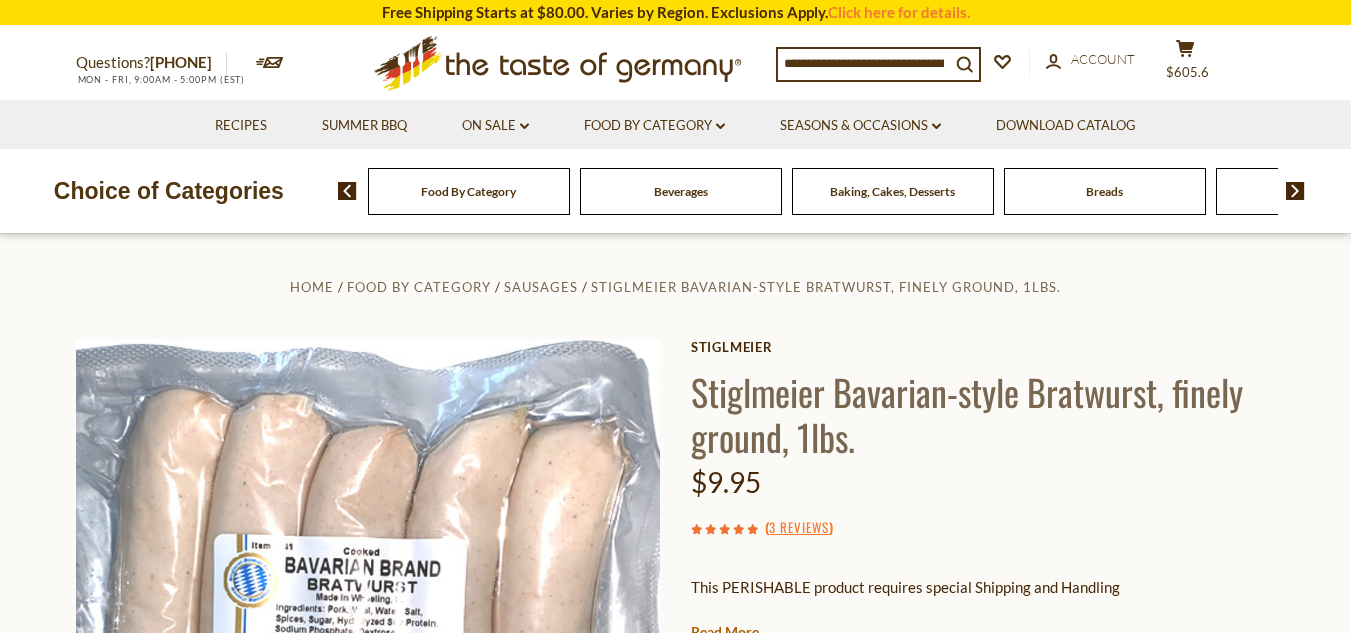 click on "Recipes
Summer BBQ
On Sale
dropdown_arrow
All On Sale
Best By Deals
Food By Category
dropdown_arrow
All Food By Category
Featured Products
Taste of Germany Collections
Beverages
Baking, Cakes, Desserts
Breads
Candy
Cereal
Cookies
Coffee, Cocoa & Tea
Chocolate & Marzipan
Cheese & Dairy
Condiments, Seasonings
Fish" at bounding box center [676, 124] 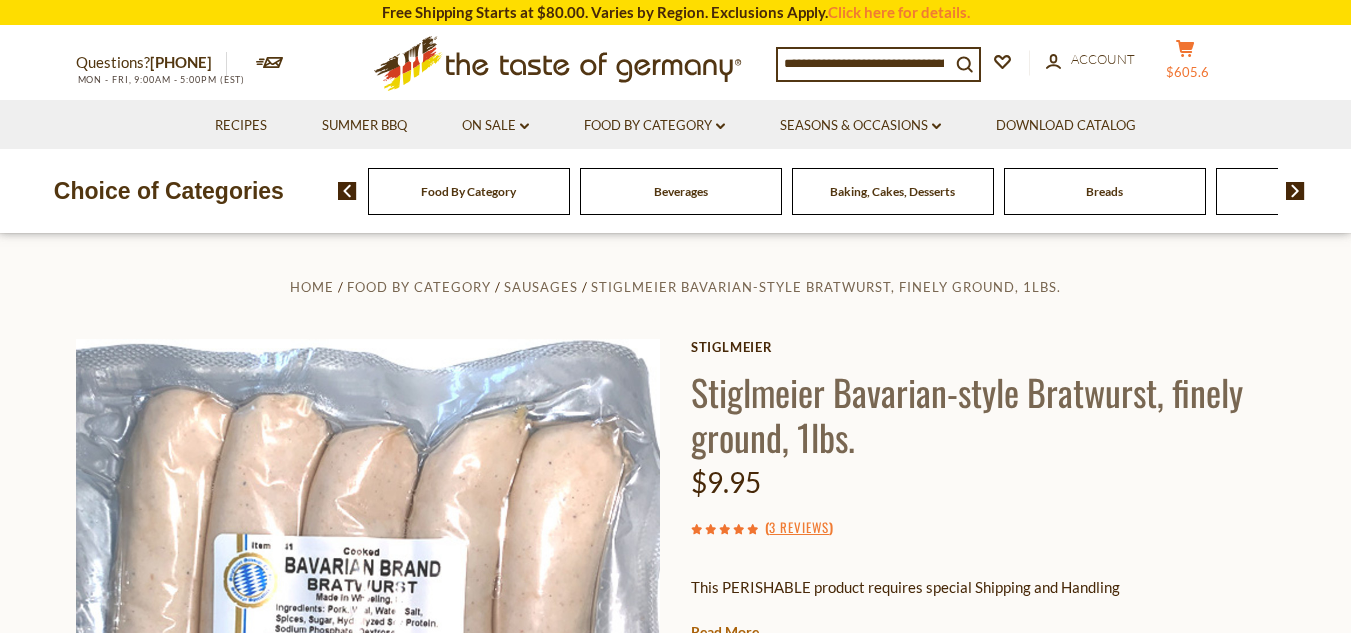 click on "cart" 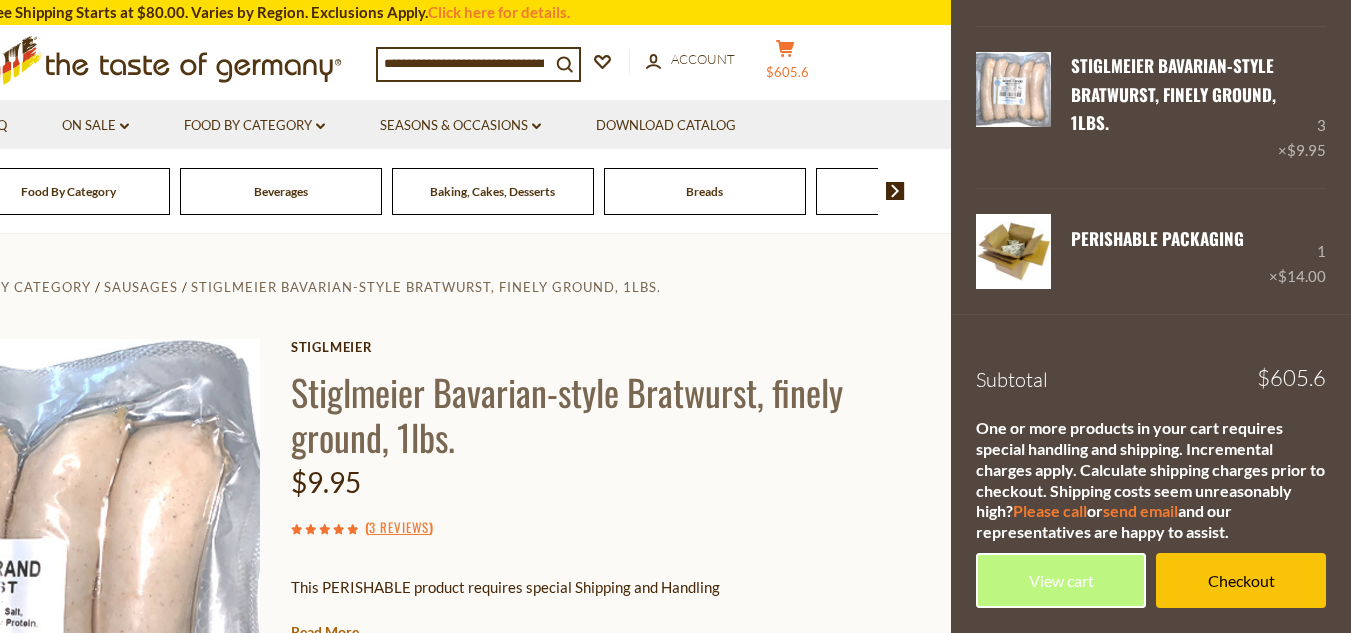 scroll, scrollTop: 1719, scrollLeft: 0, axis: vertical 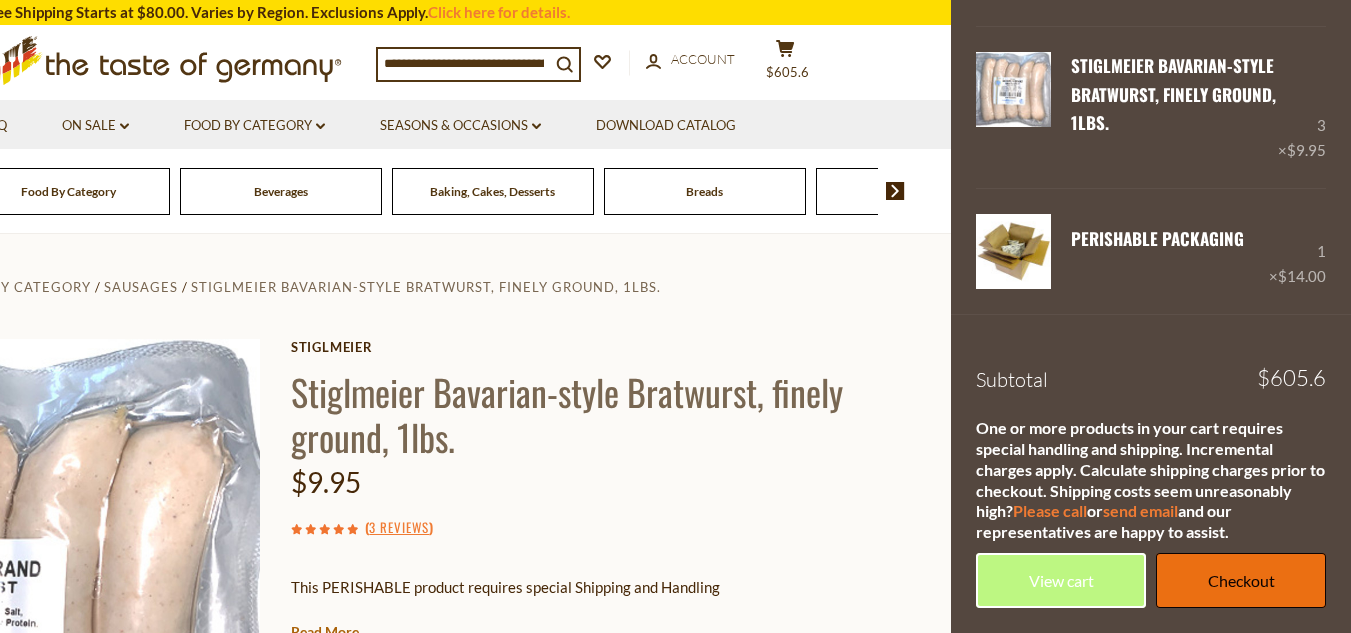click on "Checkout" at bounding box center [1241, 580] 